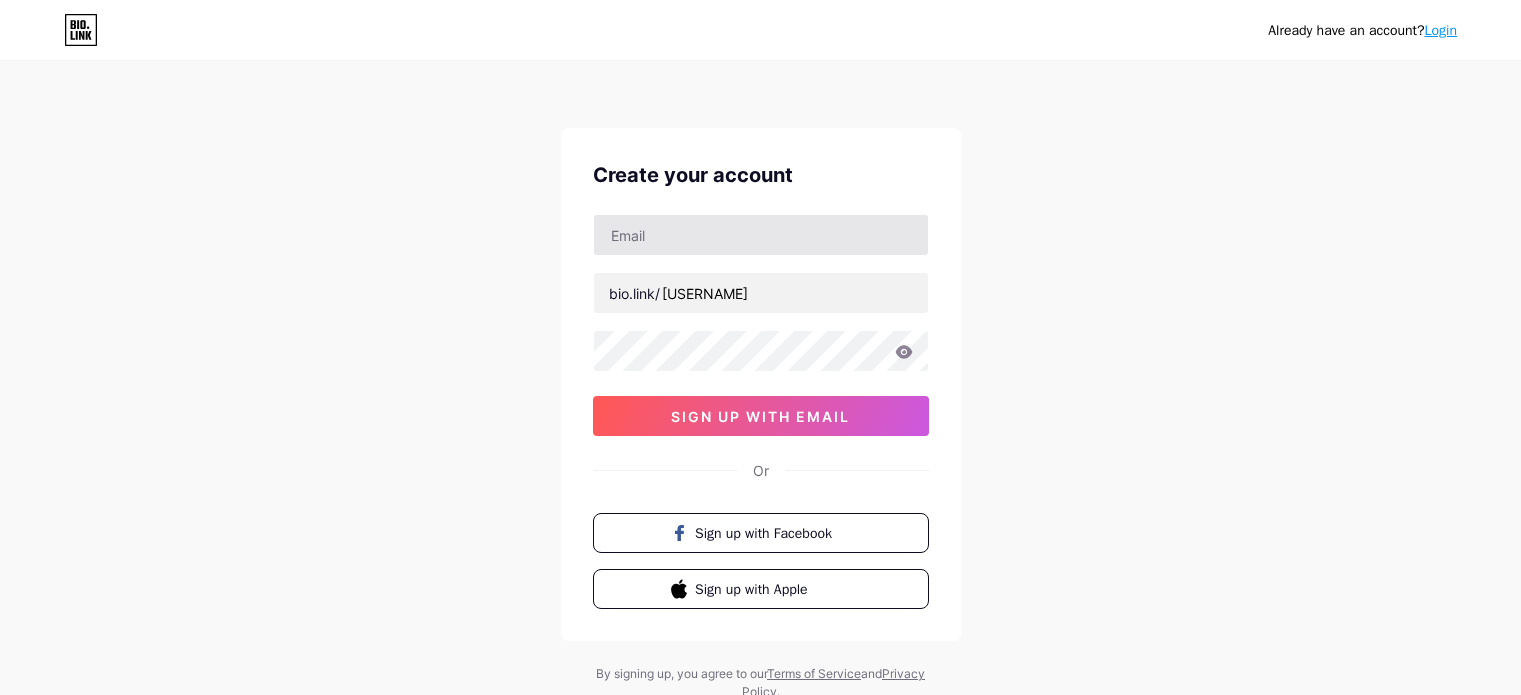 scroll, scrollTop: 0, scrollLeft: 0, axis: both 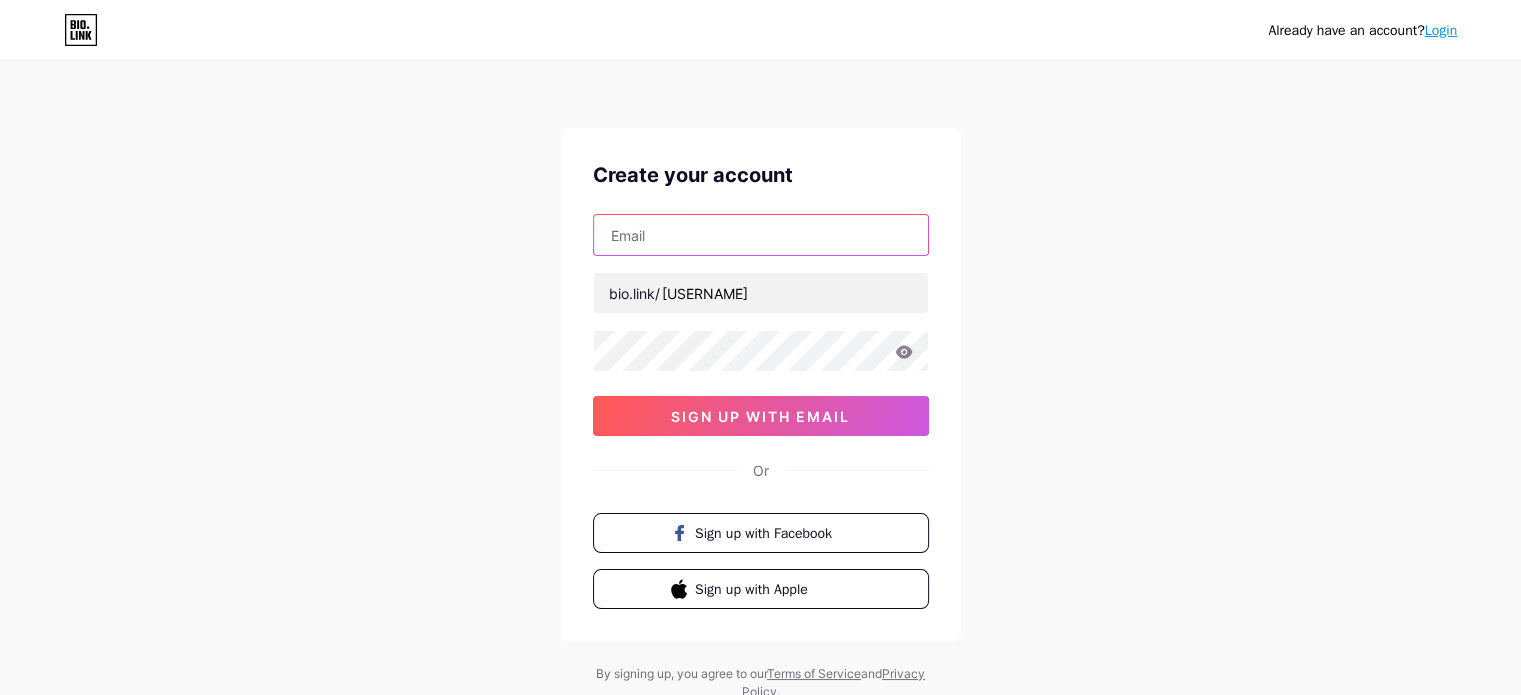 click at bounding box center (761, 235) 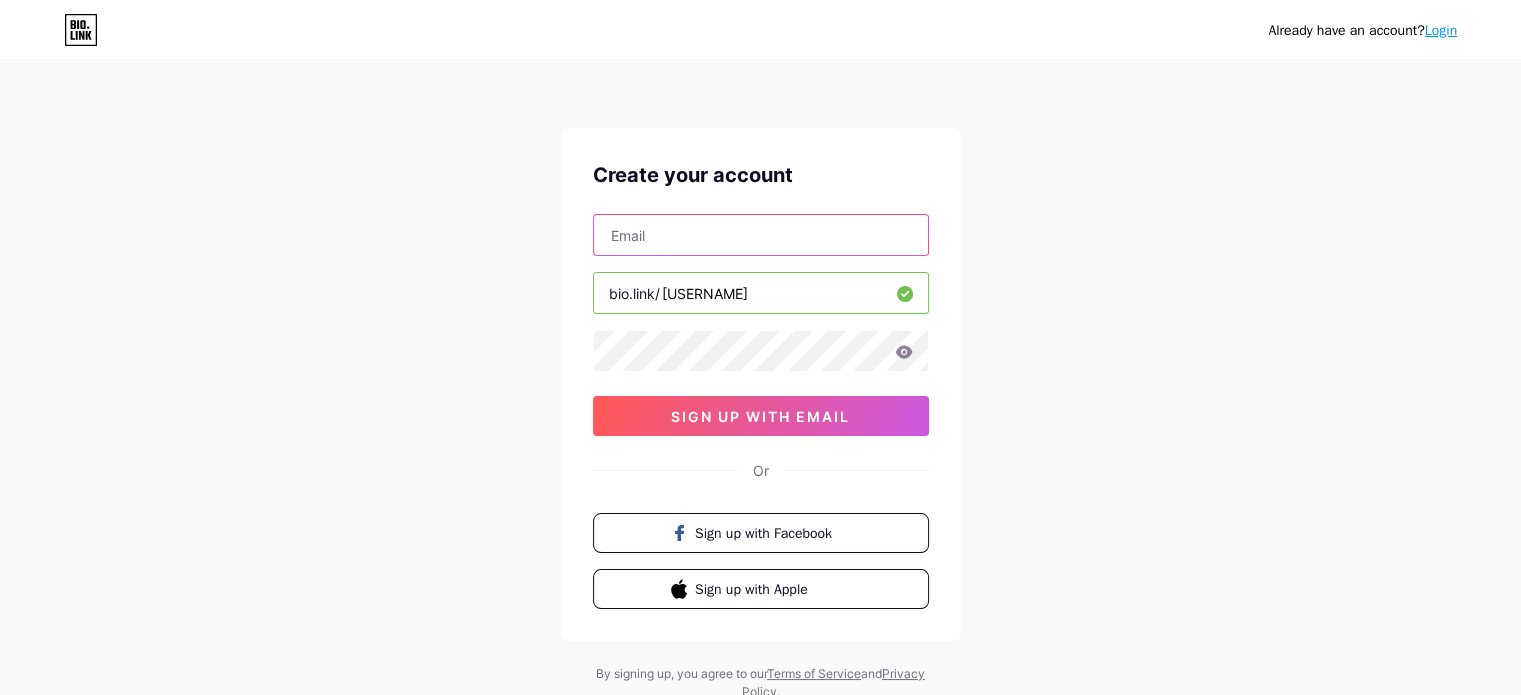 type on "[EMAIL]" 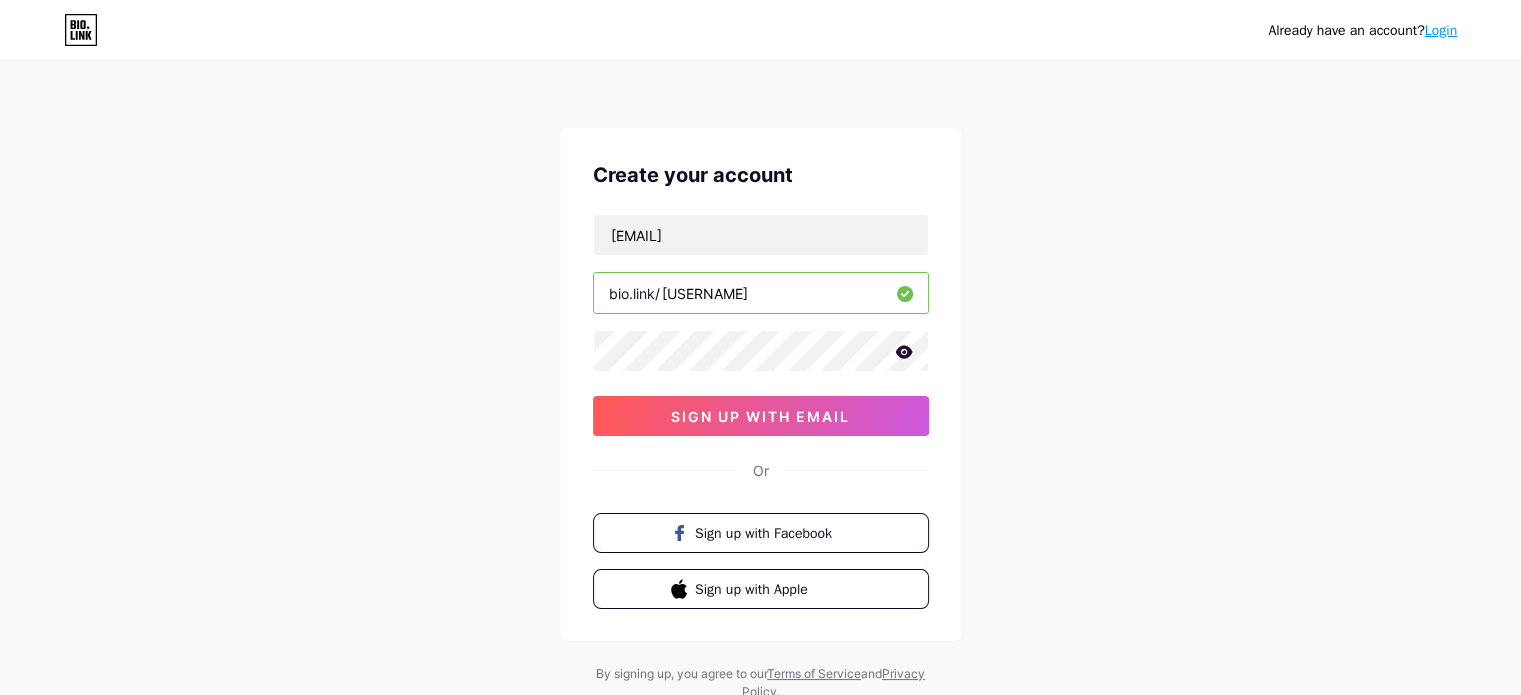 click 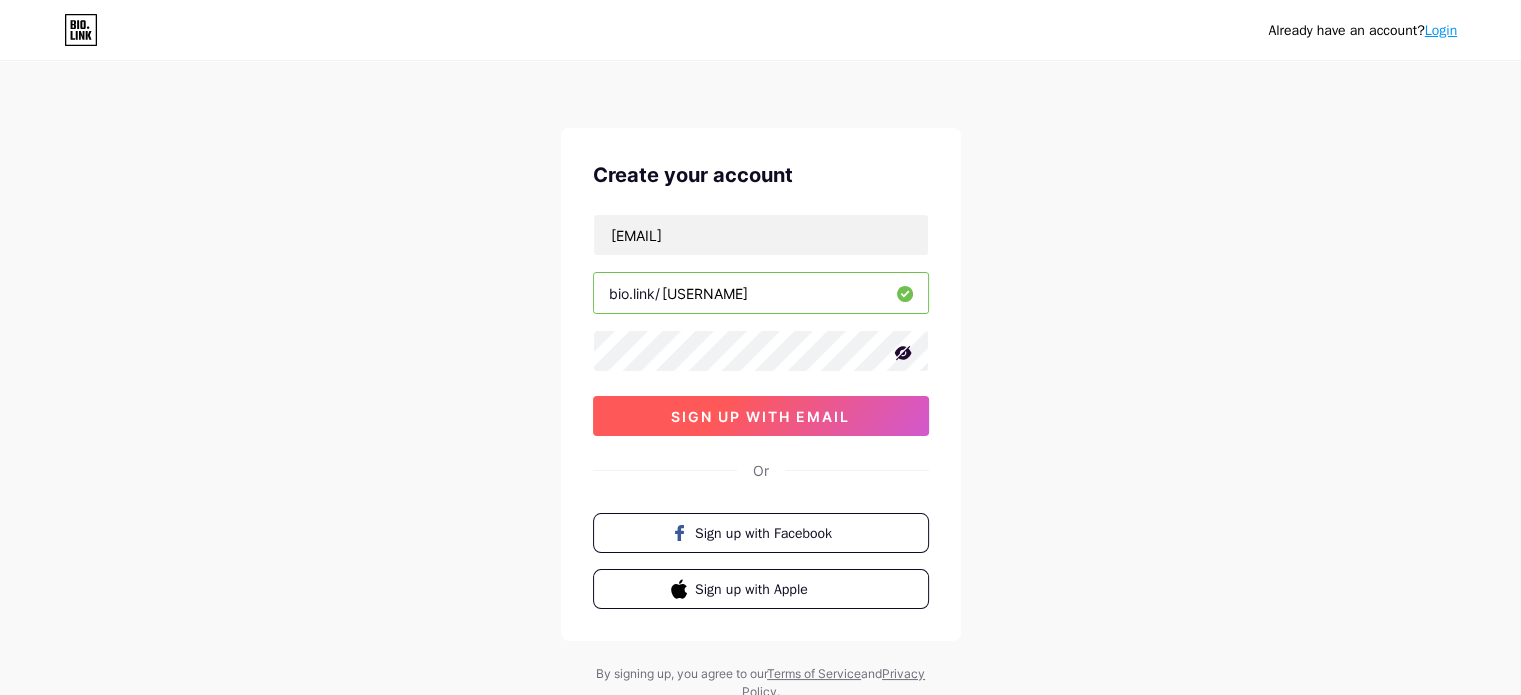 click on "sign up with email" at bounding box center (761, 416) 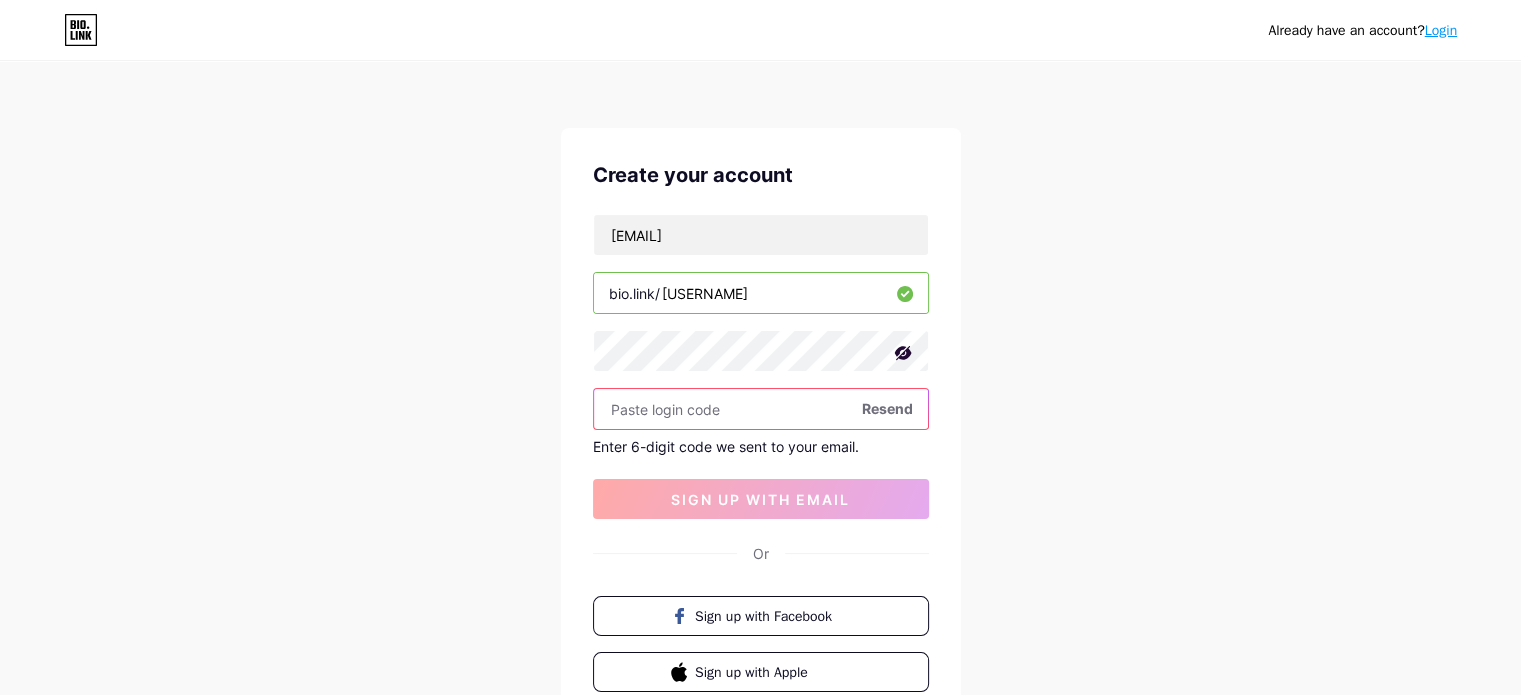 click at bounding box center (761, 409) 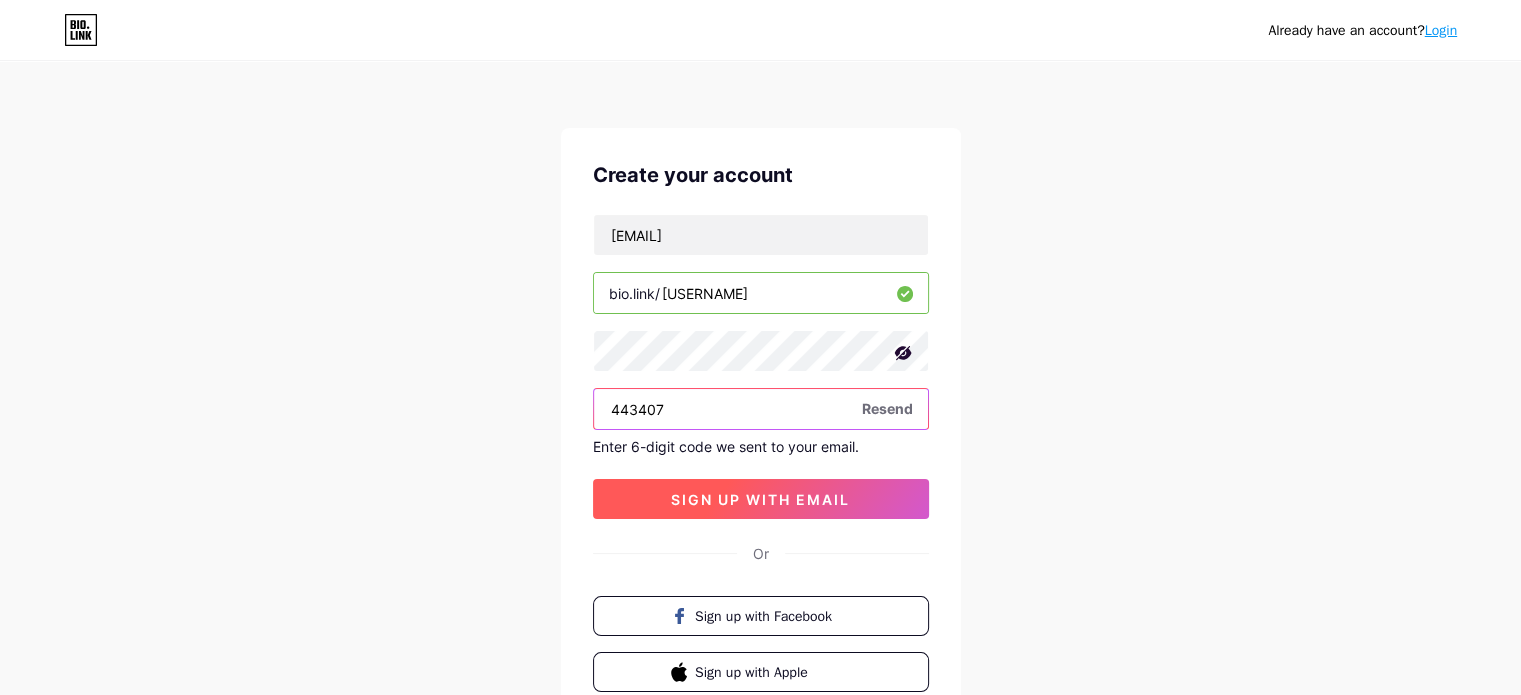 type on "443407" 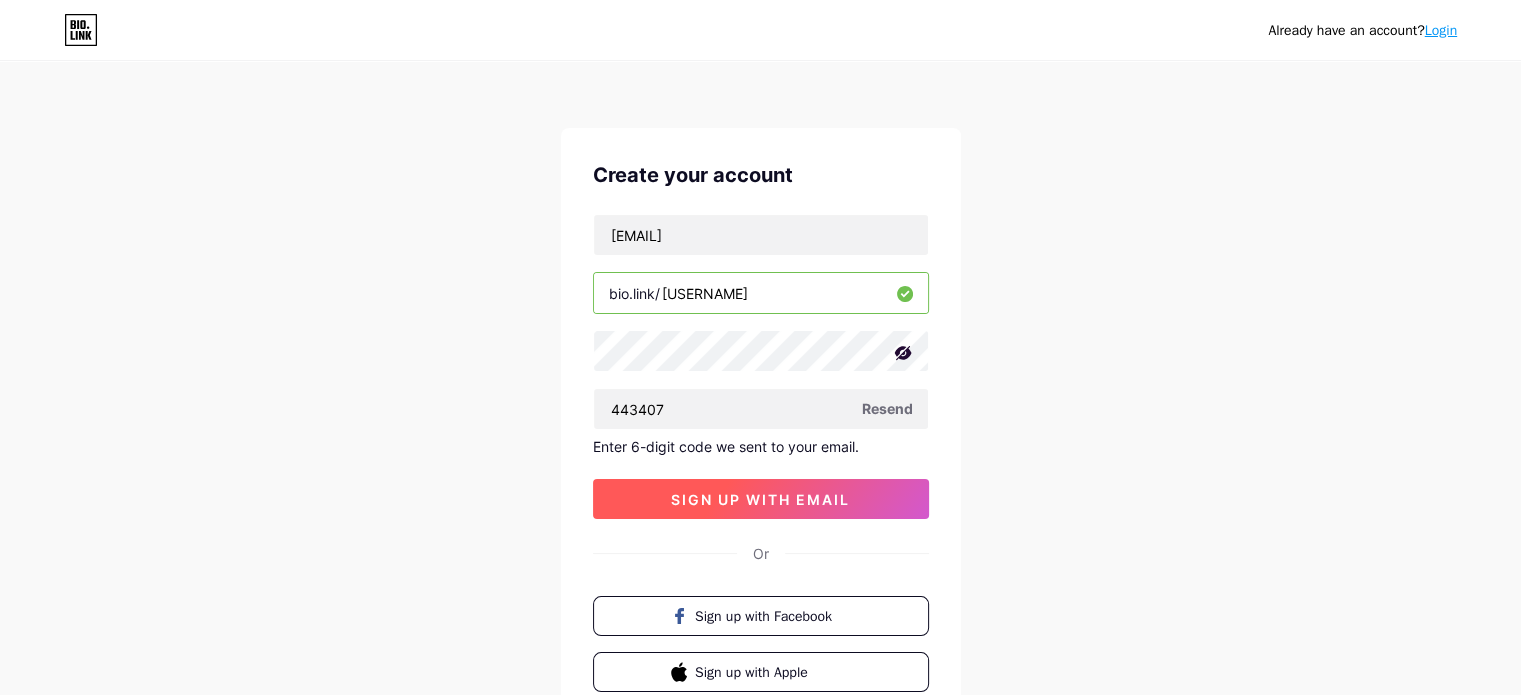 click on "sign up with email" at bounding box center [761, 499] 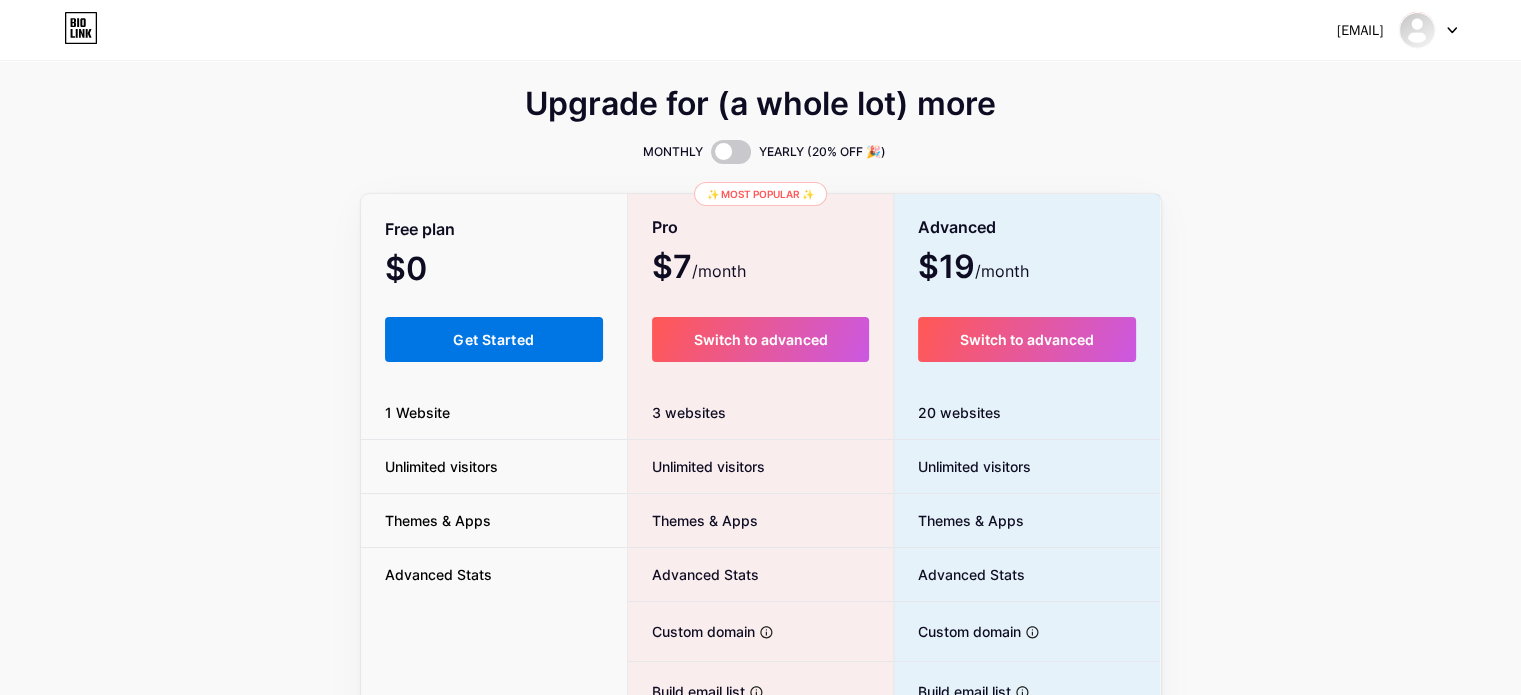click on "Get Started" at bounding box center (493, 339) 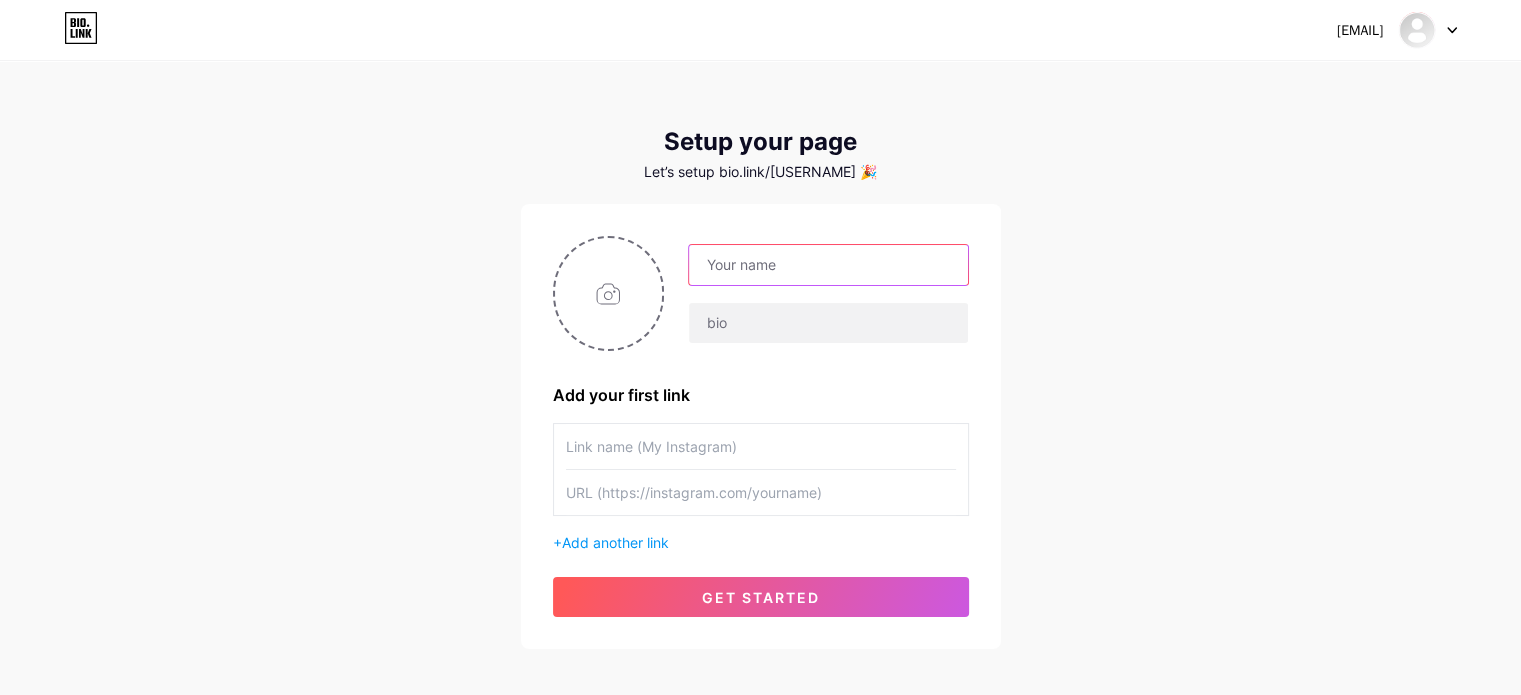 click at bounding box center (828, 265) 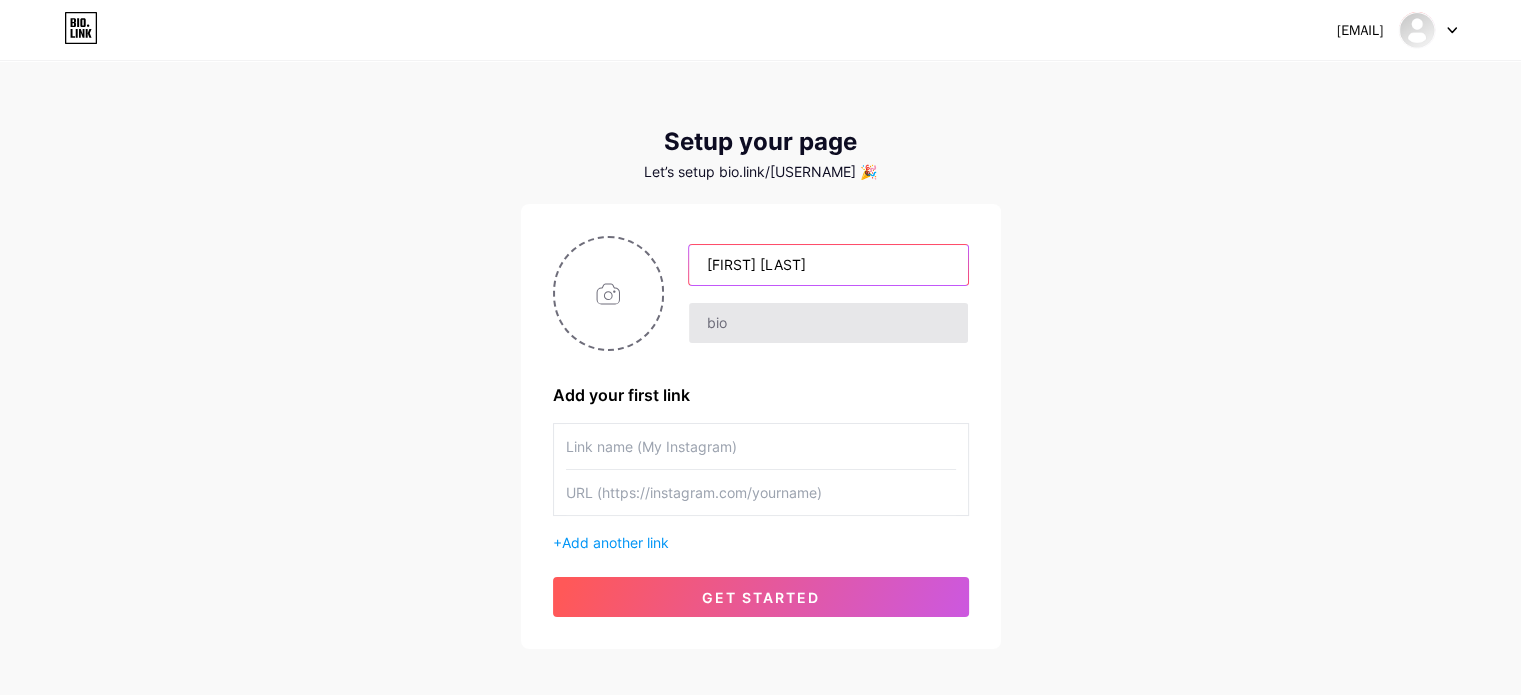 type on "[FIRST] [LAST]" 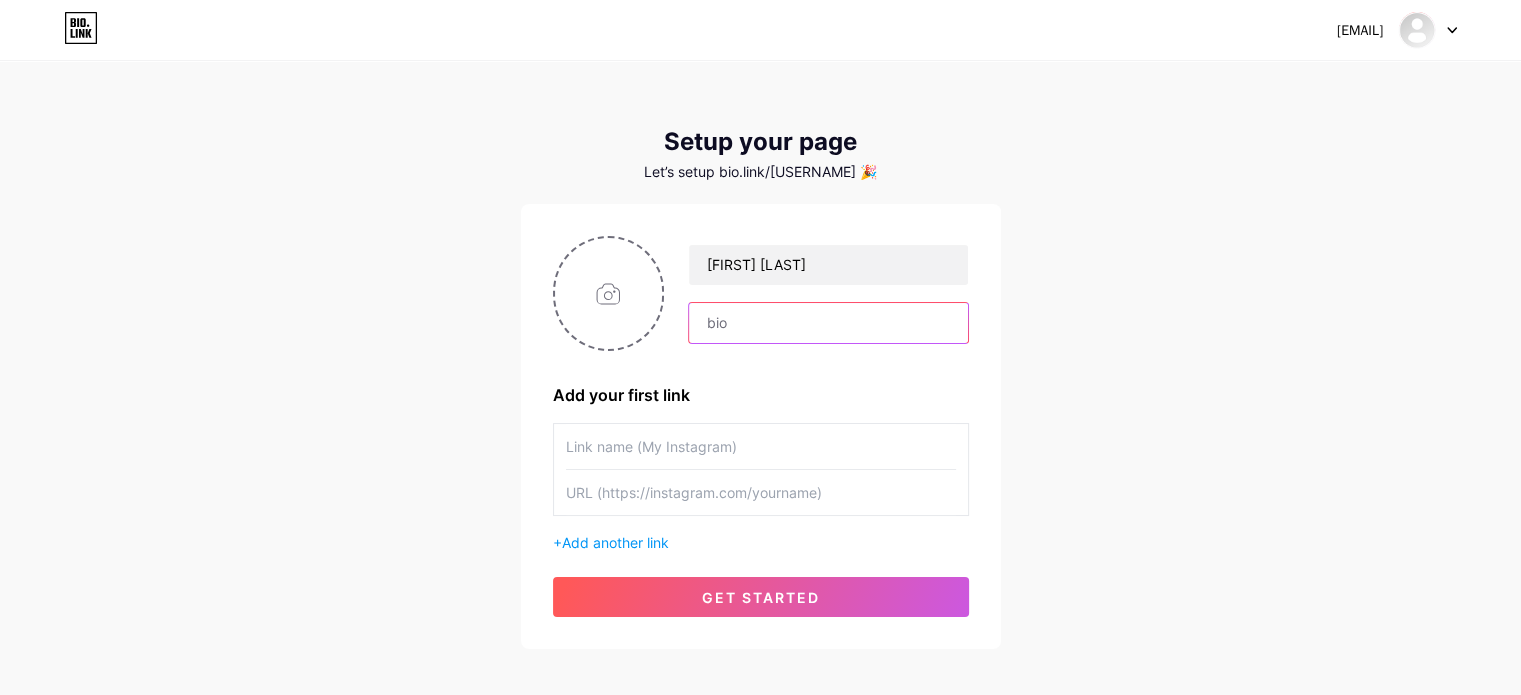 click at bounding box center (828, 323) 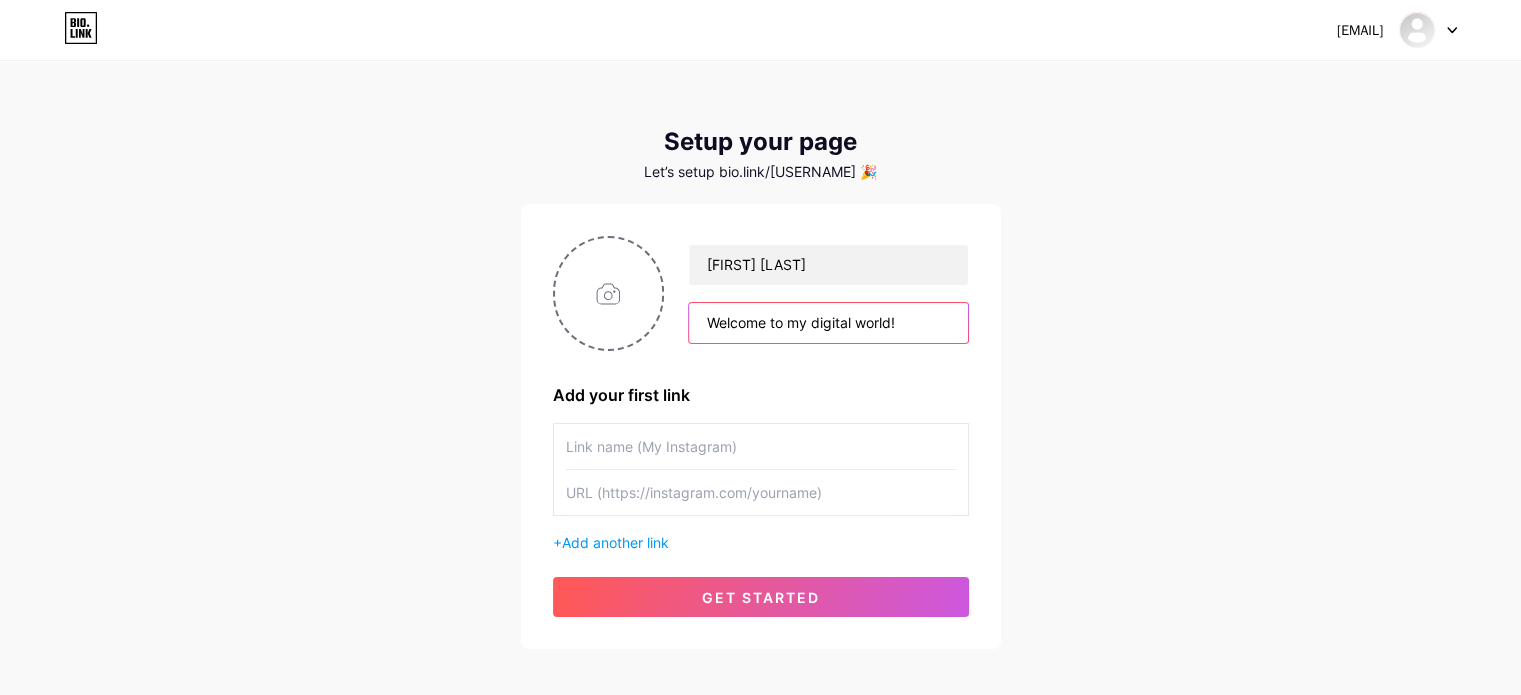 type on "Welcome to my digital world!" 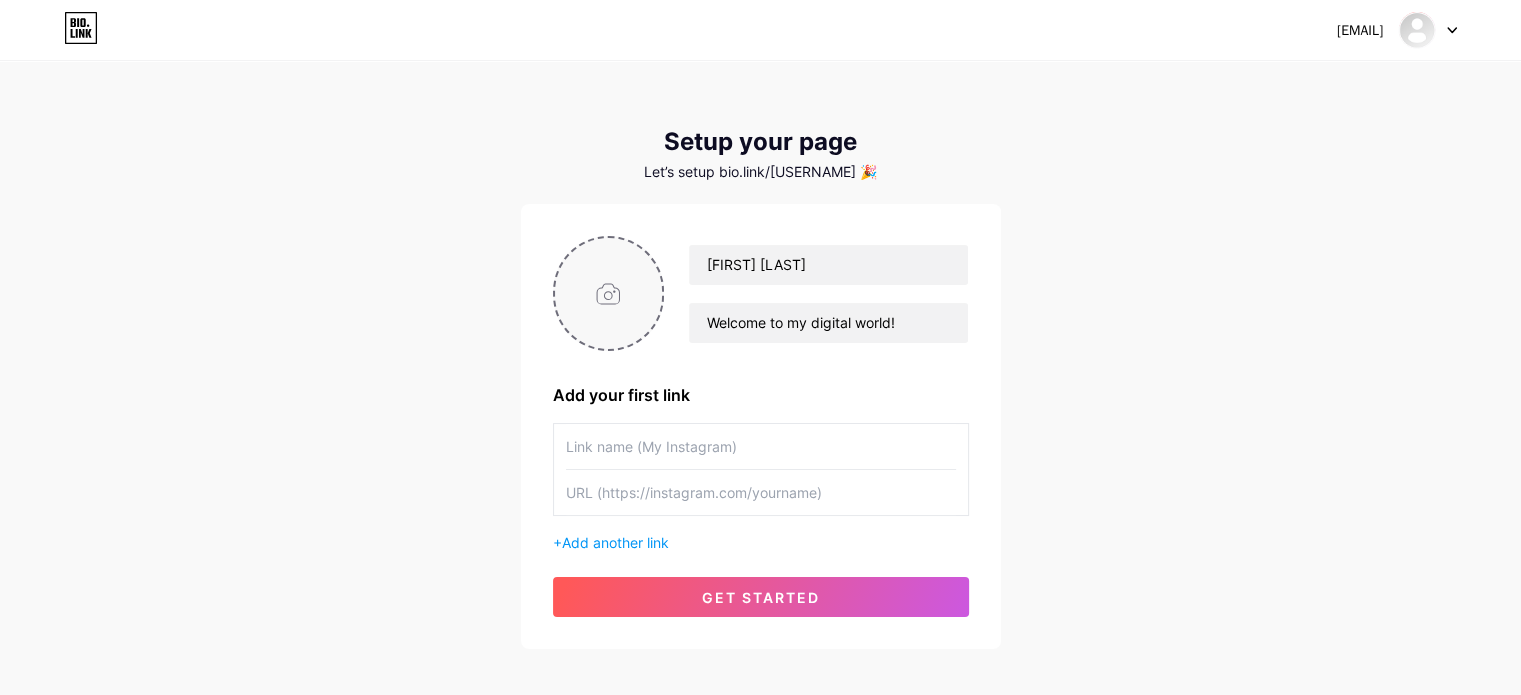 click at bounding box center [609, 293] 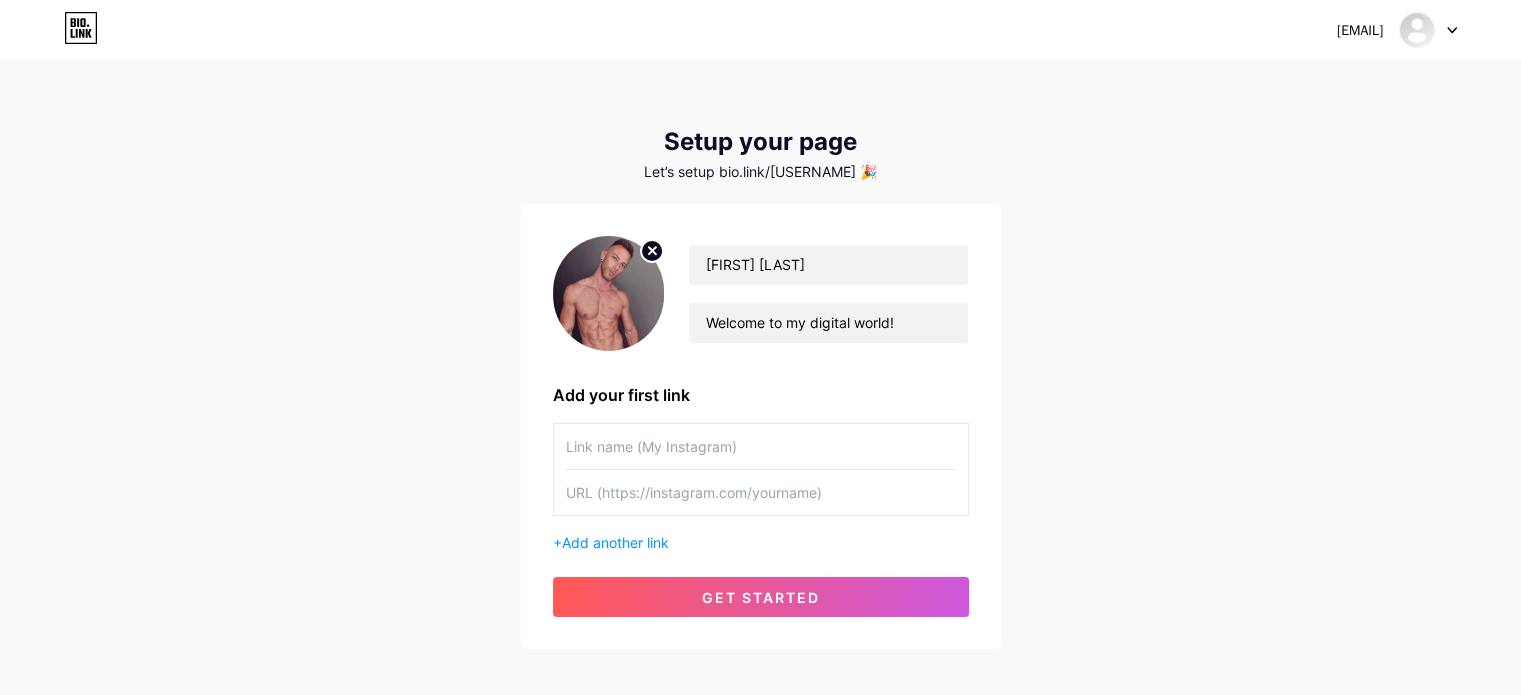 click at bounding box center [761, 446] 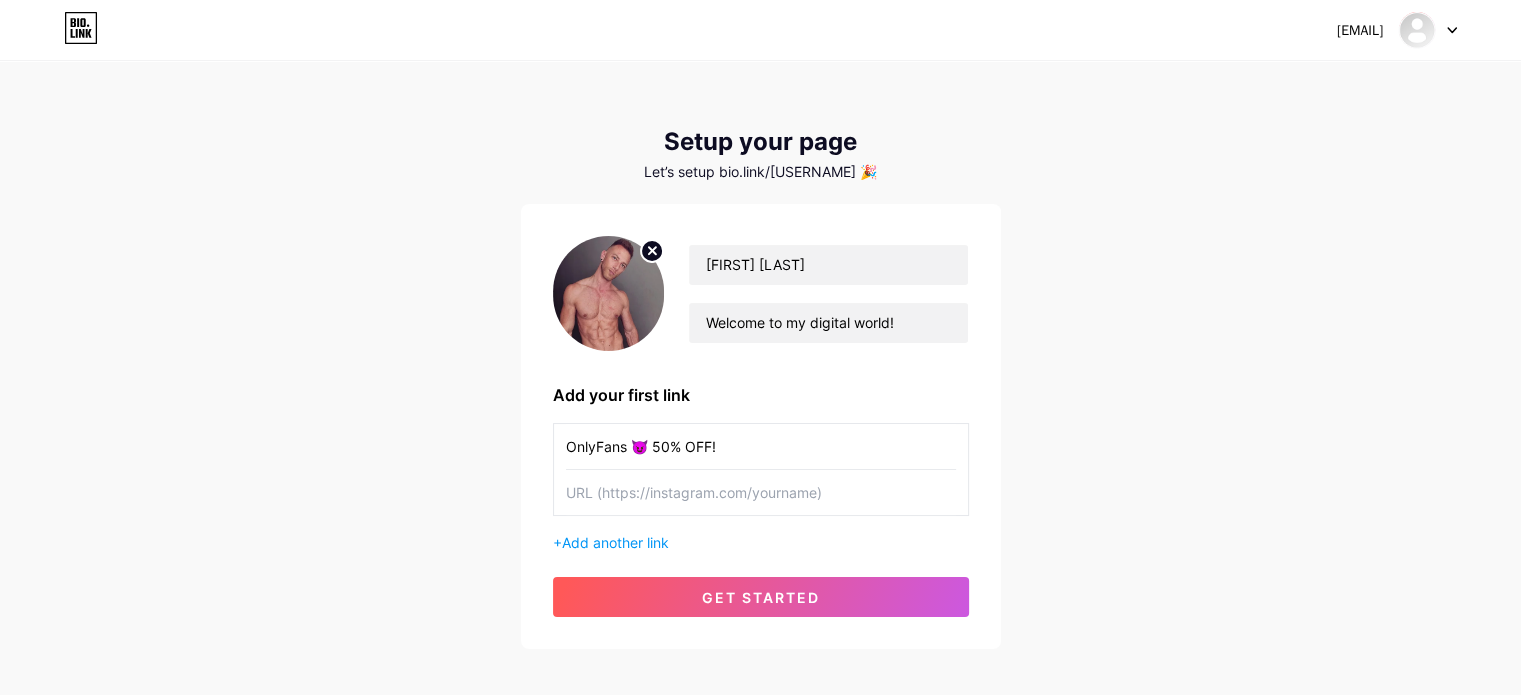 type on "OnlyFans 😈 50% OFF!" 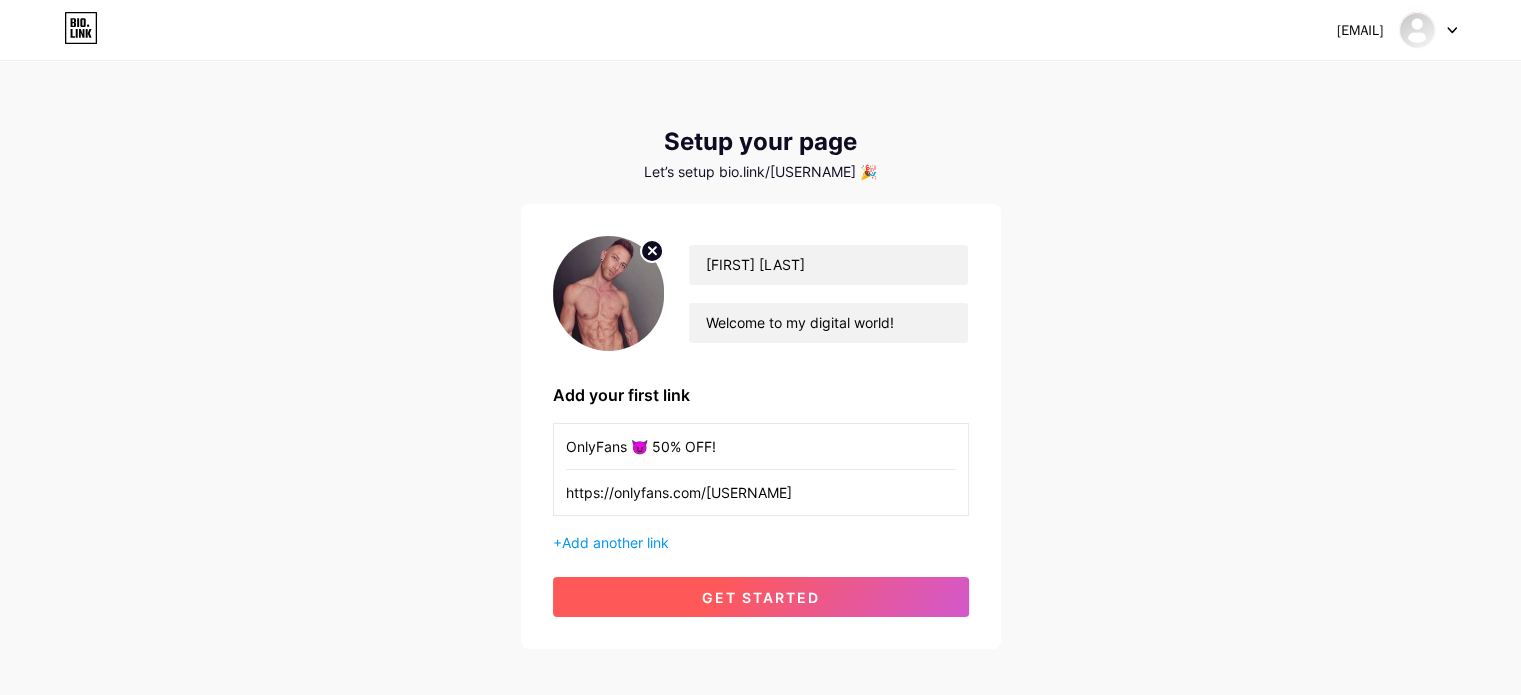type on "https://onlyfans.com/[USERNAME]" 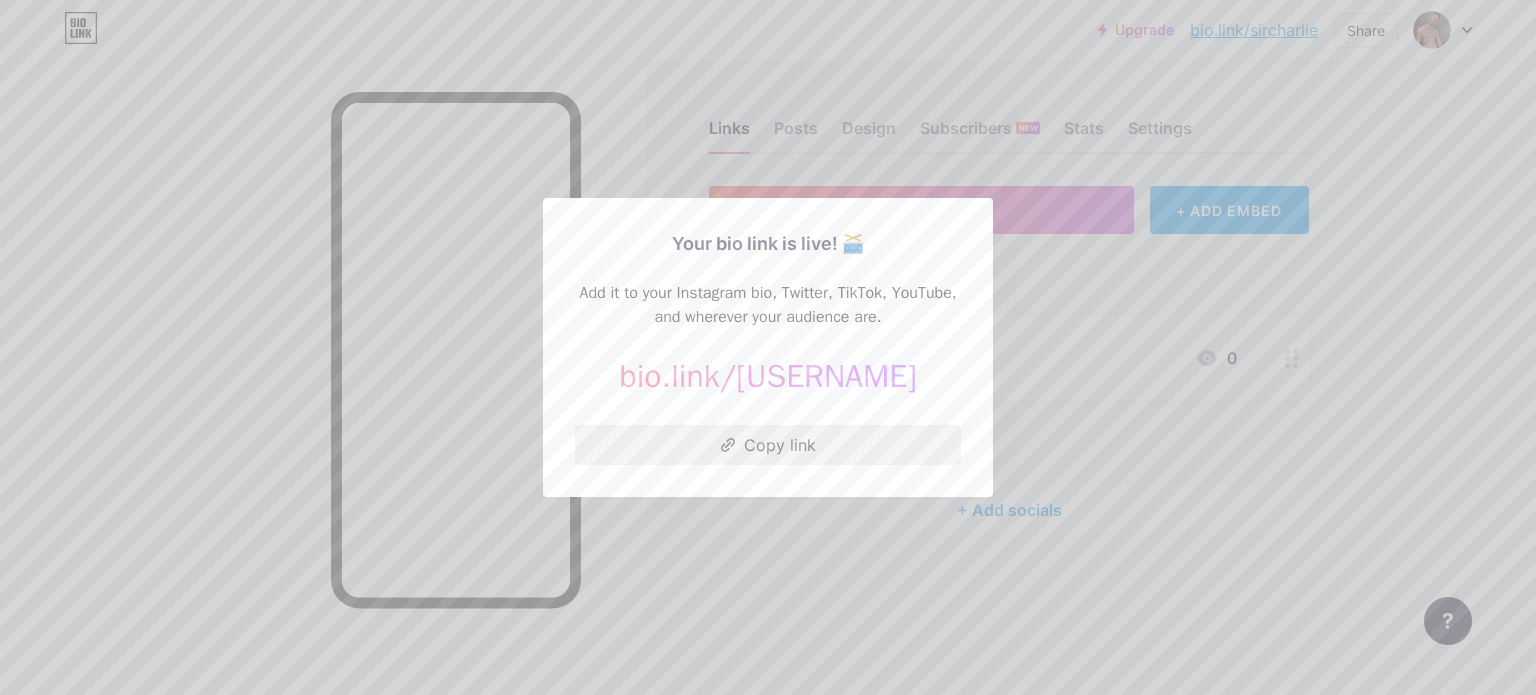 click on "Copy link" at bounding box center (768, 445) 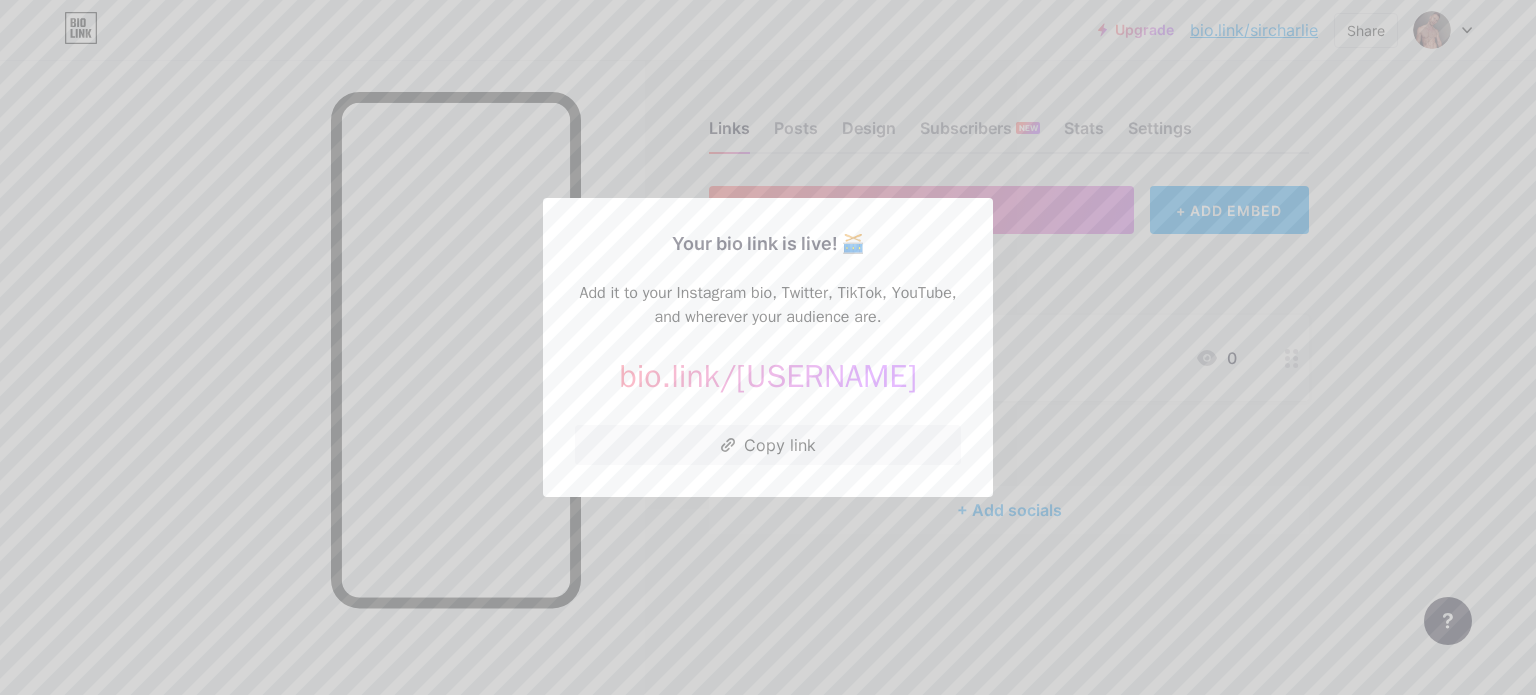 click at bounding box center (768, 347) 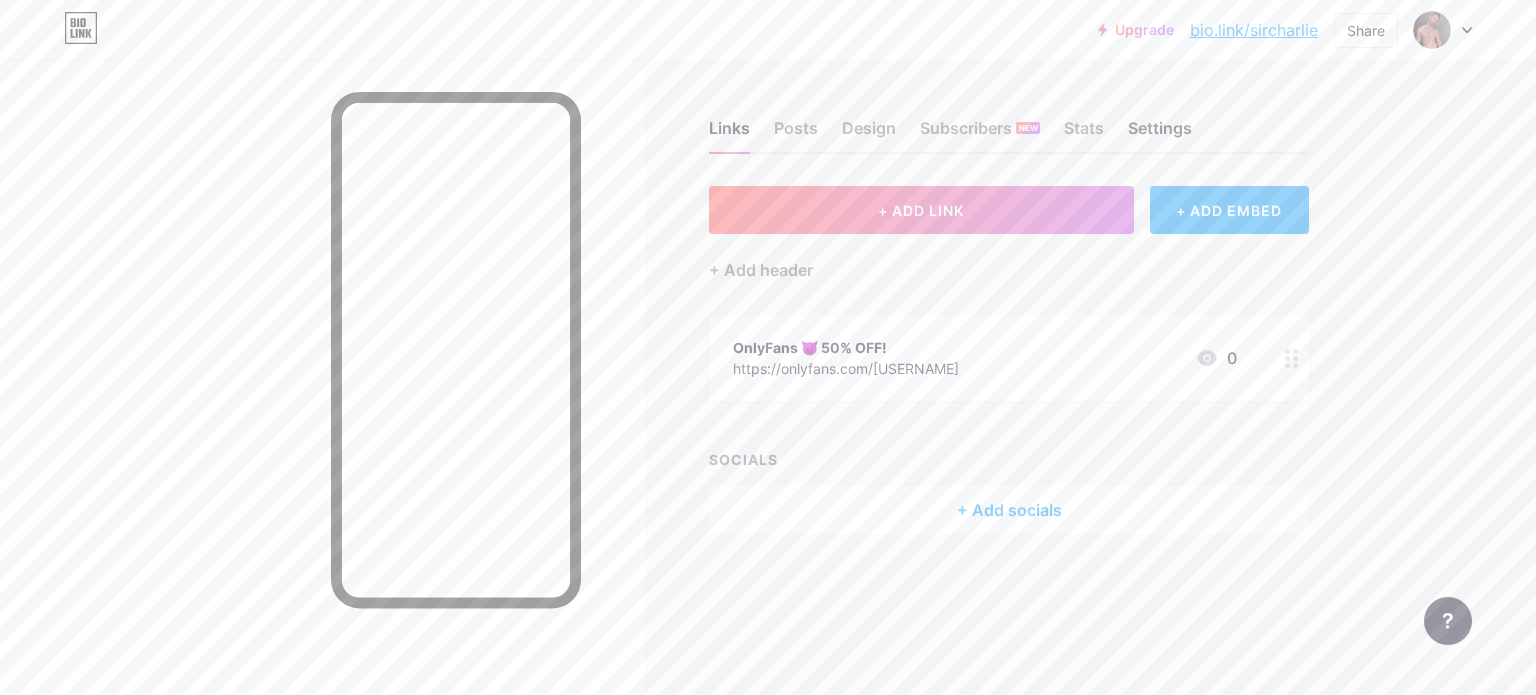 click on "Settings" at bounding box center [1160, 134] 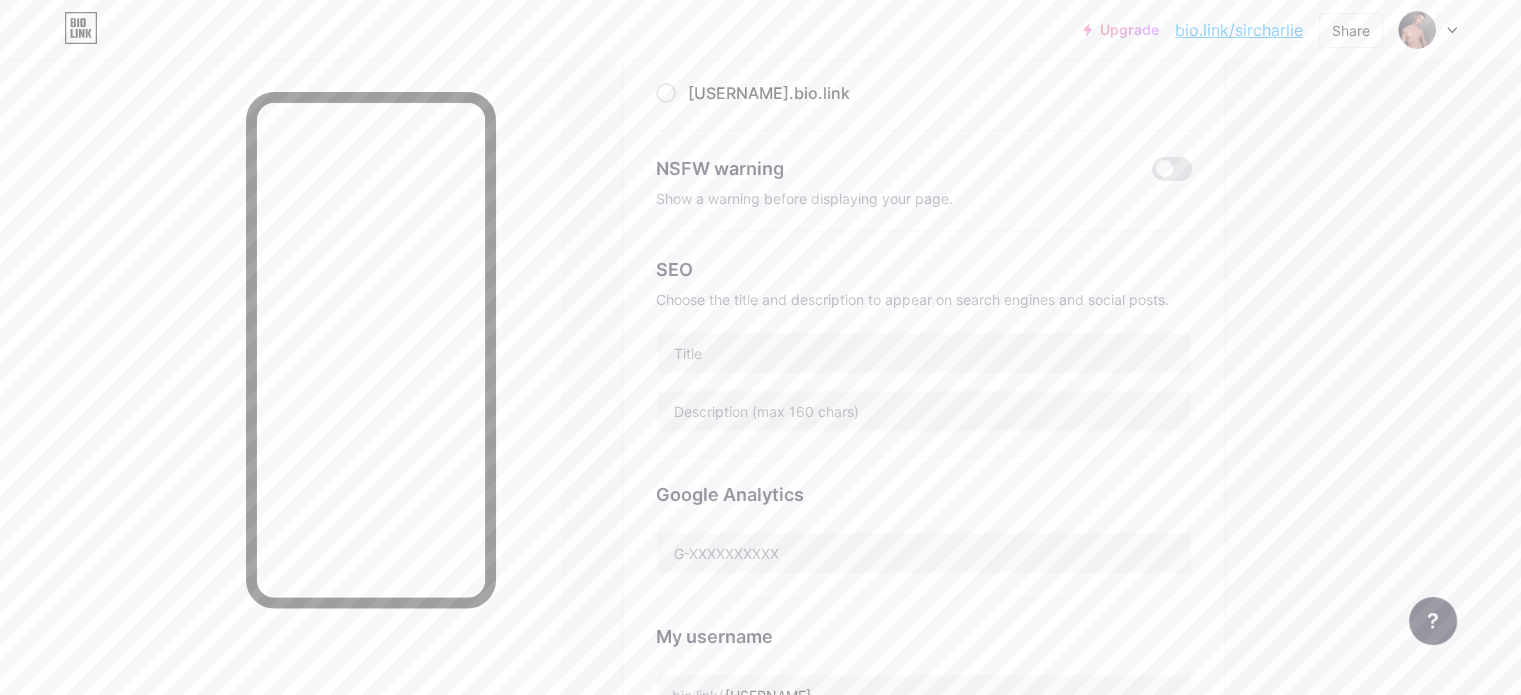 scroll, scrollTop: 300, scrollLeft: 0, axis: vertical 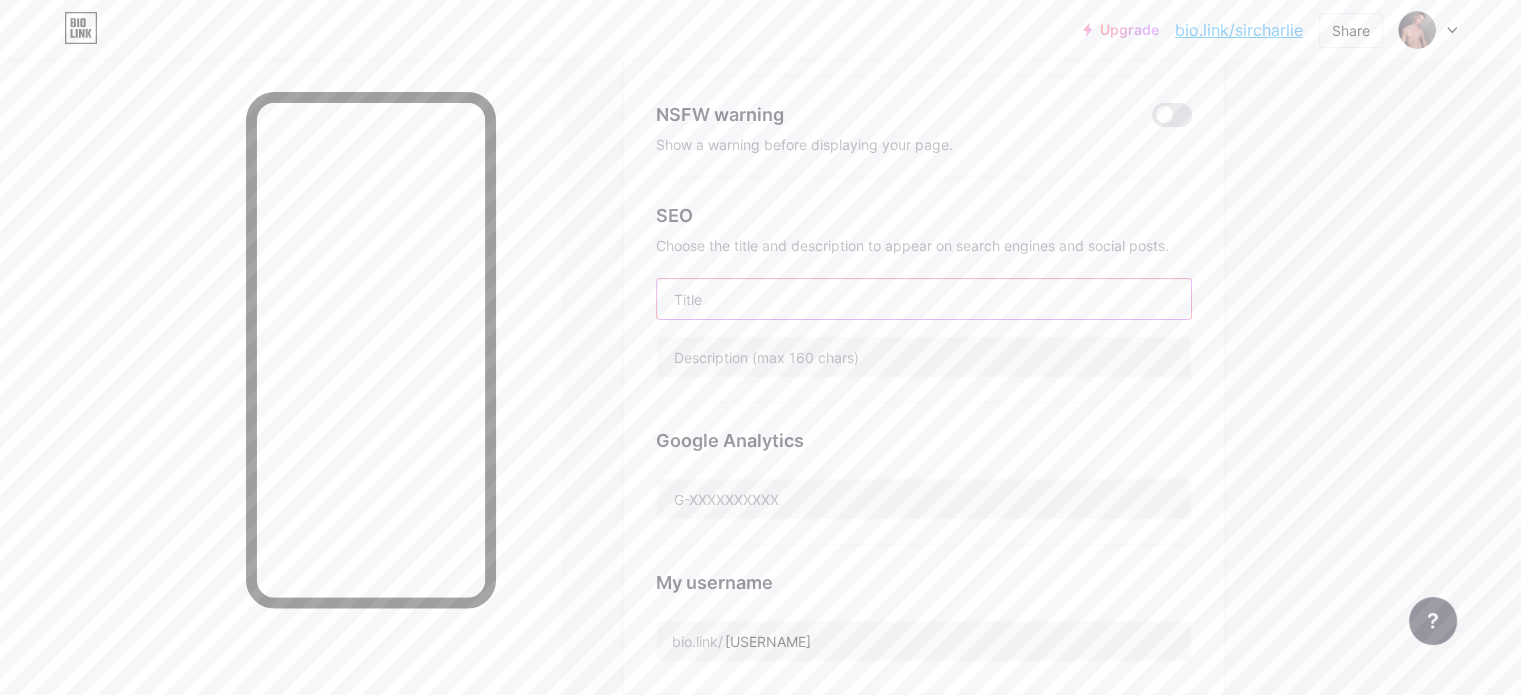 click at bounding box center [924, 299] 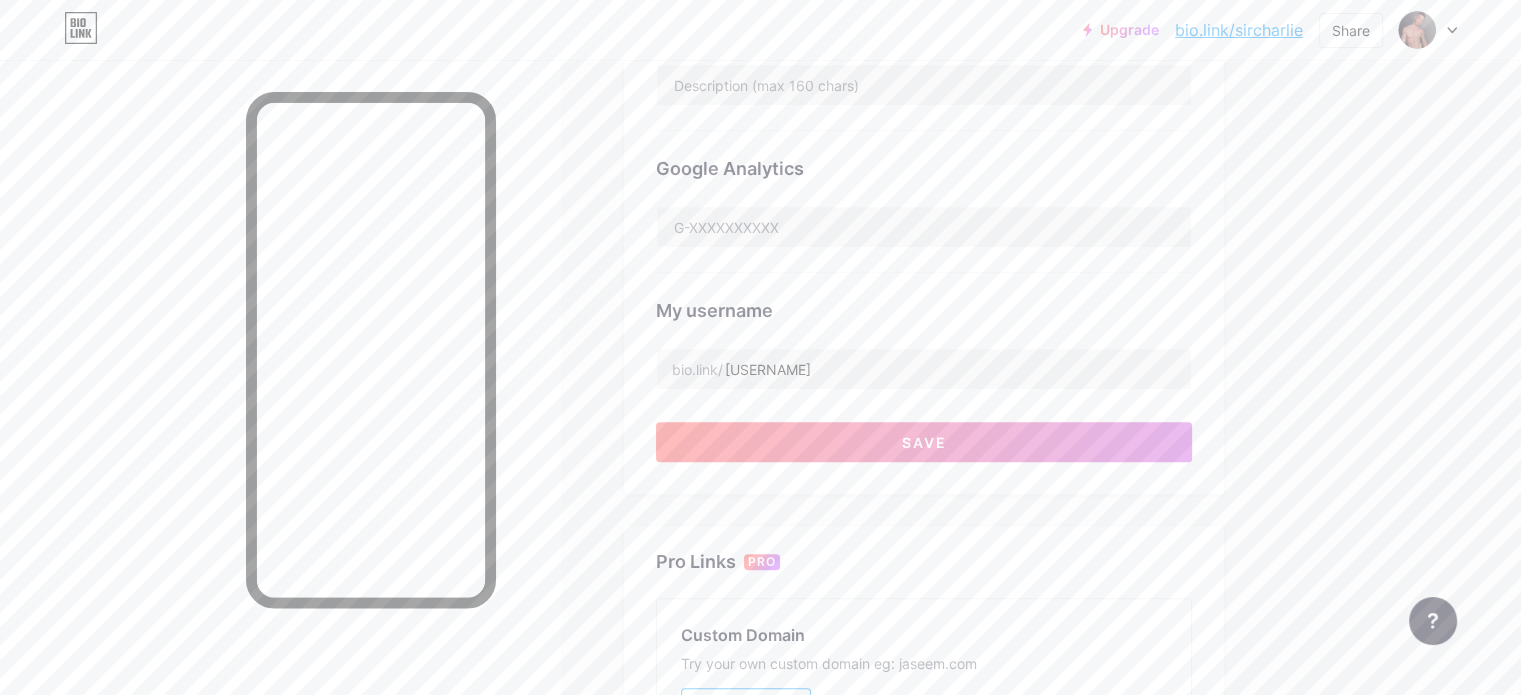 scroll, scrollTop: 600, scrollLeft: 0, axis: vertical 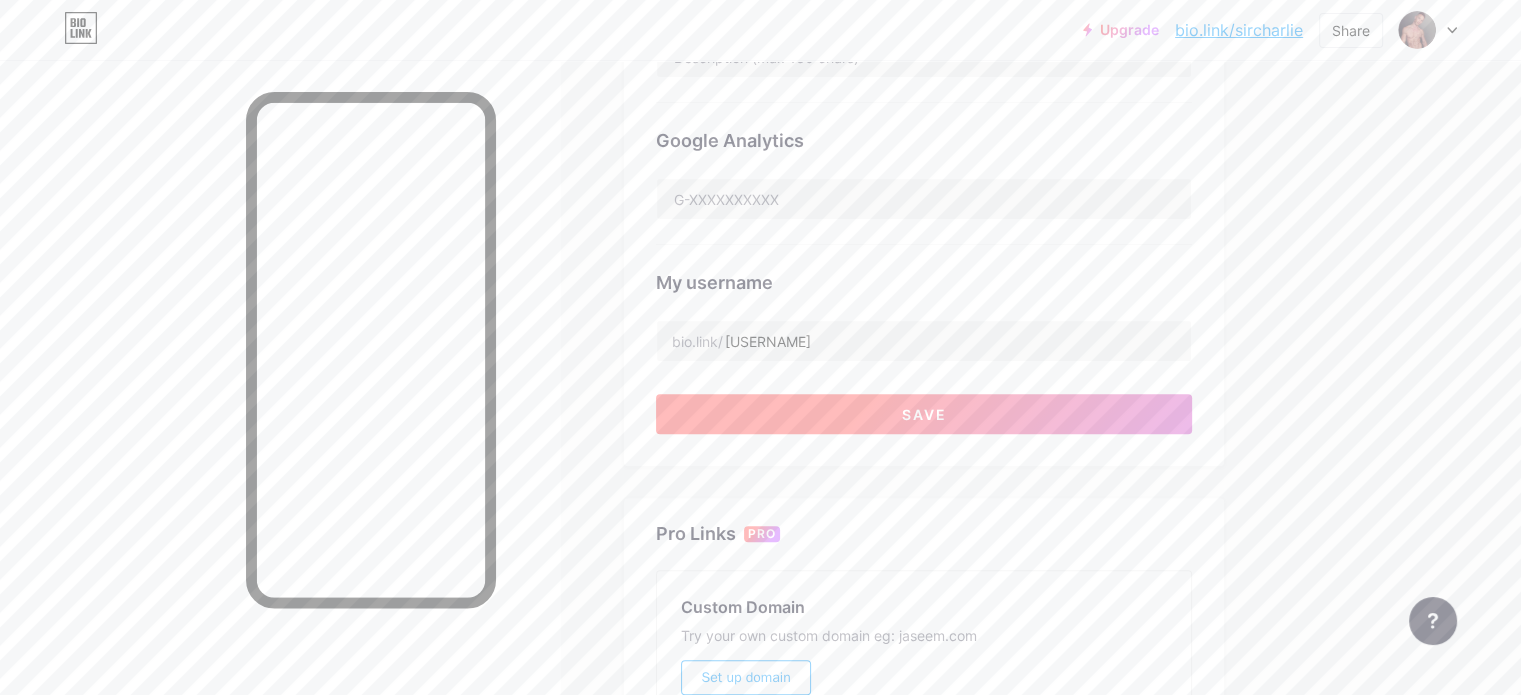 type on "[FIRST] [LAST] OnlyFans | Instagram" 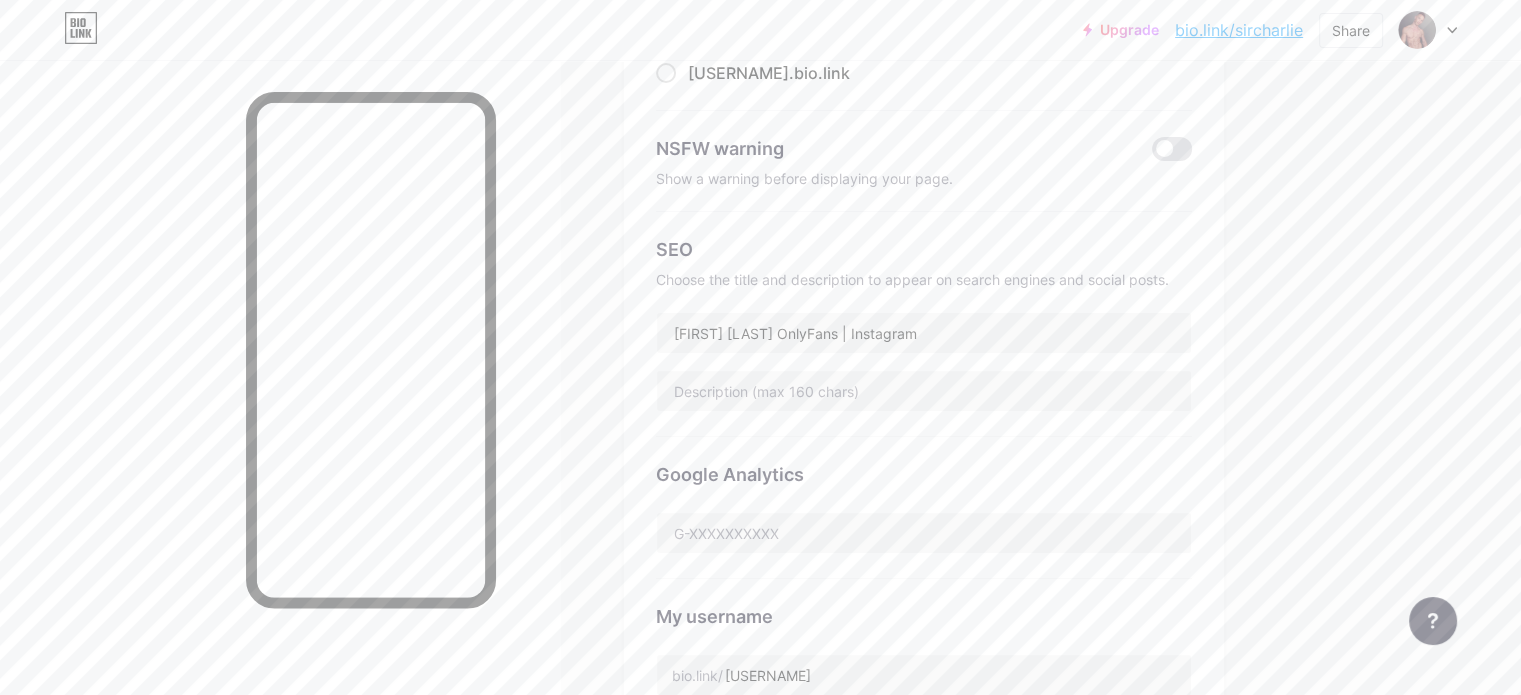 scroll, scrollTop: 0, scrollLeft: 0, axis: both 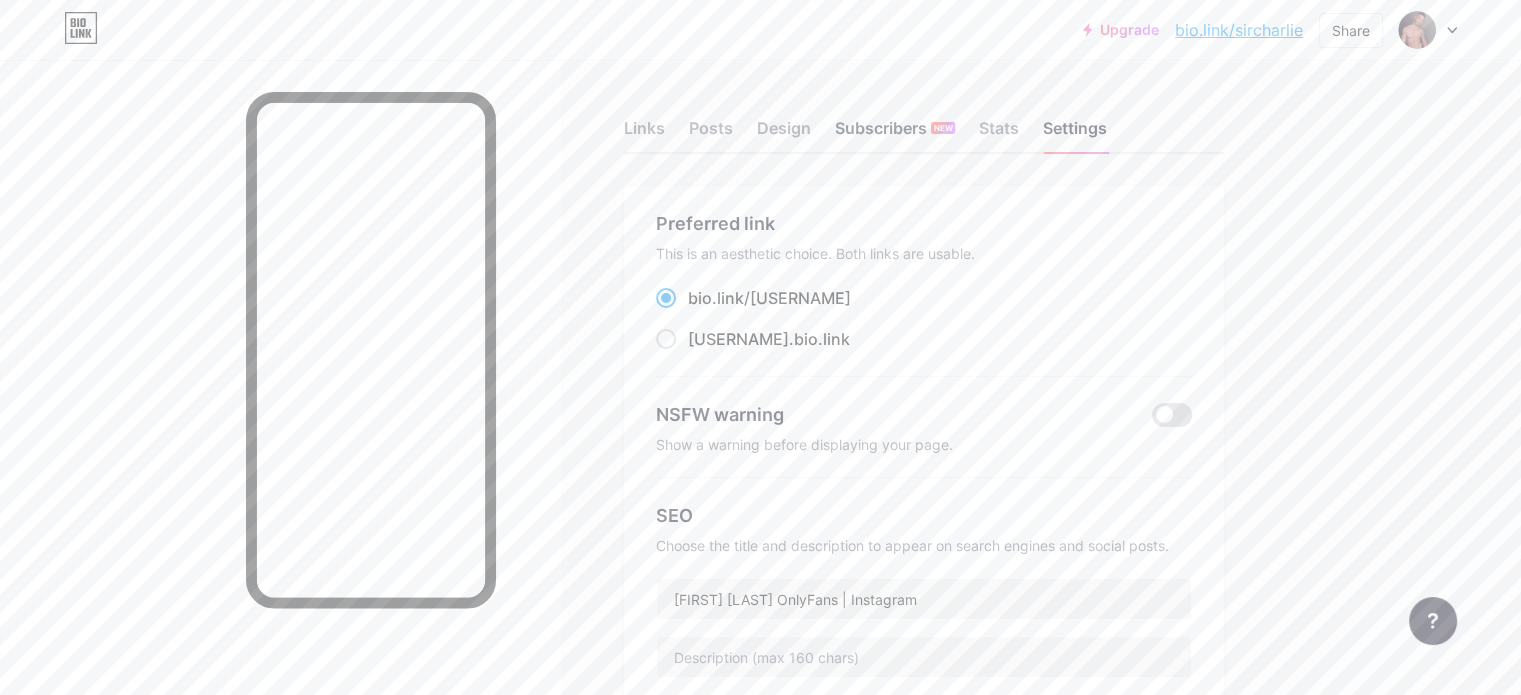 click on "Subscribers
NEW" at bounding box center (895, 134) 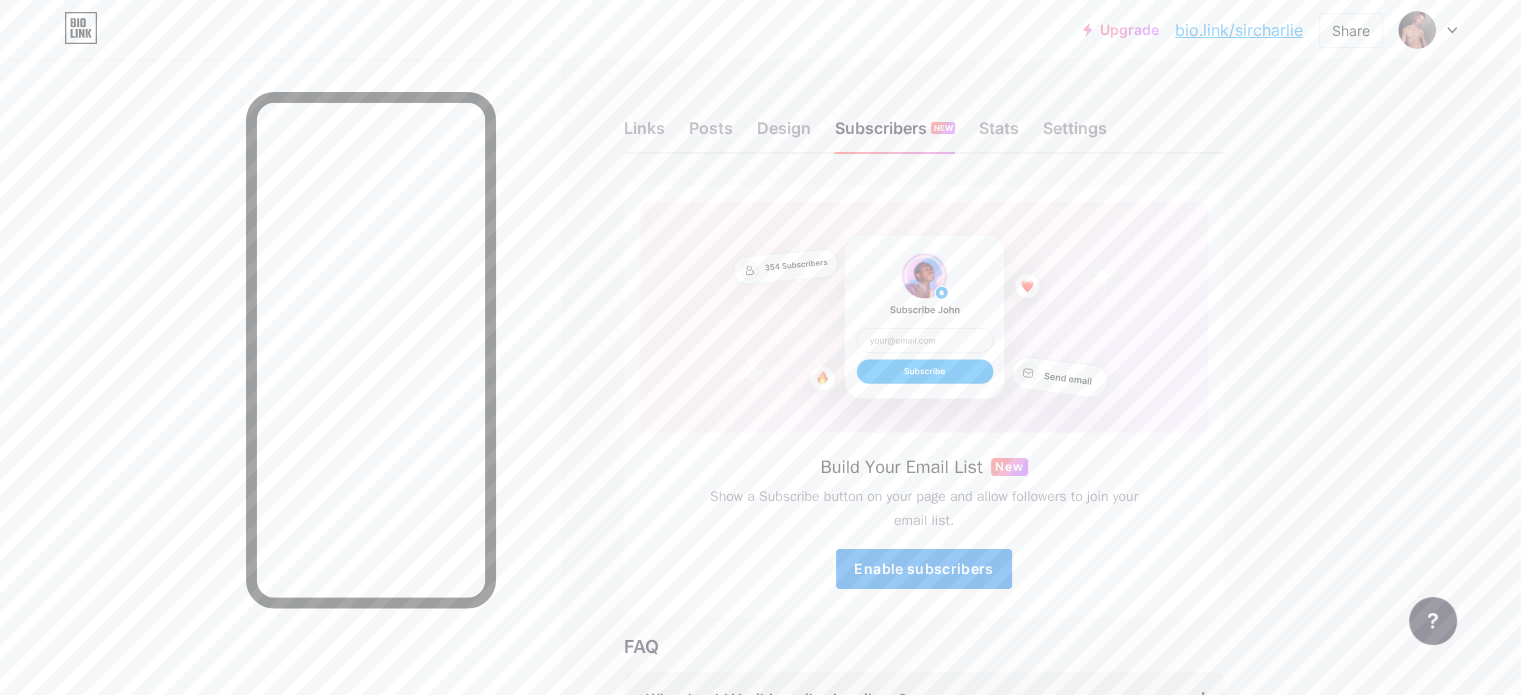 click on "Enable subscribers" at bounding box center [923, 568] 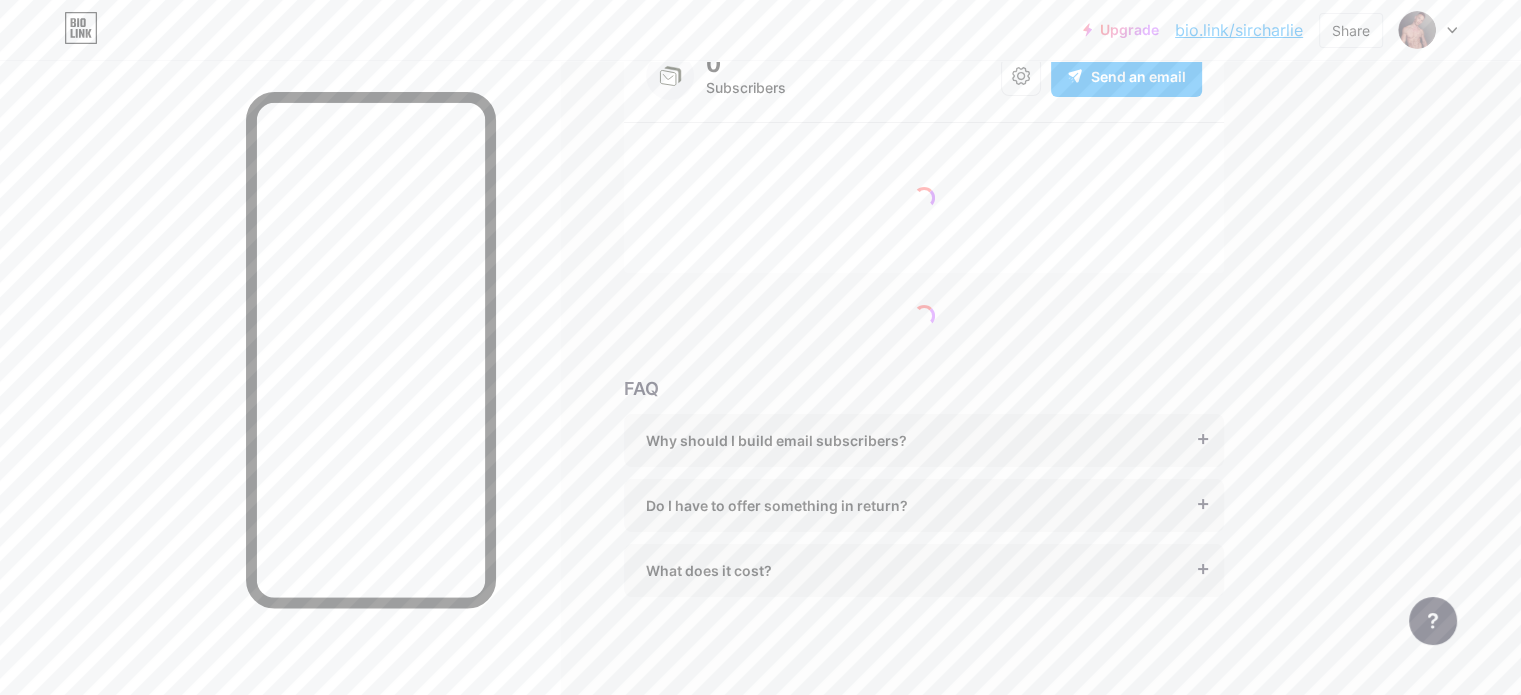 scroll, scrollTop: 0, scrollLeft: 0, axis: both 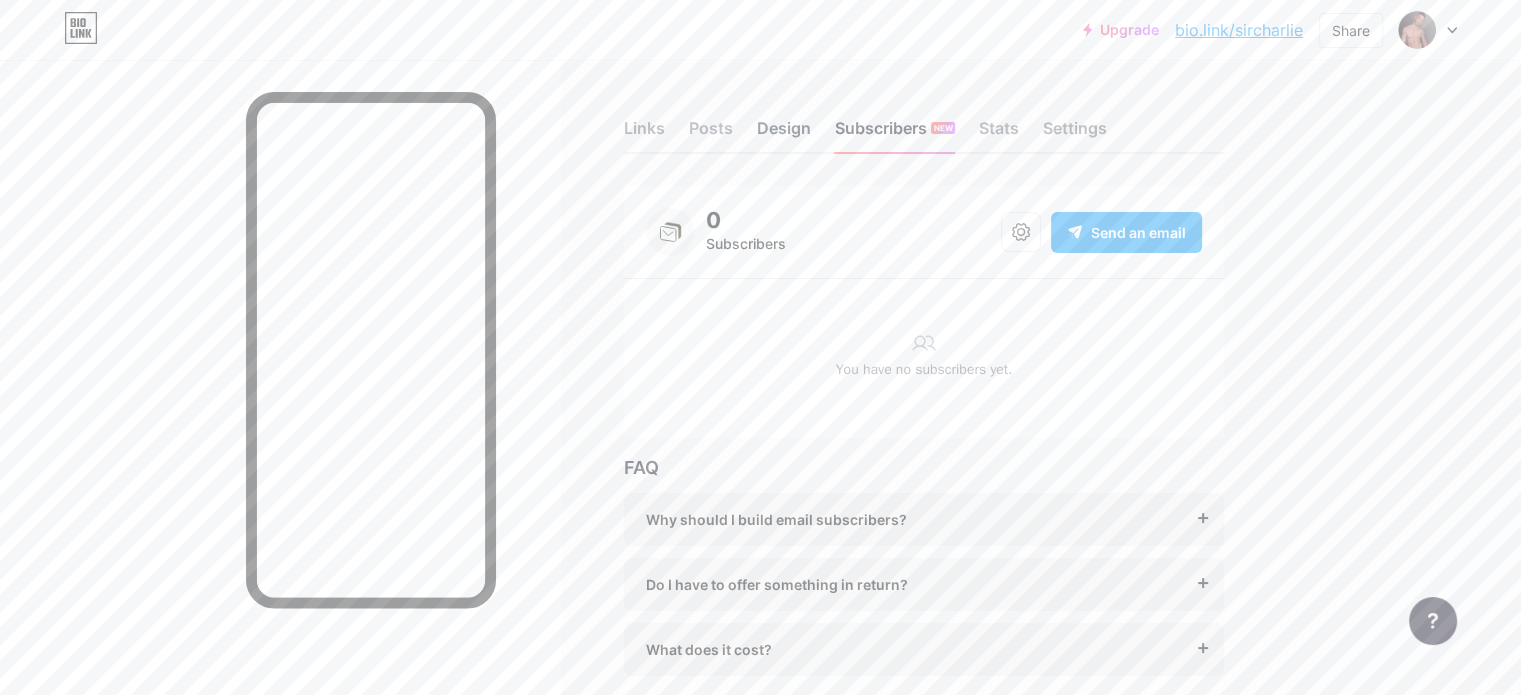 click on "Design" at bounding box center [784, 134] 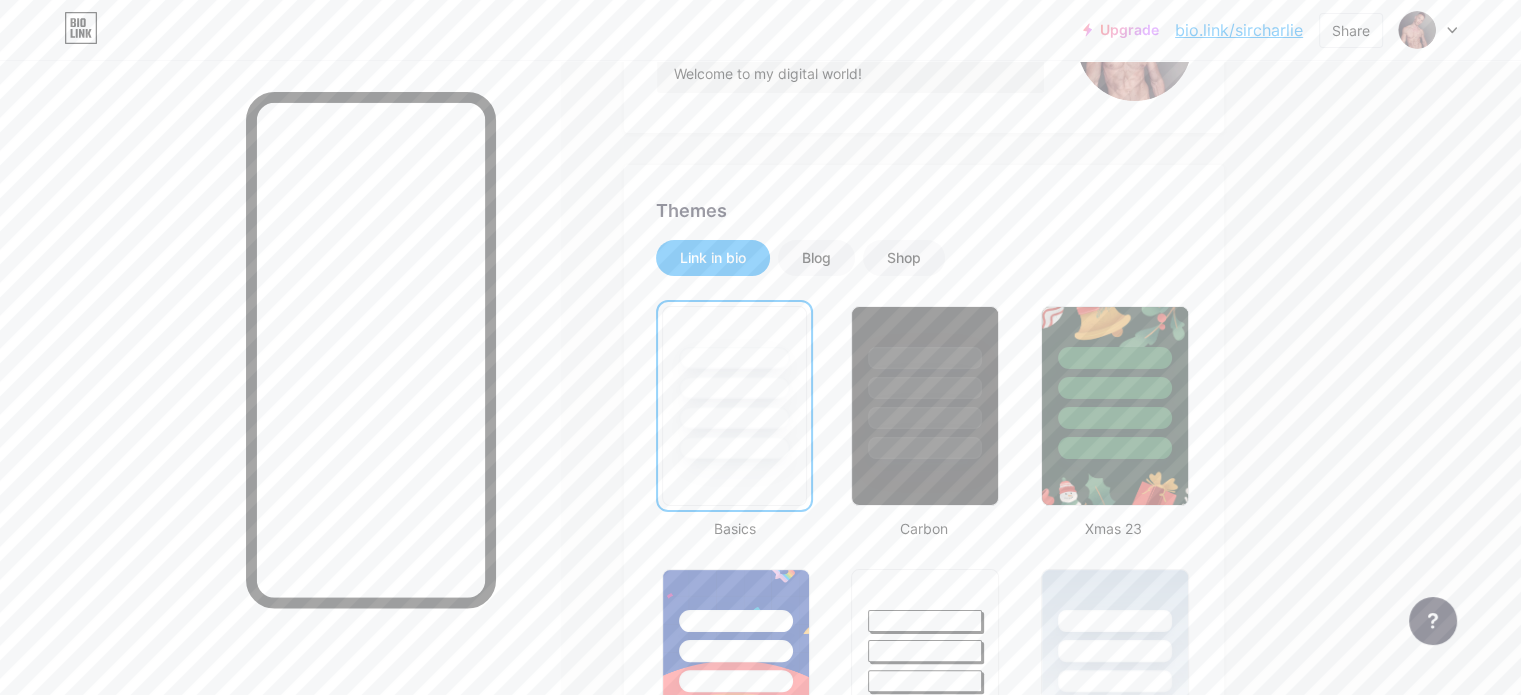 scroll, scrollTop: 300, scrollLeft: 0, axis: vertical 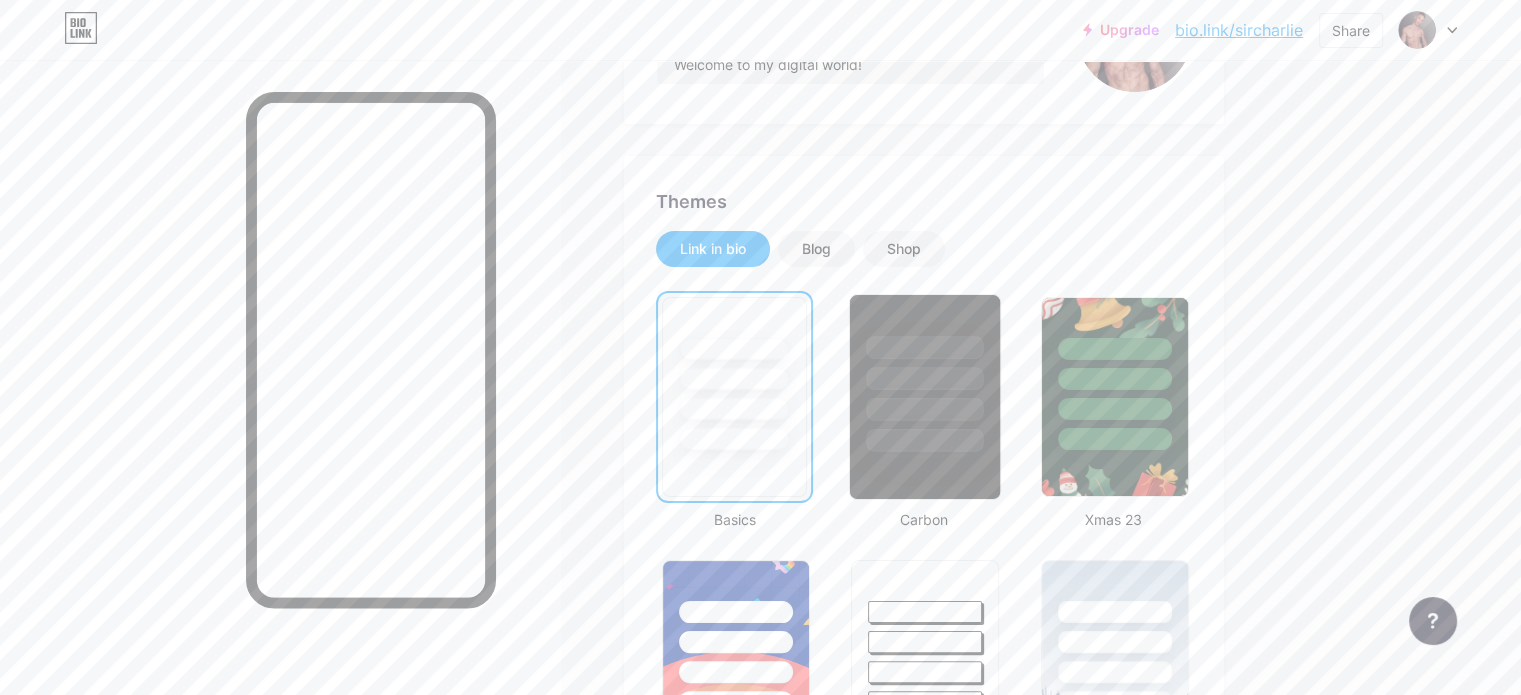 click at bounding box center (925, 347) 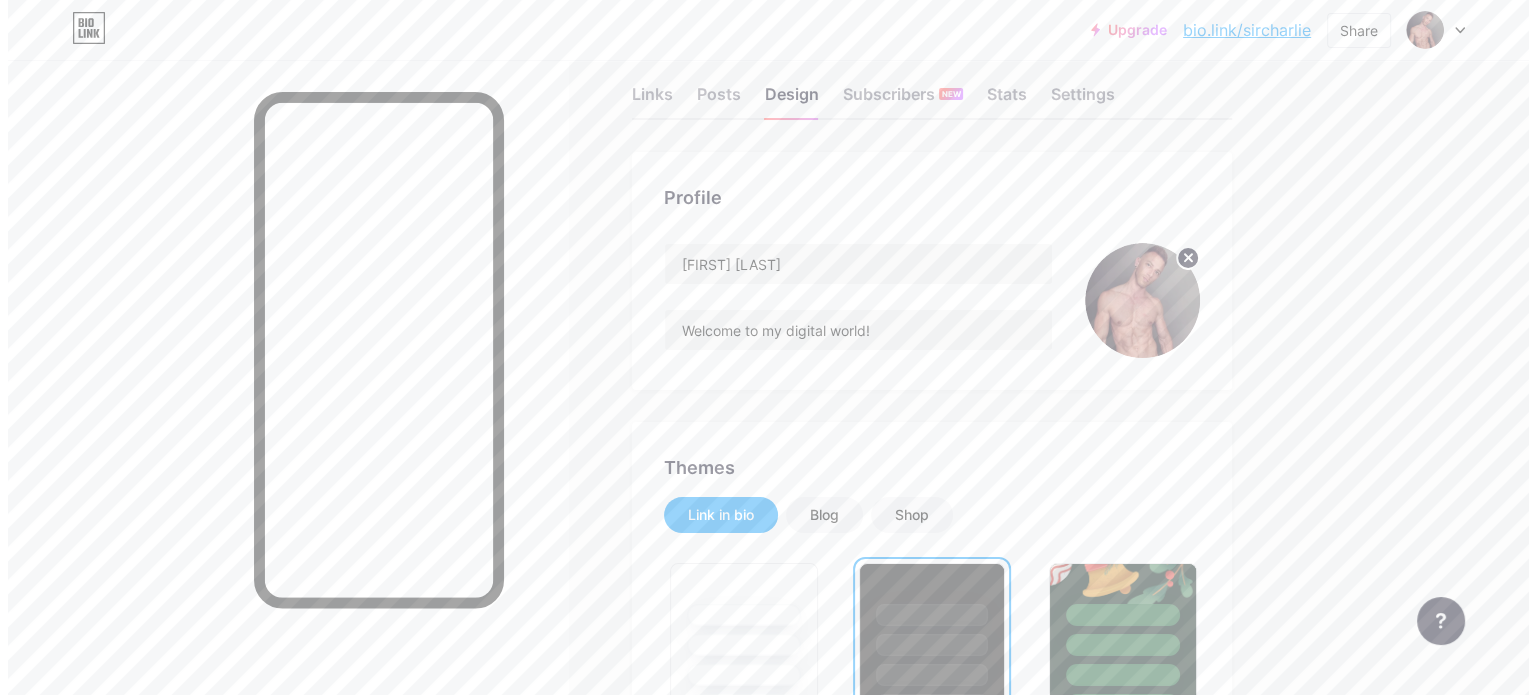 scroll, scrollTop: 0, scrollLeft: 0, axis: both 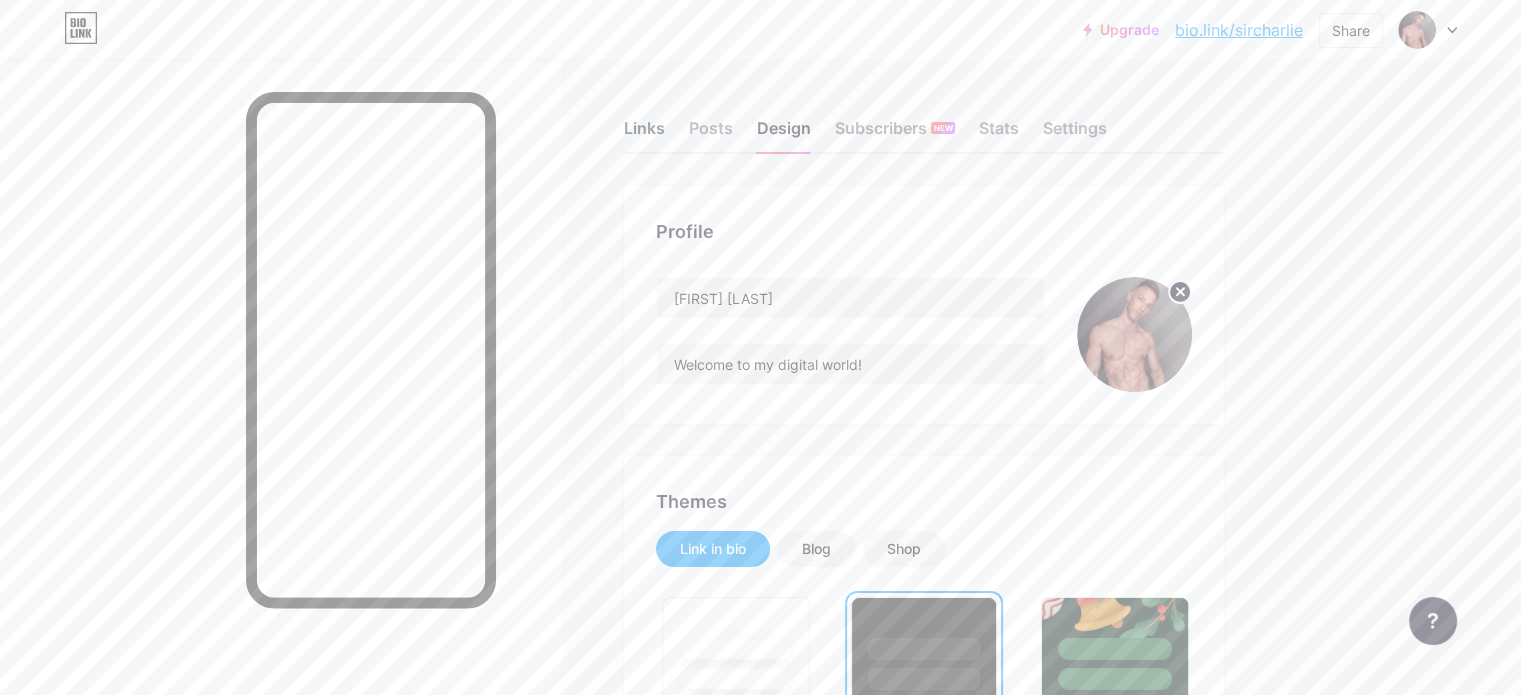 click on "Links" at bounding box center [644, 134] 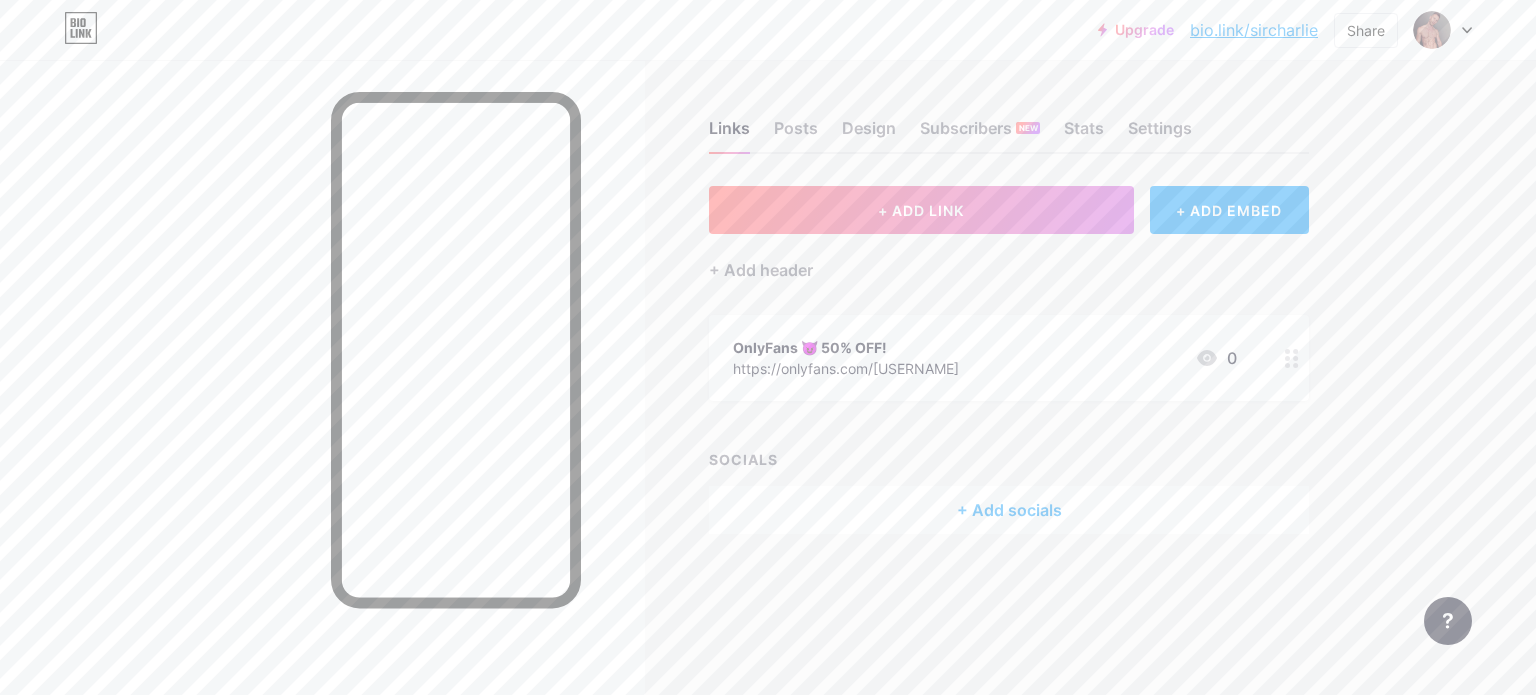 click on "OnlyFans 😈 50% OFF!
https://onlyfans.com/[USERNAME]
0" at bounding box center (985, 358) 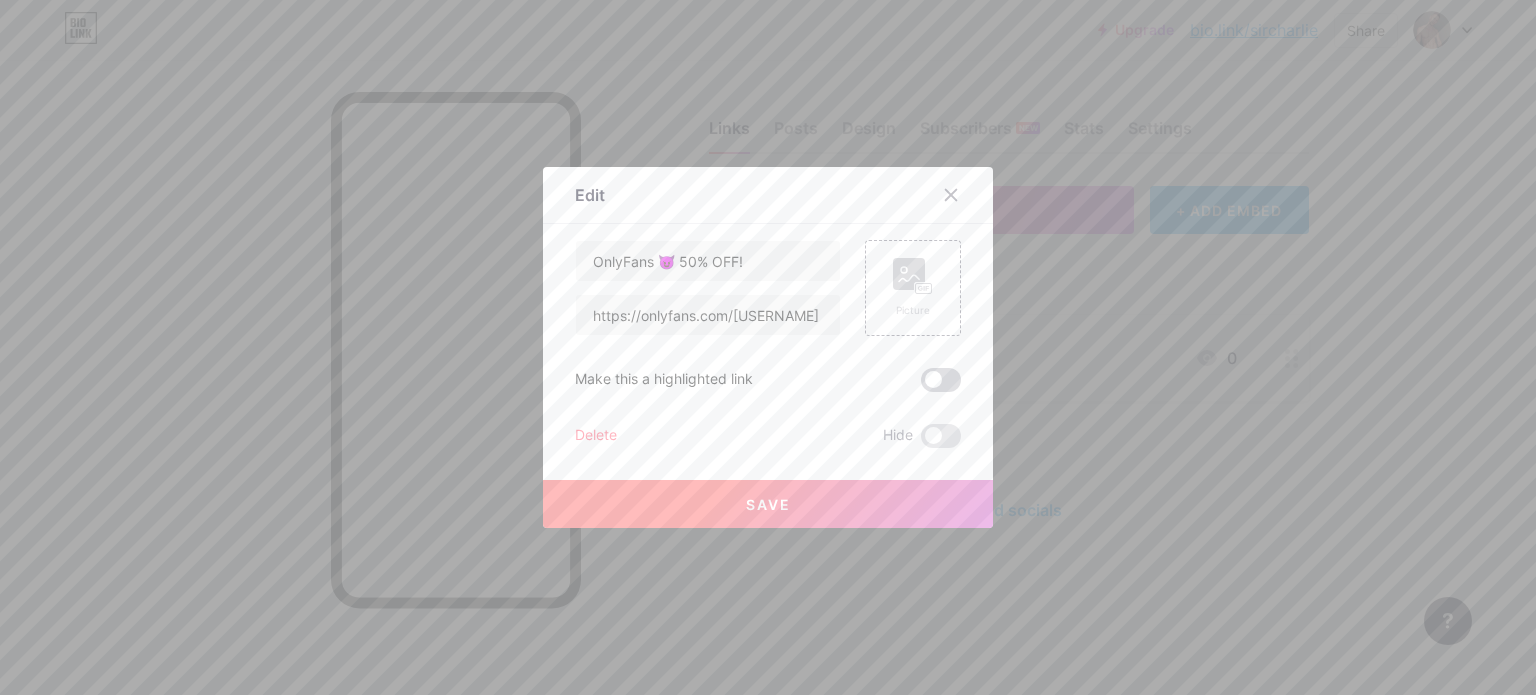click at bounding box center [941, 380] 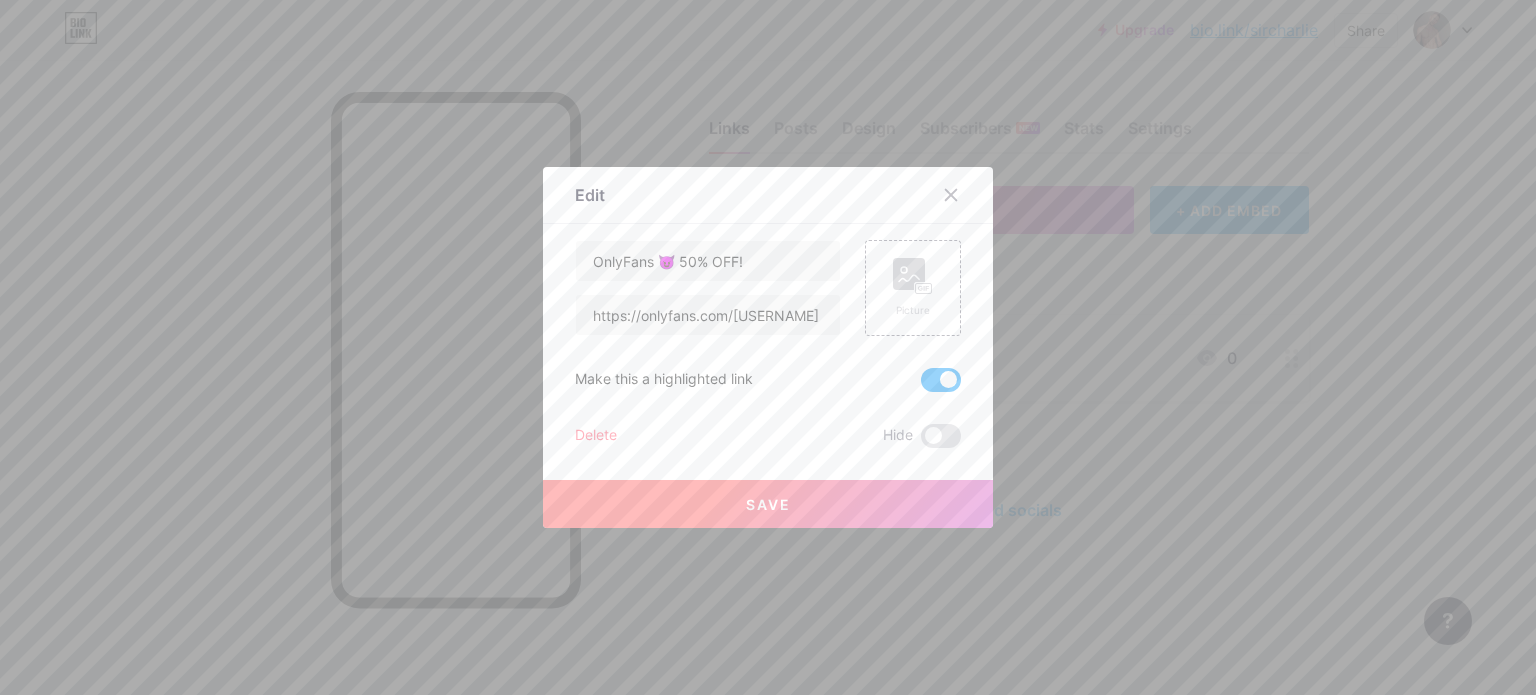 click on "Save" at bounding box center [768, 504] 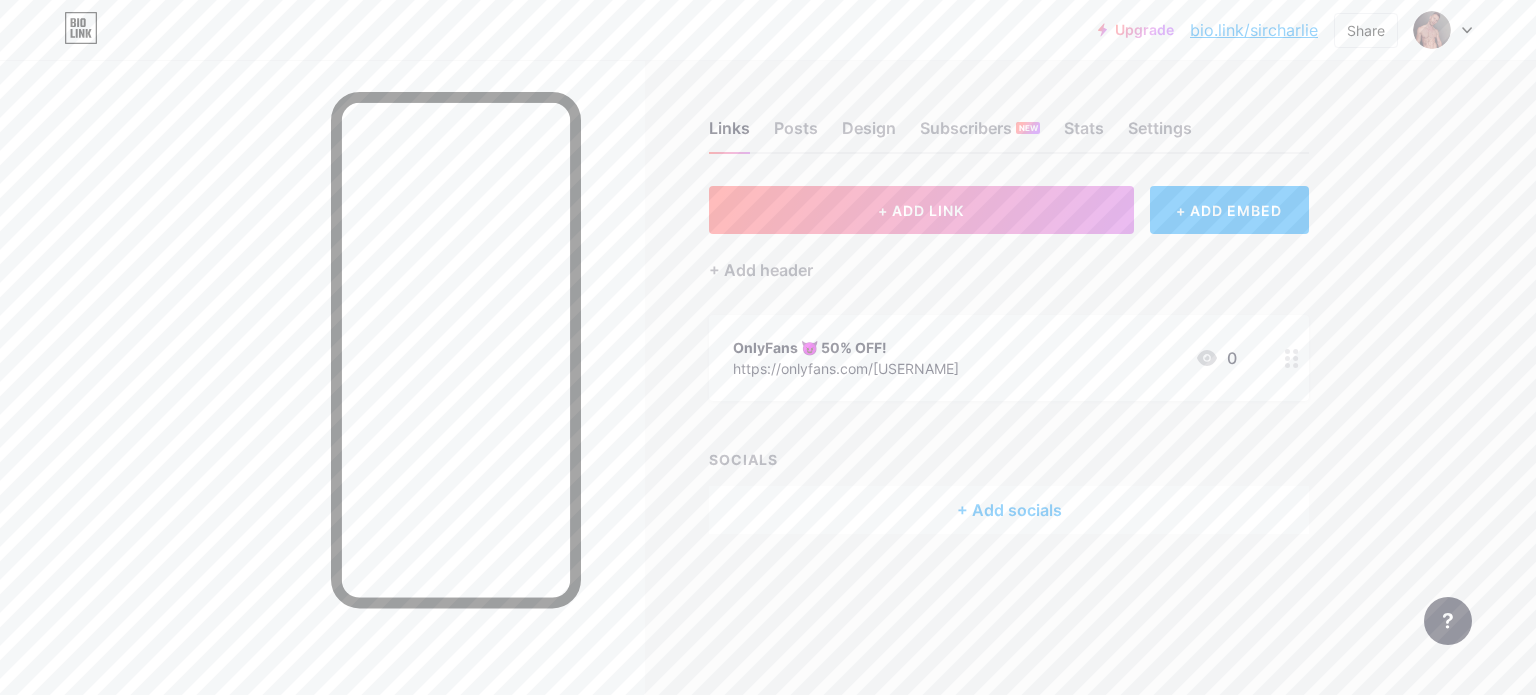 click on "+ Add socials" at bounding box center (1009, 510) 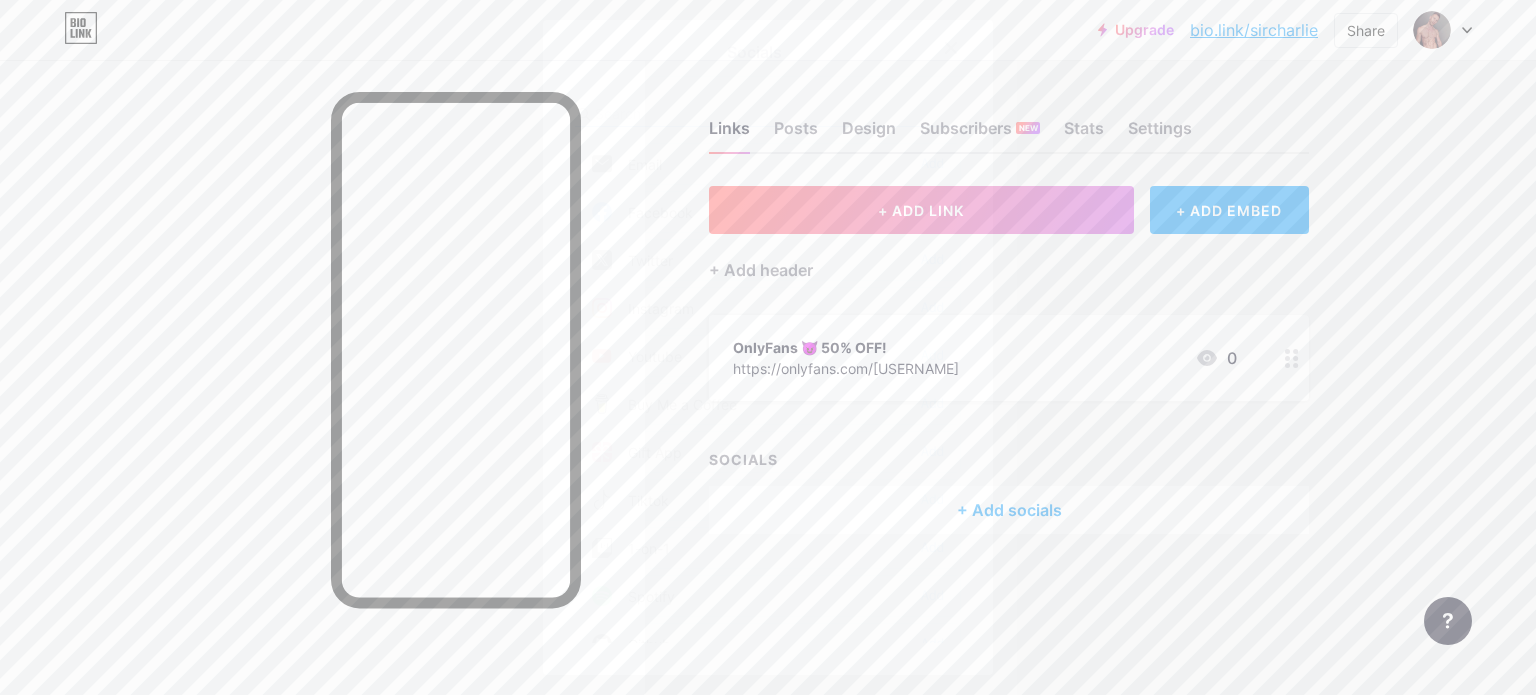 click on "Twitter
Add" at bounding box center (768, 260) 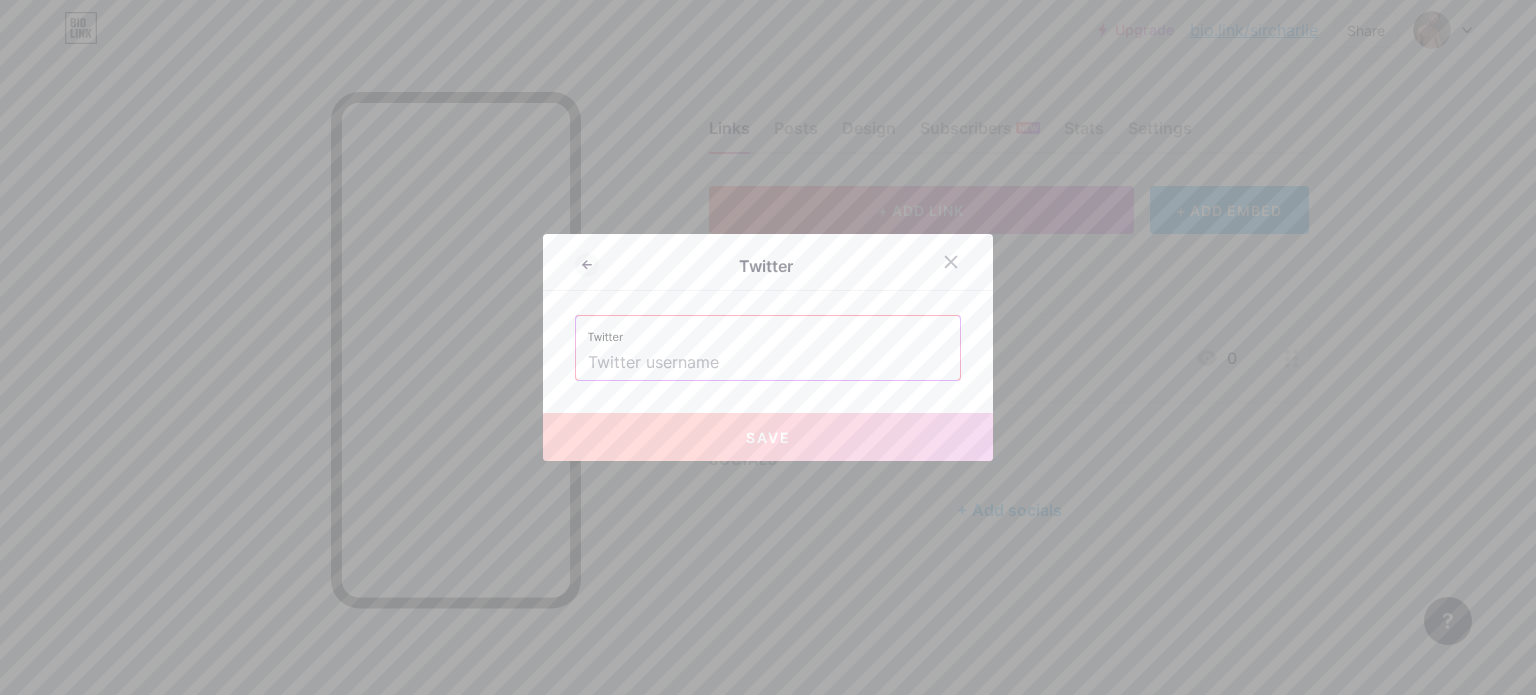 click at bounding box center [768, 363] 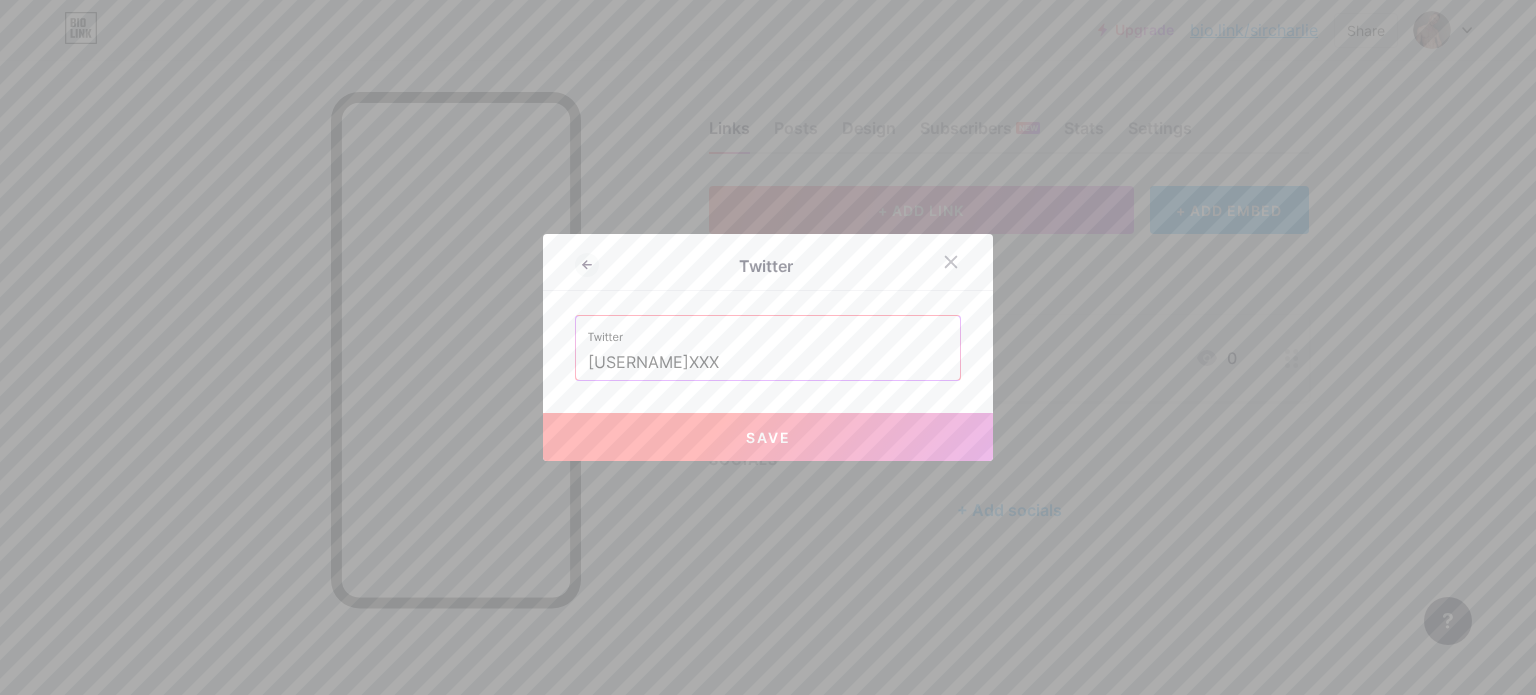 click on "Save" at bounding box center (768, 437) 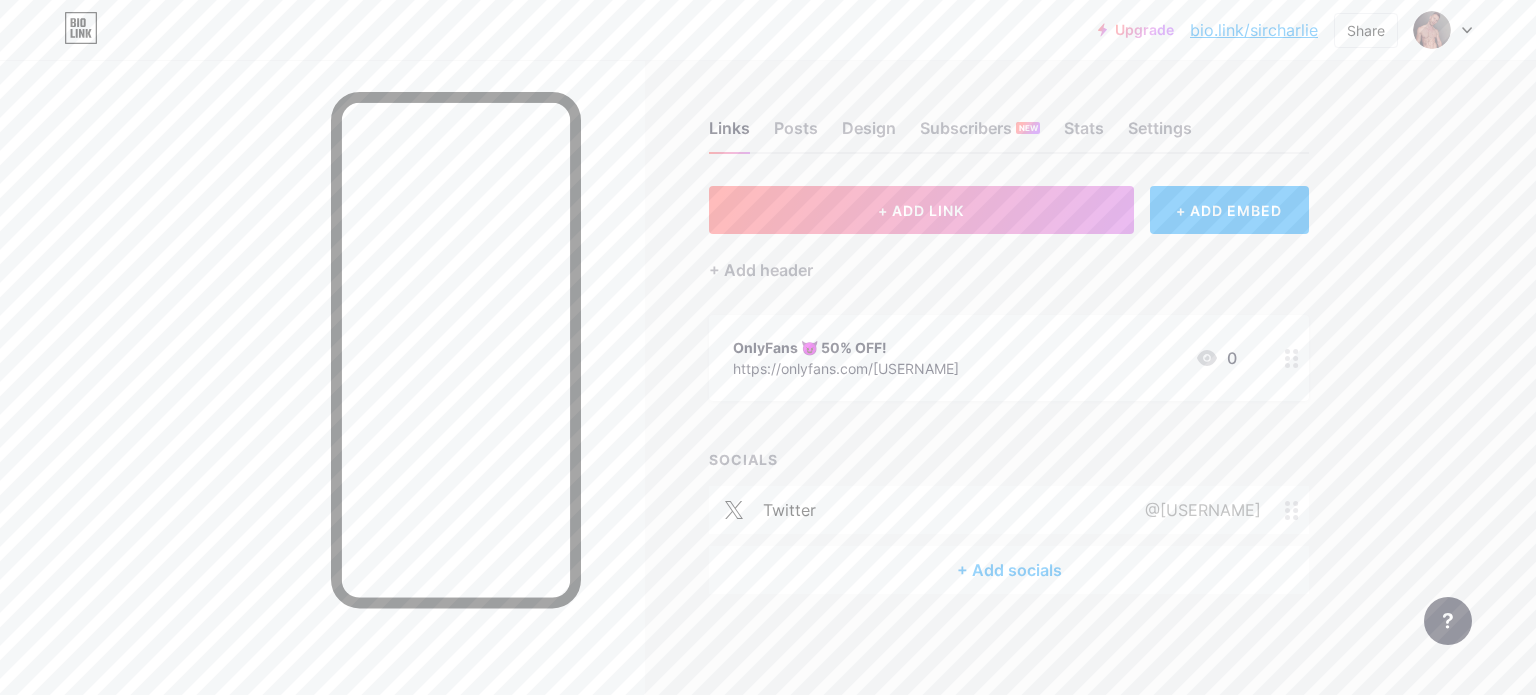 click on "+ Add socials" at bounding box center (1009, 570) 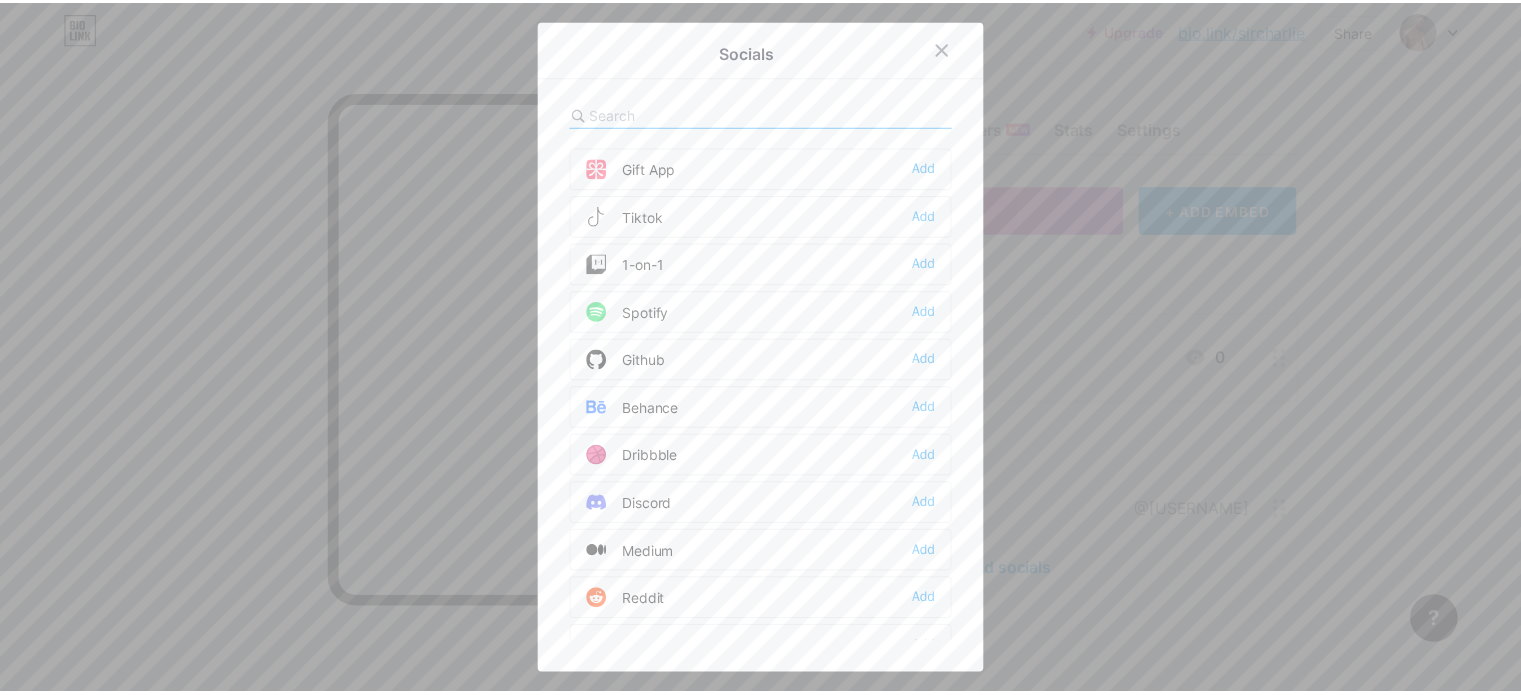 scroll, scrollTop: 184, scrollLeft: 0, axis: vertical 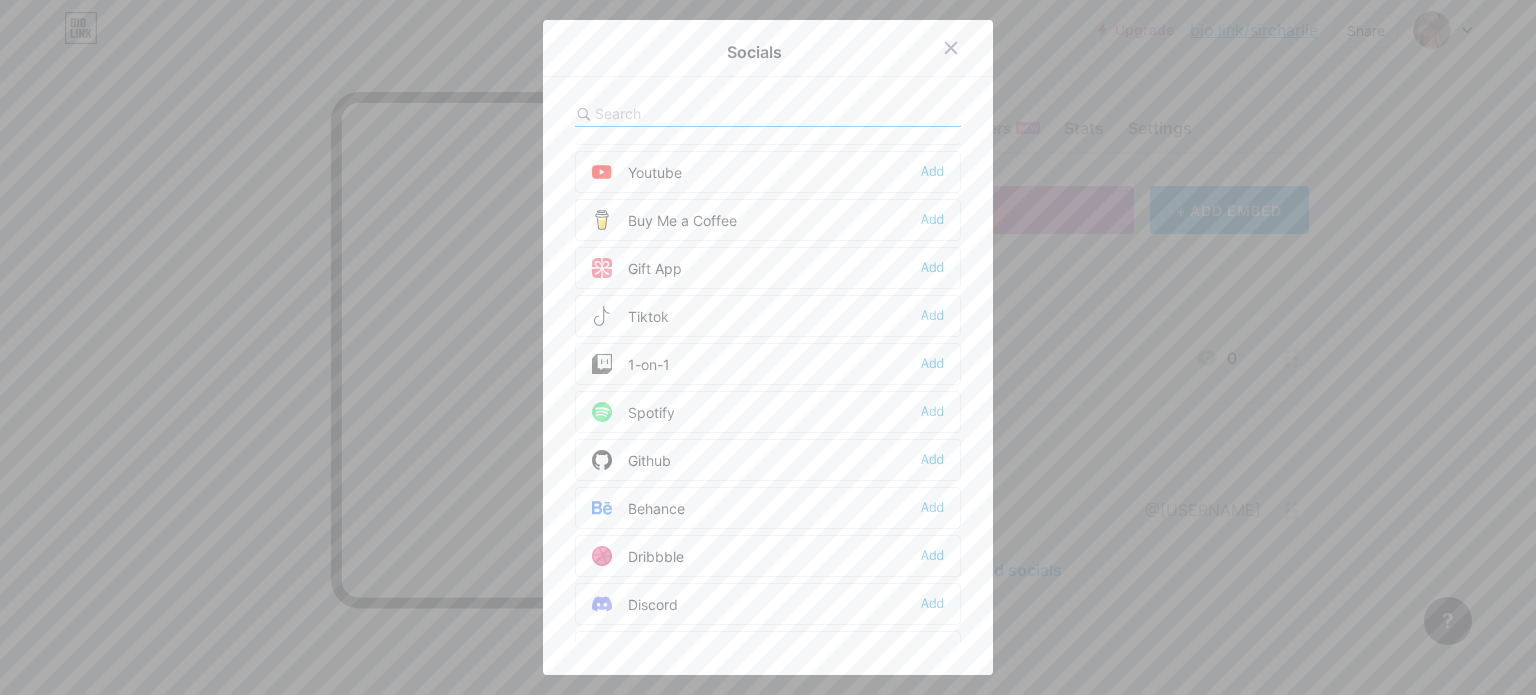 click on "Tiktok
Add" at bounding box center (768, 316) 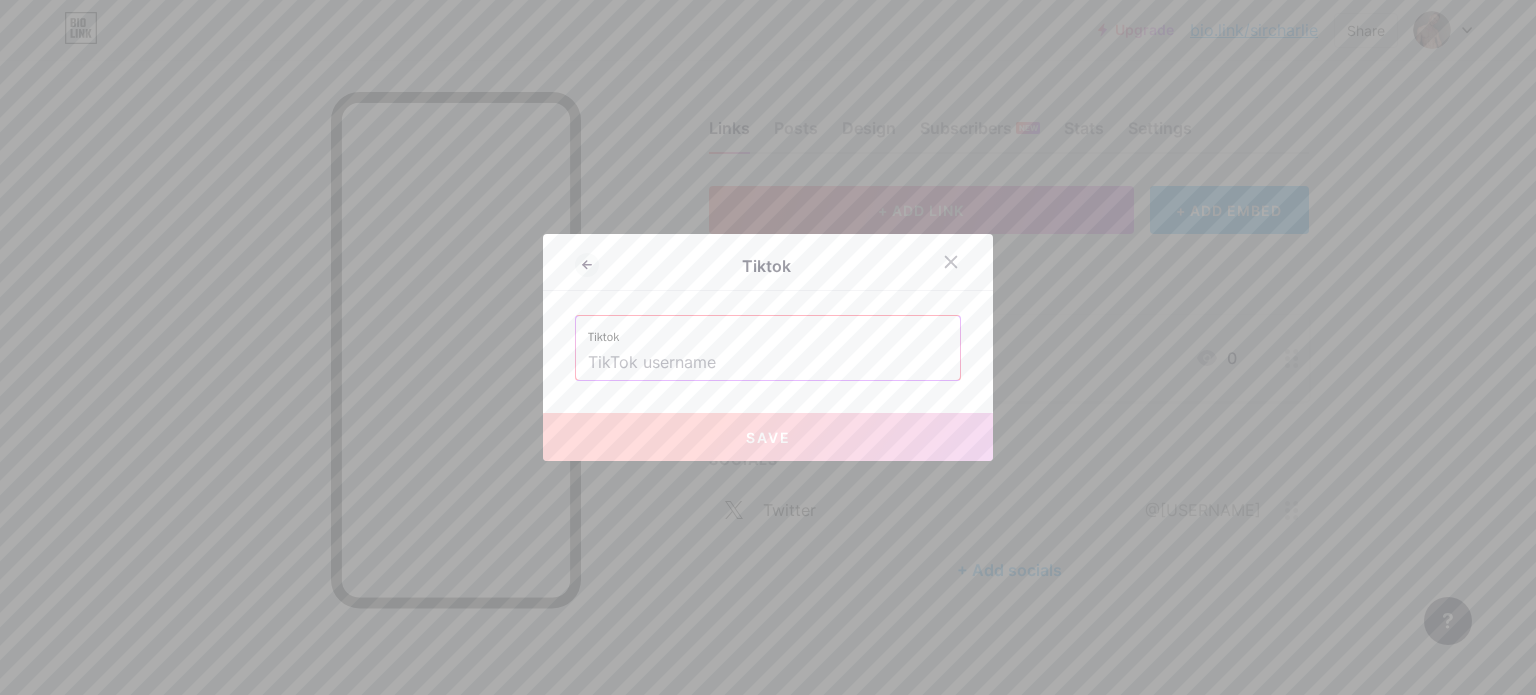 click at bounding box center (768, 363) 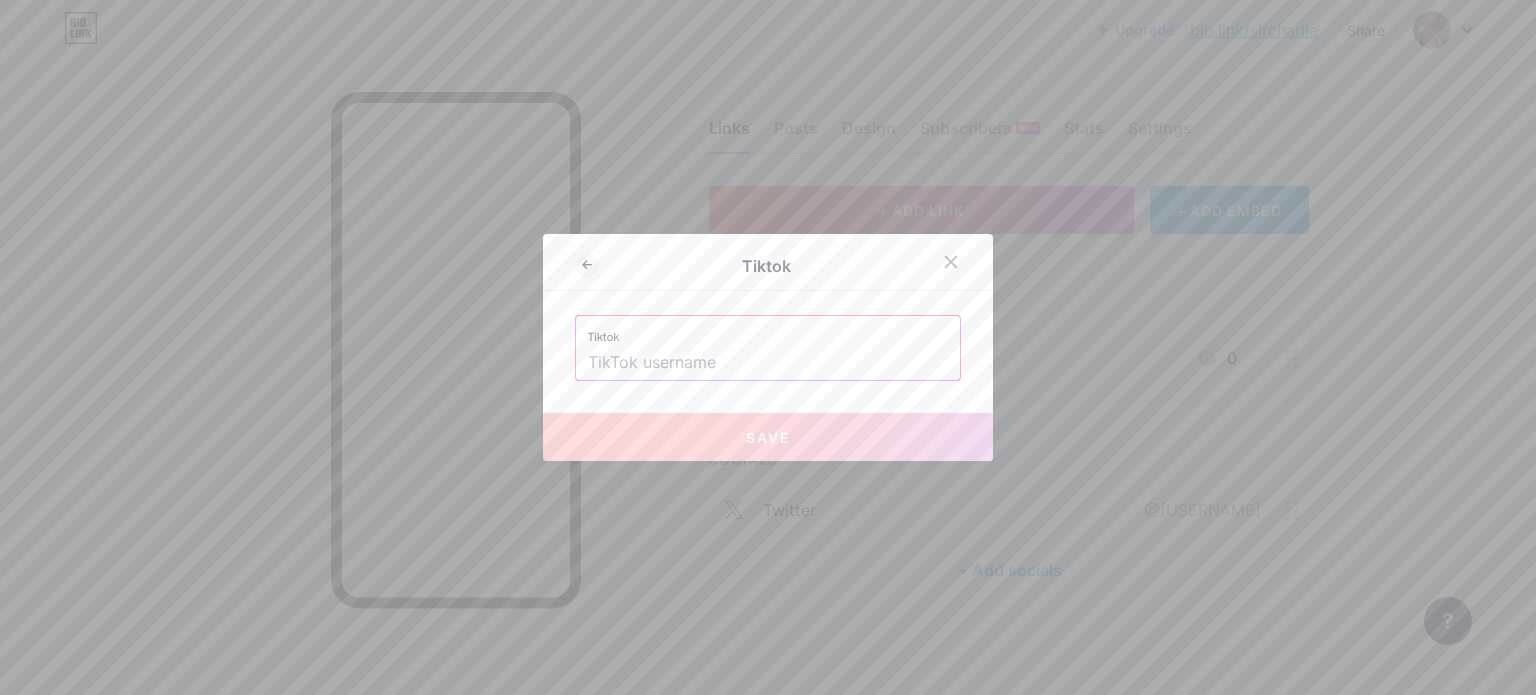 paste on "https://www.tiktok.com/@[USERNAME]" 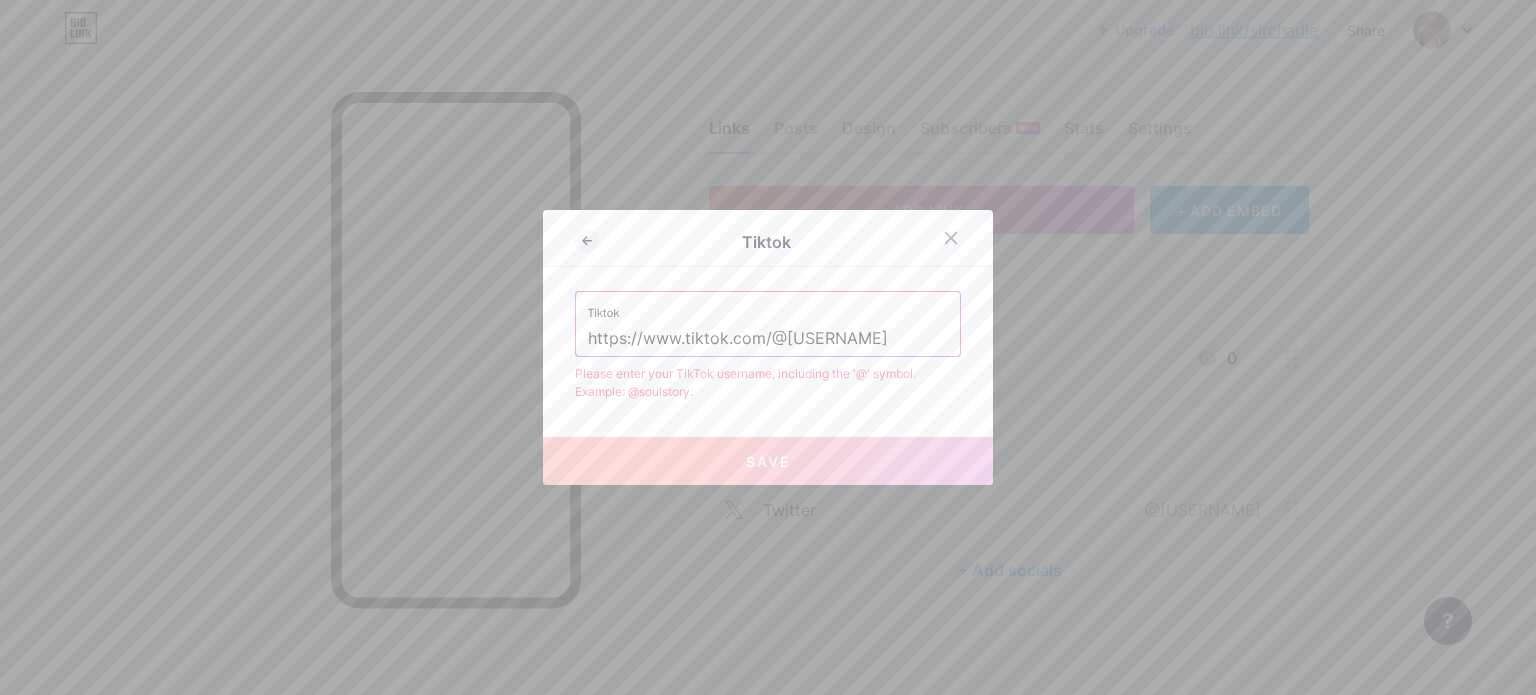 drag, startPoint x: 763, startPoint y: 343, endPoint x: 549, endPoint y: 336, distance: 214.11446 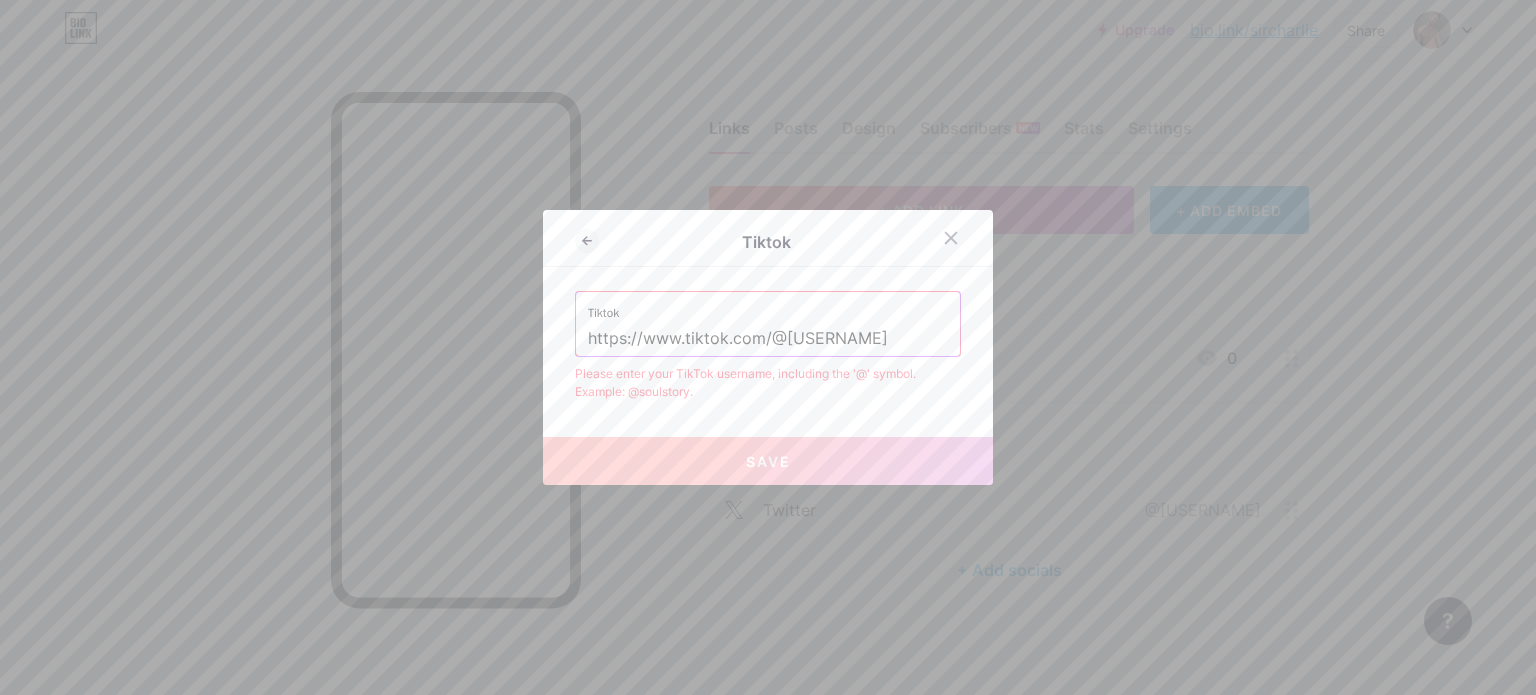 click on "Tiktok TikTok https://www.tiktok.com/@[USERNAME] Please enter your TikTok username, including the '@' symbol. Example: @soulstory. Save" at bounding box center [768, 347] 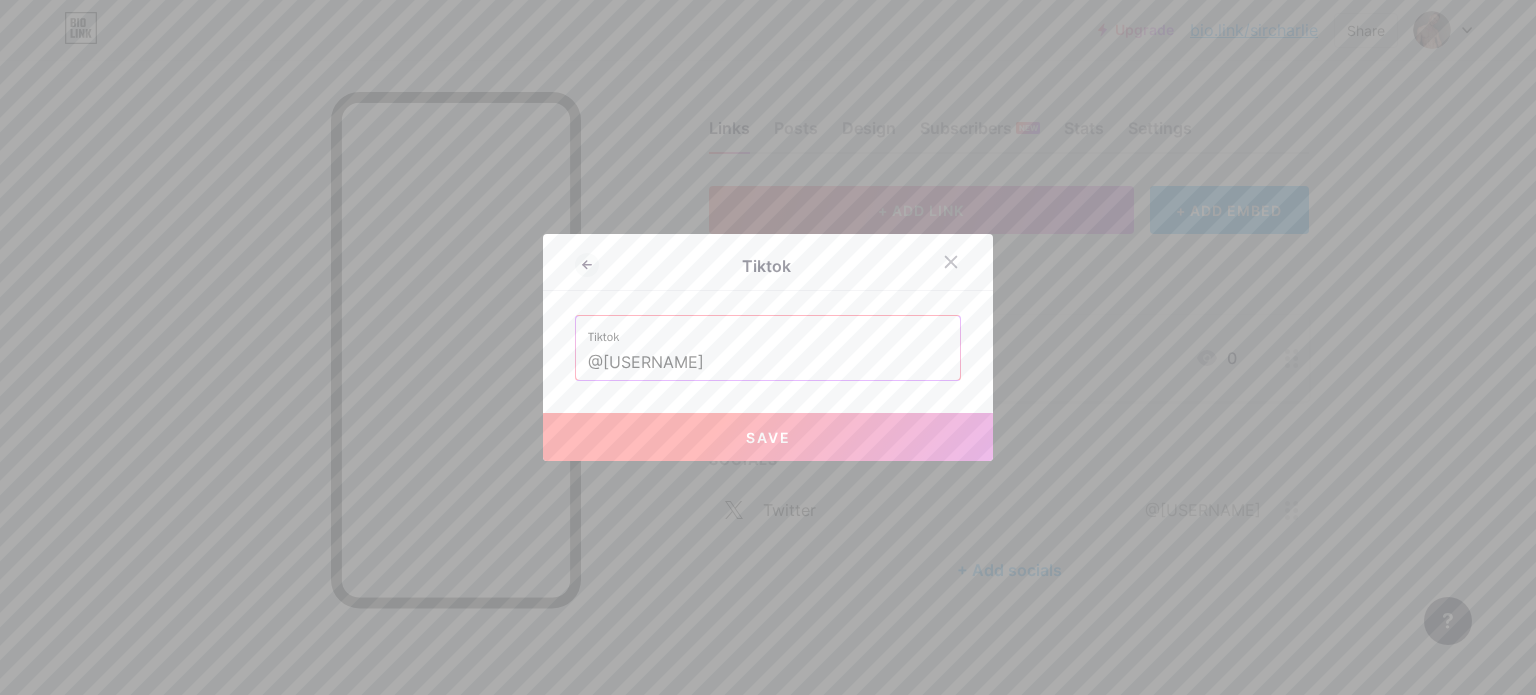 click on "Save" at bounding box center [768, 437] 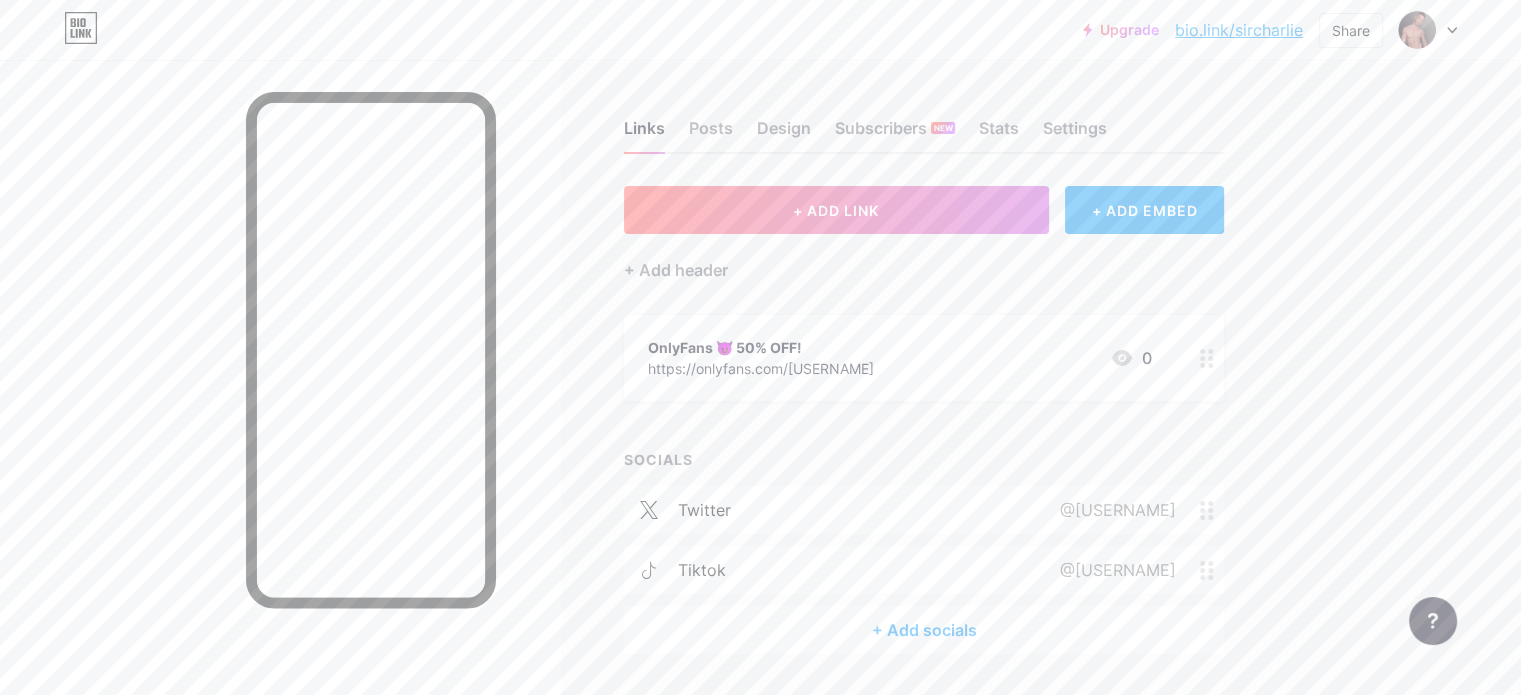 click on "+ Add socials" at bounding box center (924, 630) 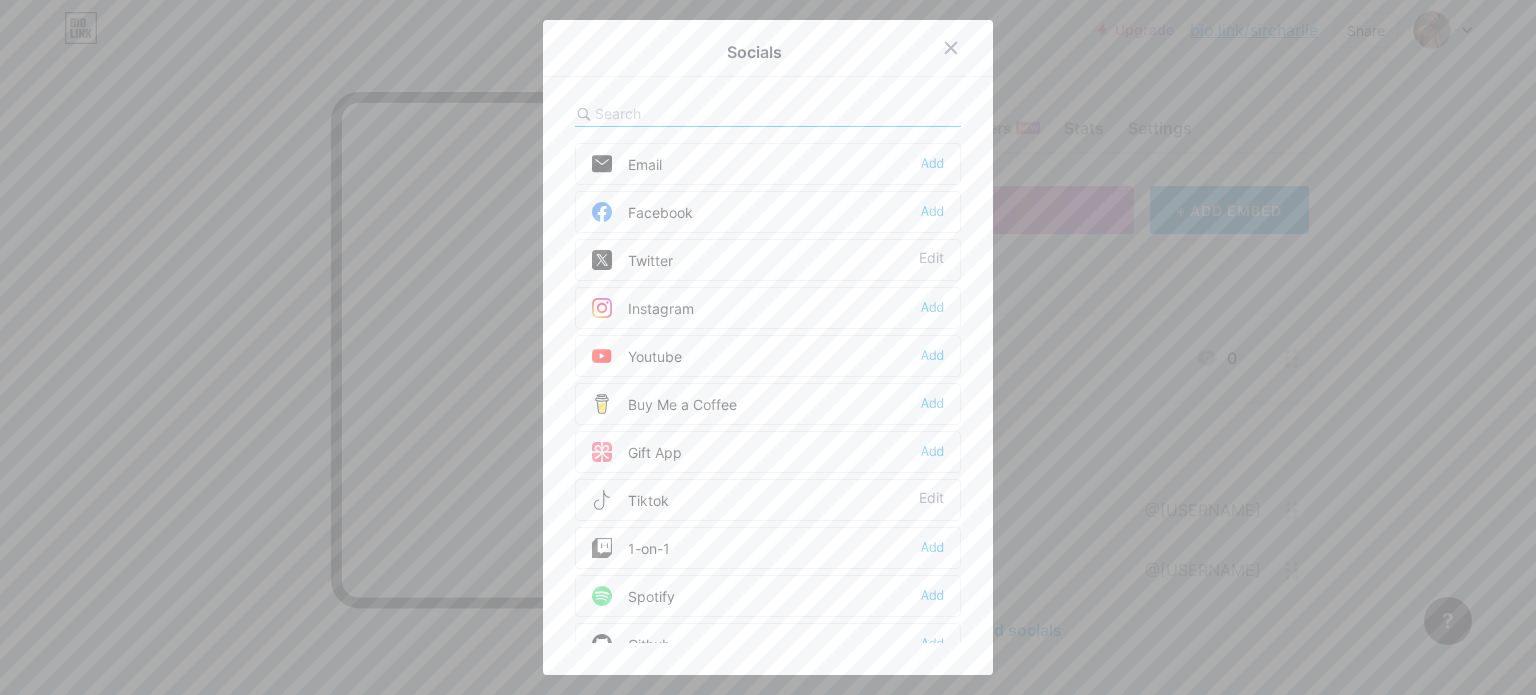 click on "Instagram
Add" at bounding box center [768, 308] 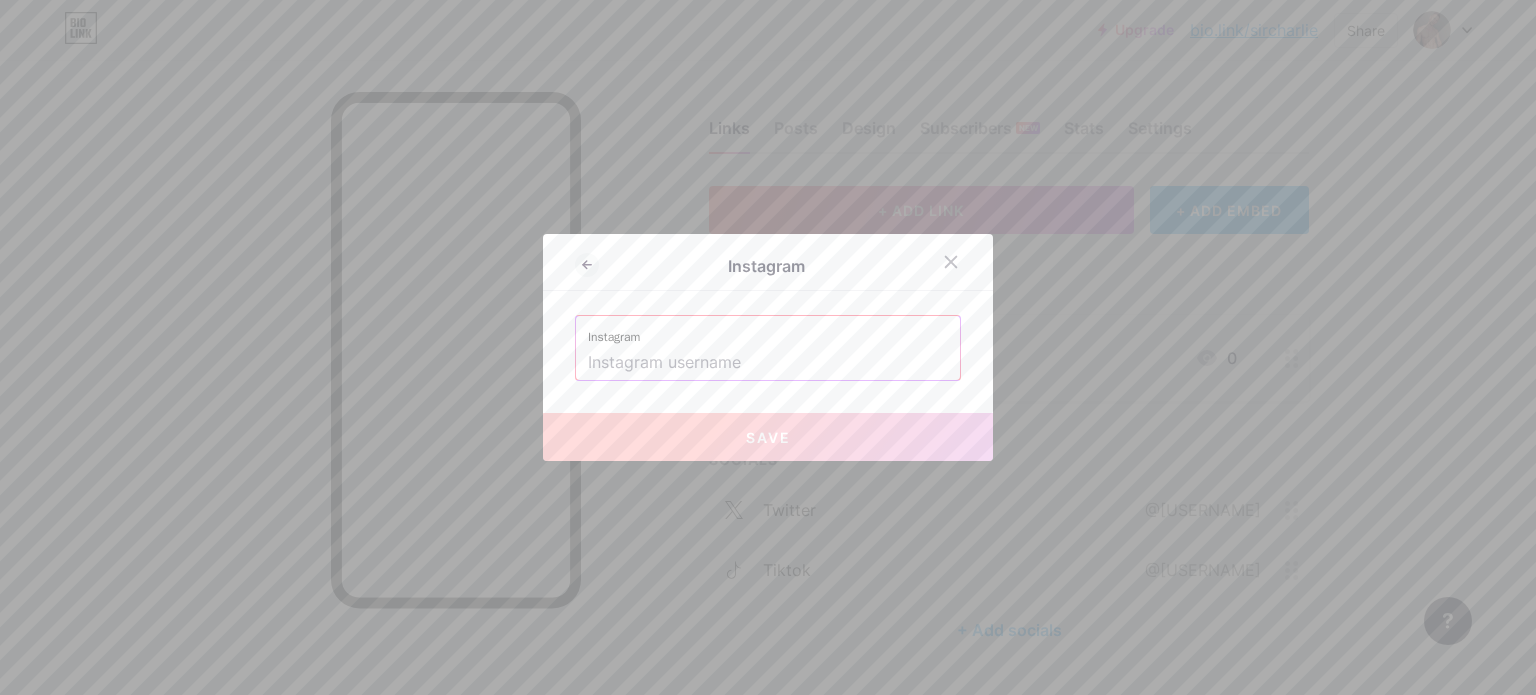 click at bounding box center [768, 363] 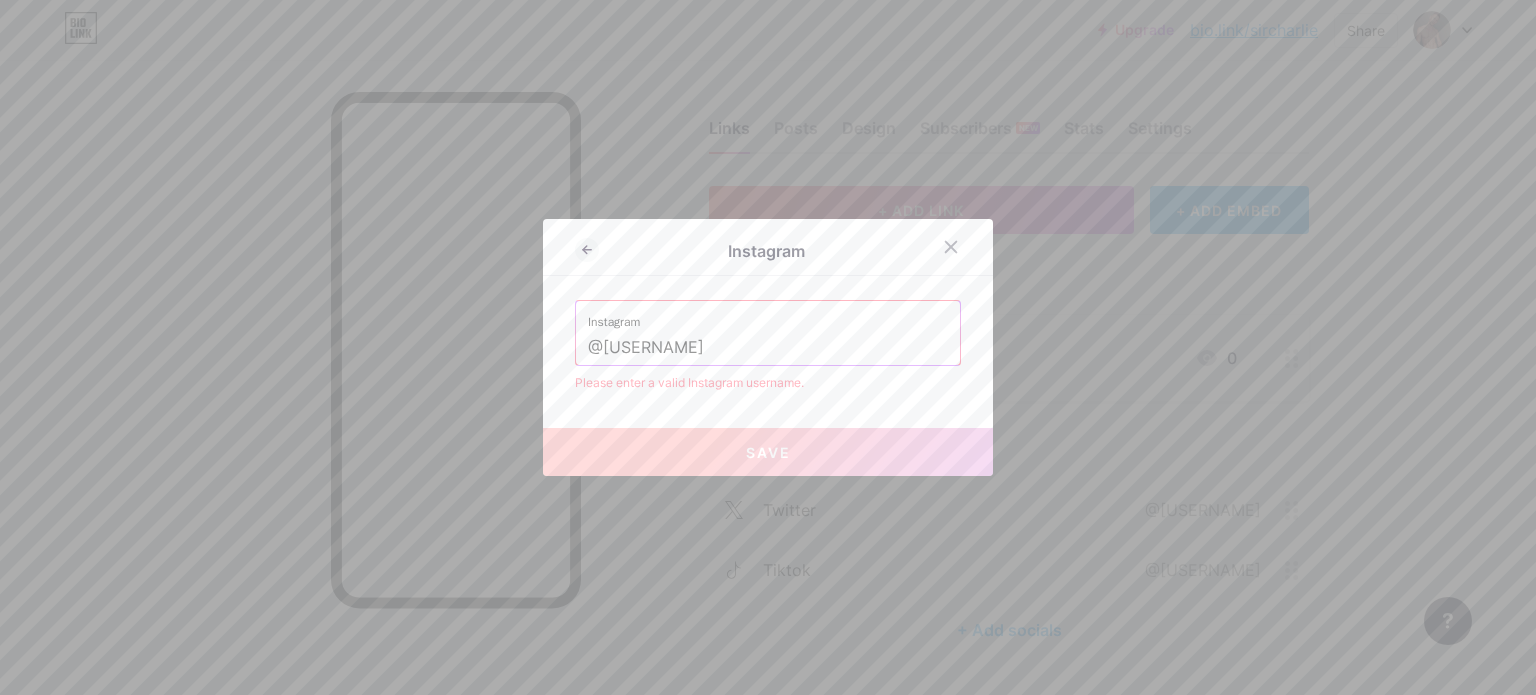 click on "@[USERNAME]" at bounding box center (768, 348) 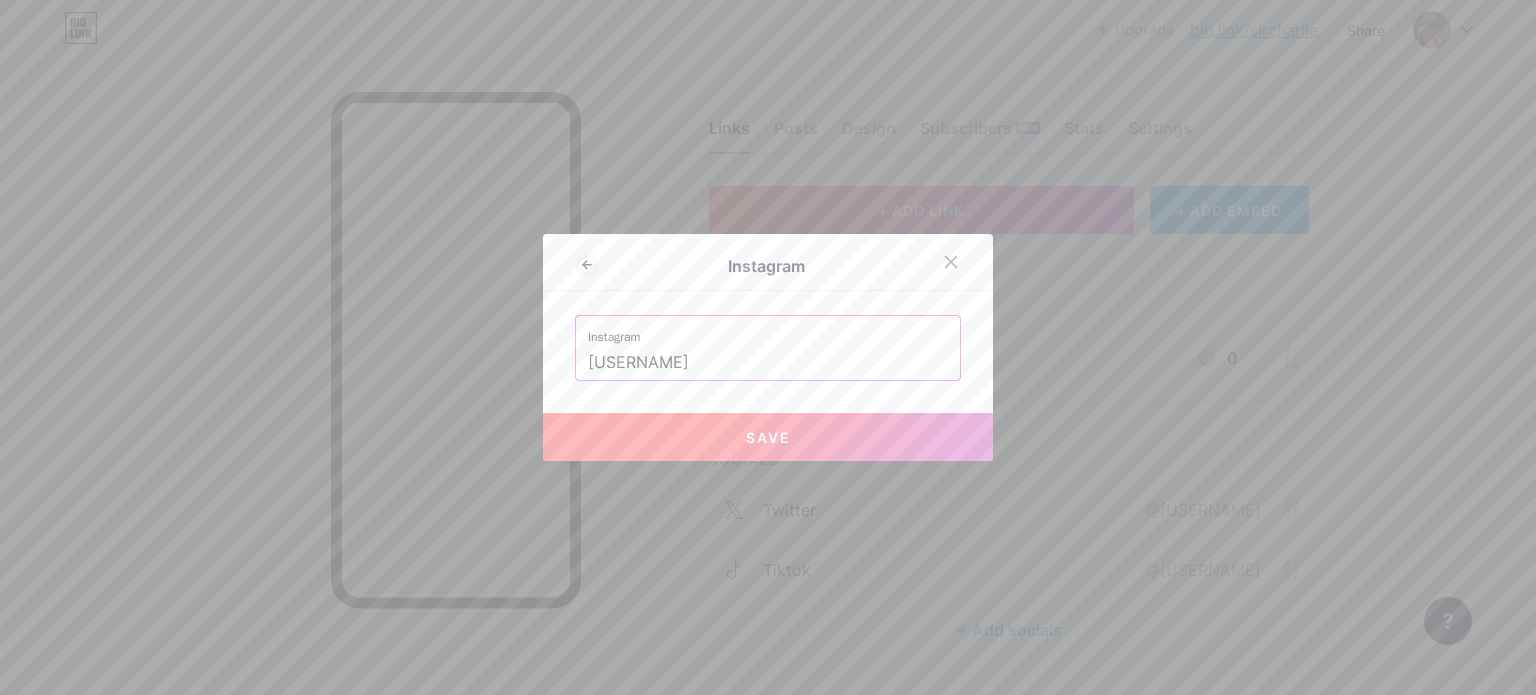 click on "Save" at bounding box center [768, 437] 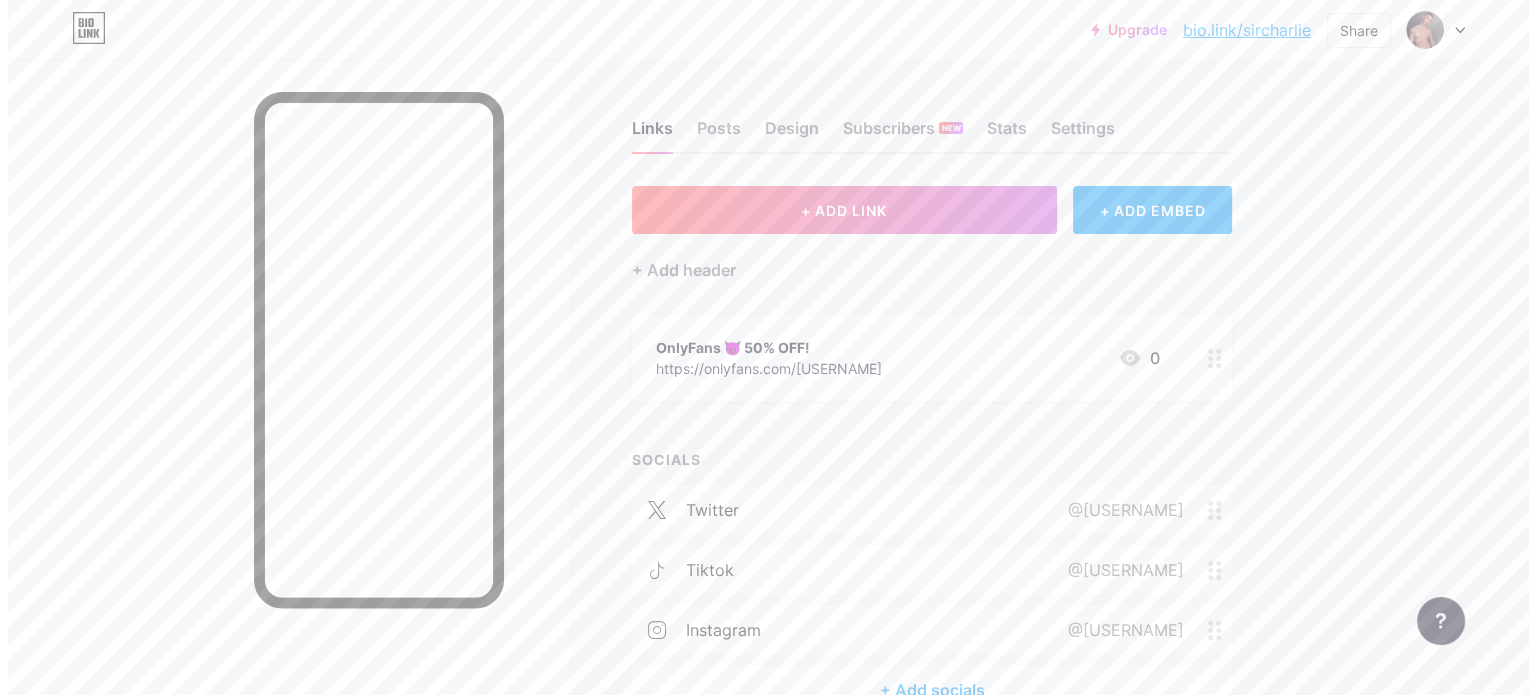 scroll, scrollTop: 100, scrollLeft: 0, axis: vertical 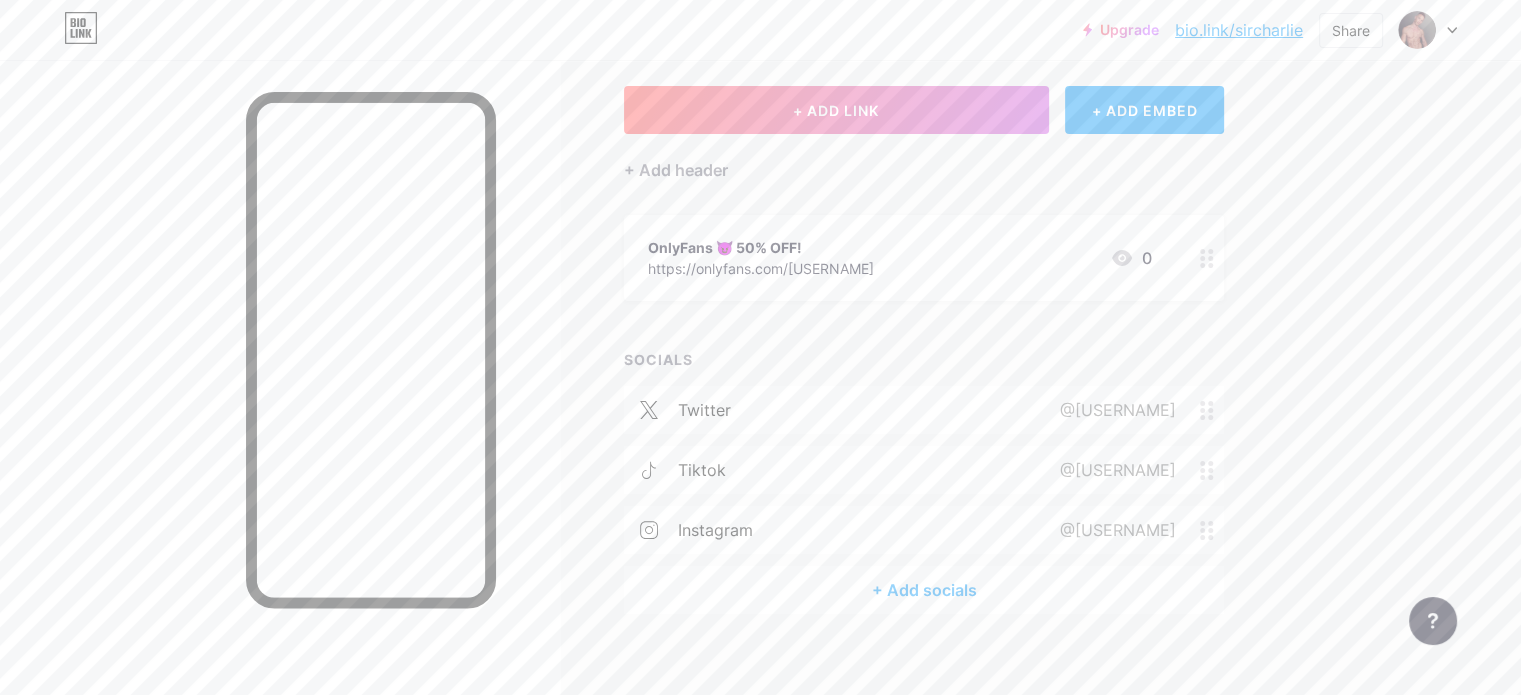 click on "+ Add socials" at bounding box center [924, 590] 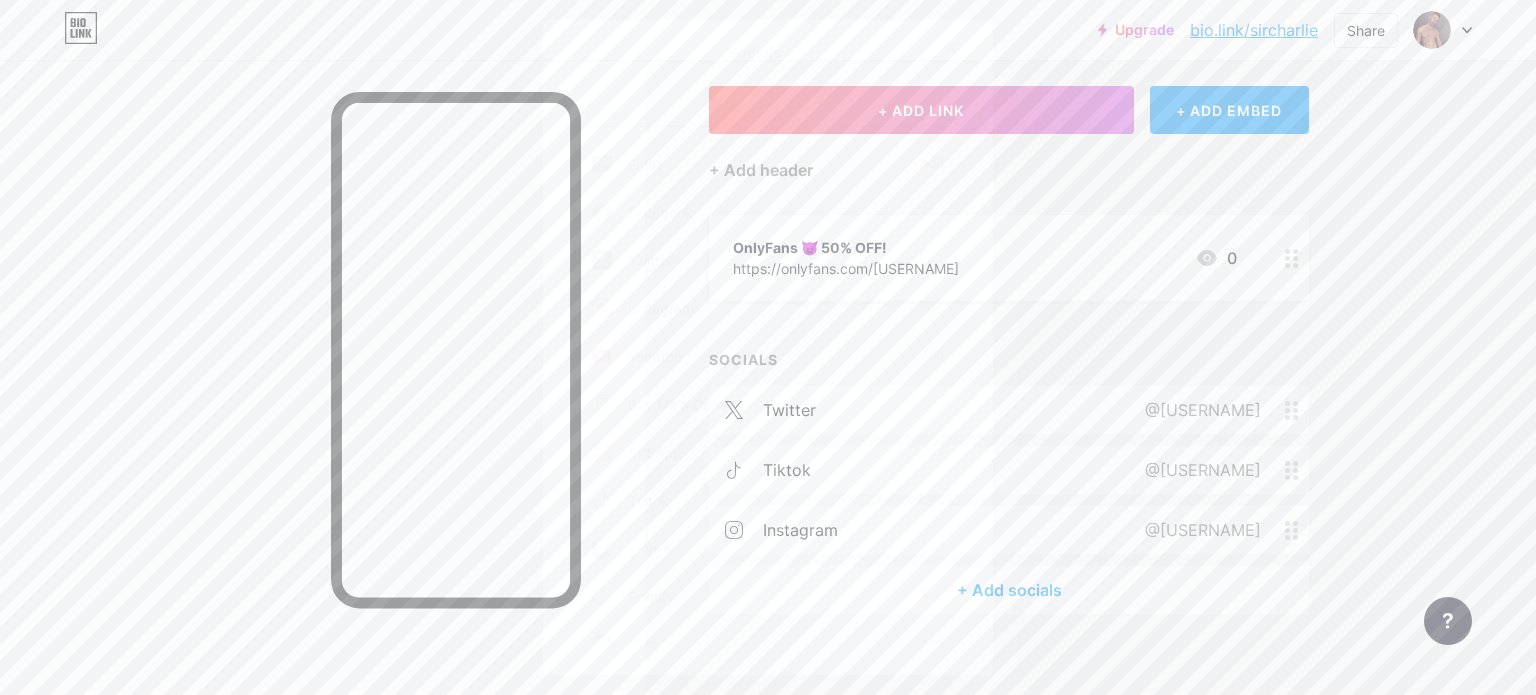 click at bounding box center [705, 113] 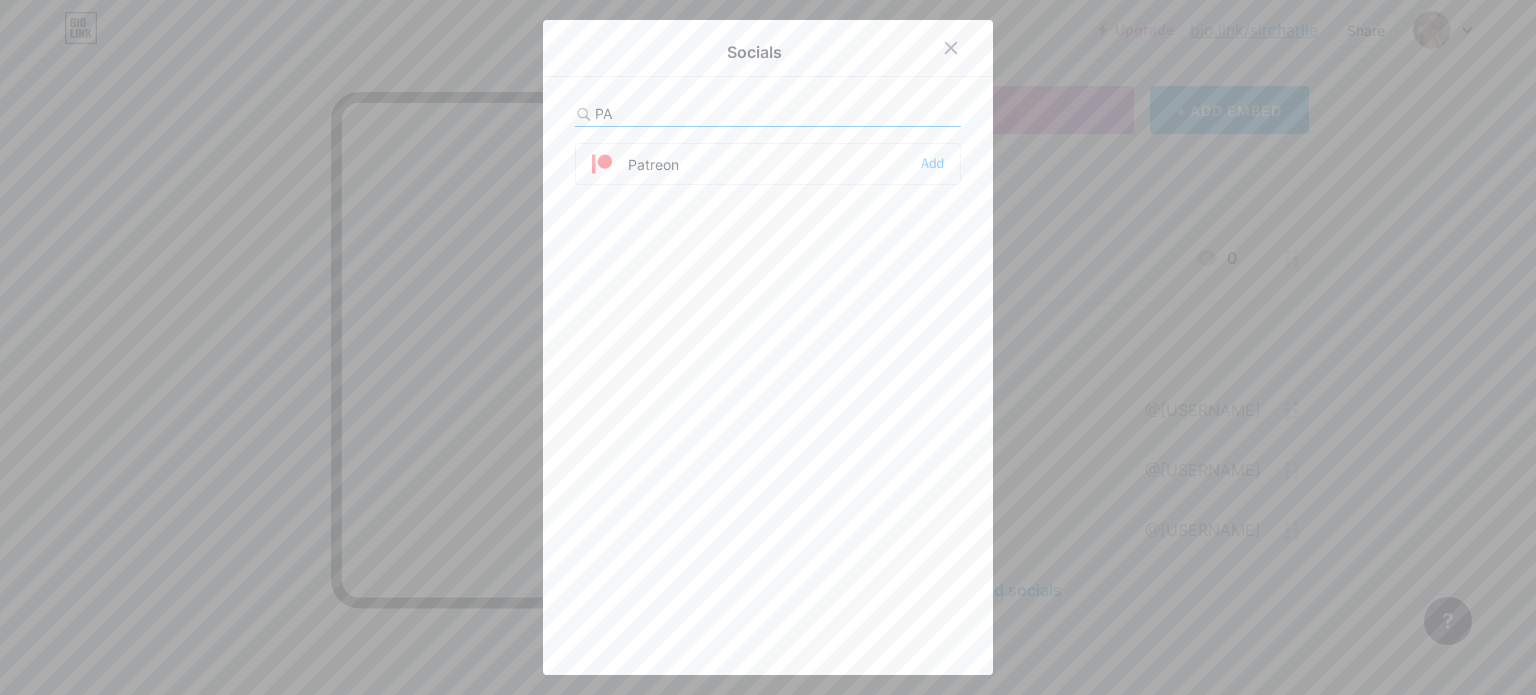 type on "P" 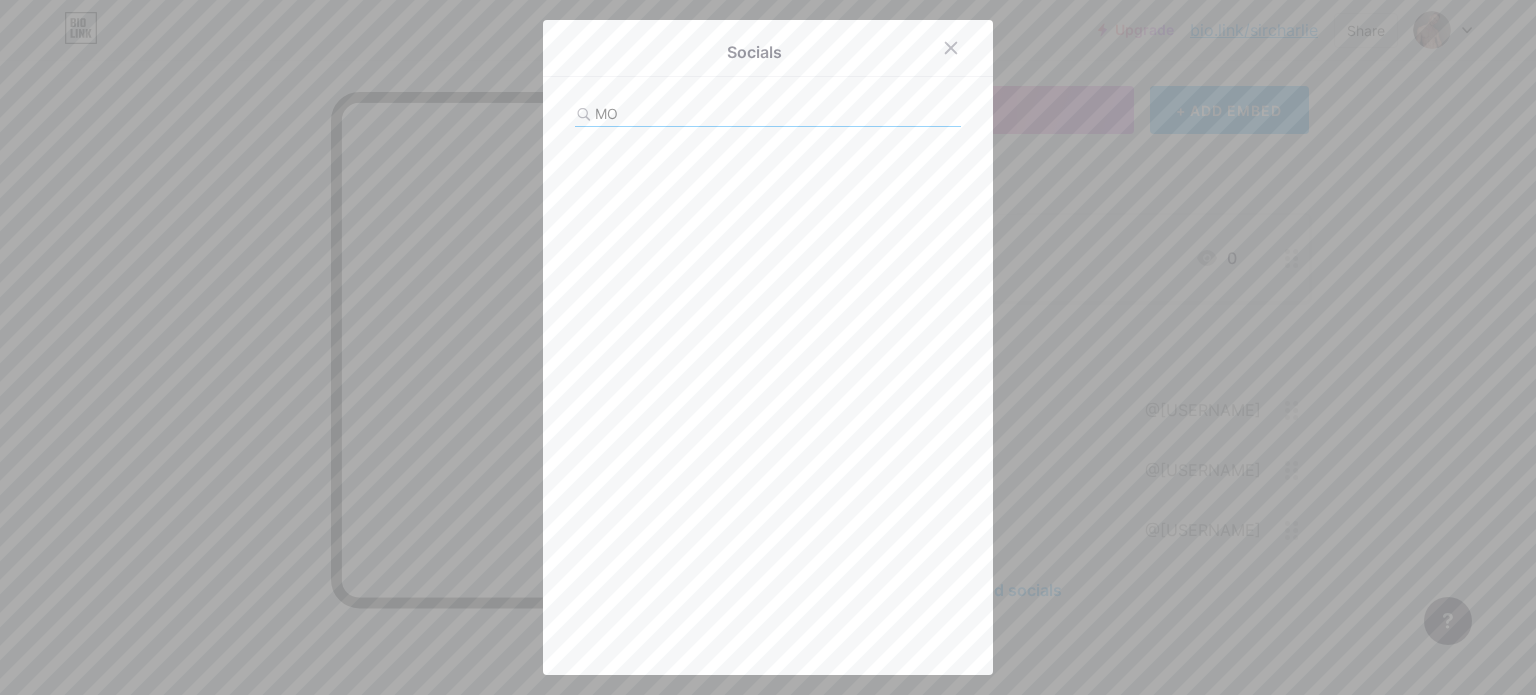 type on "M" 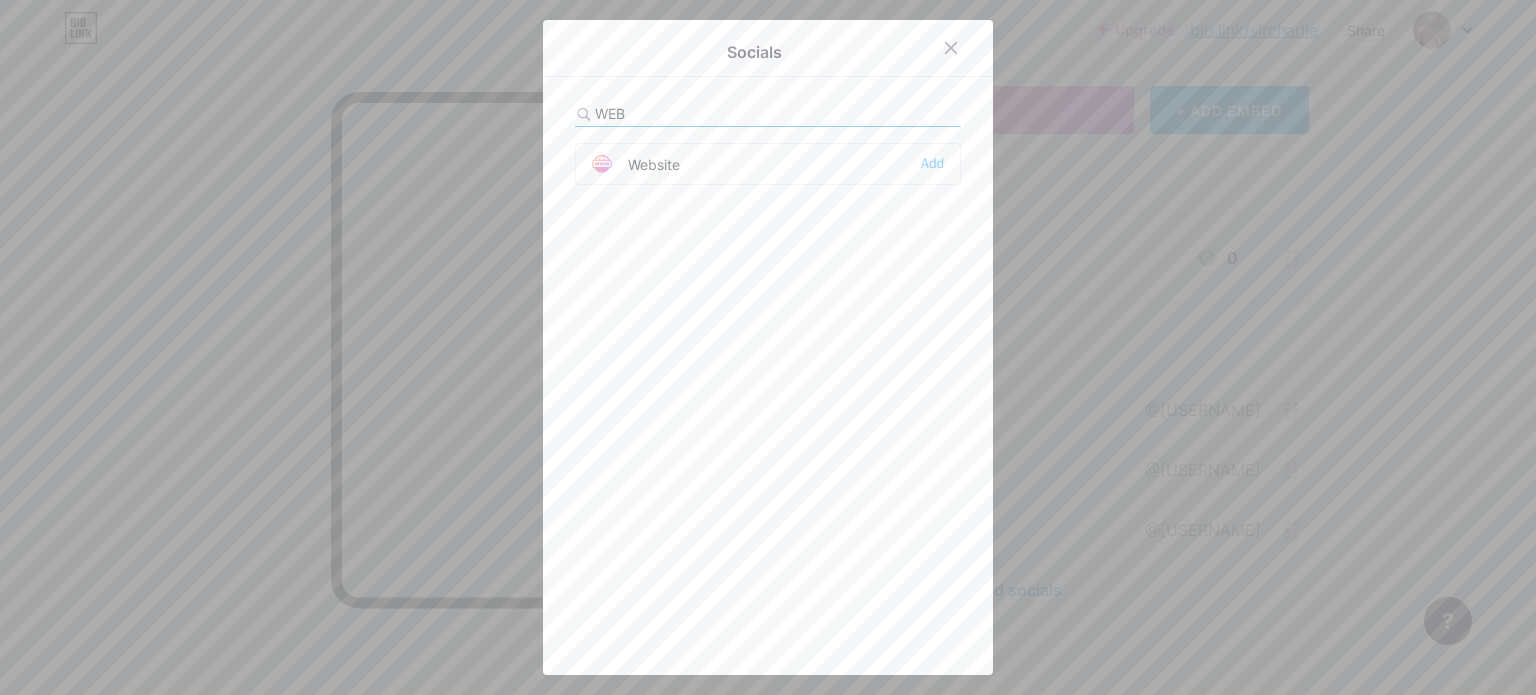 type on "WEB" 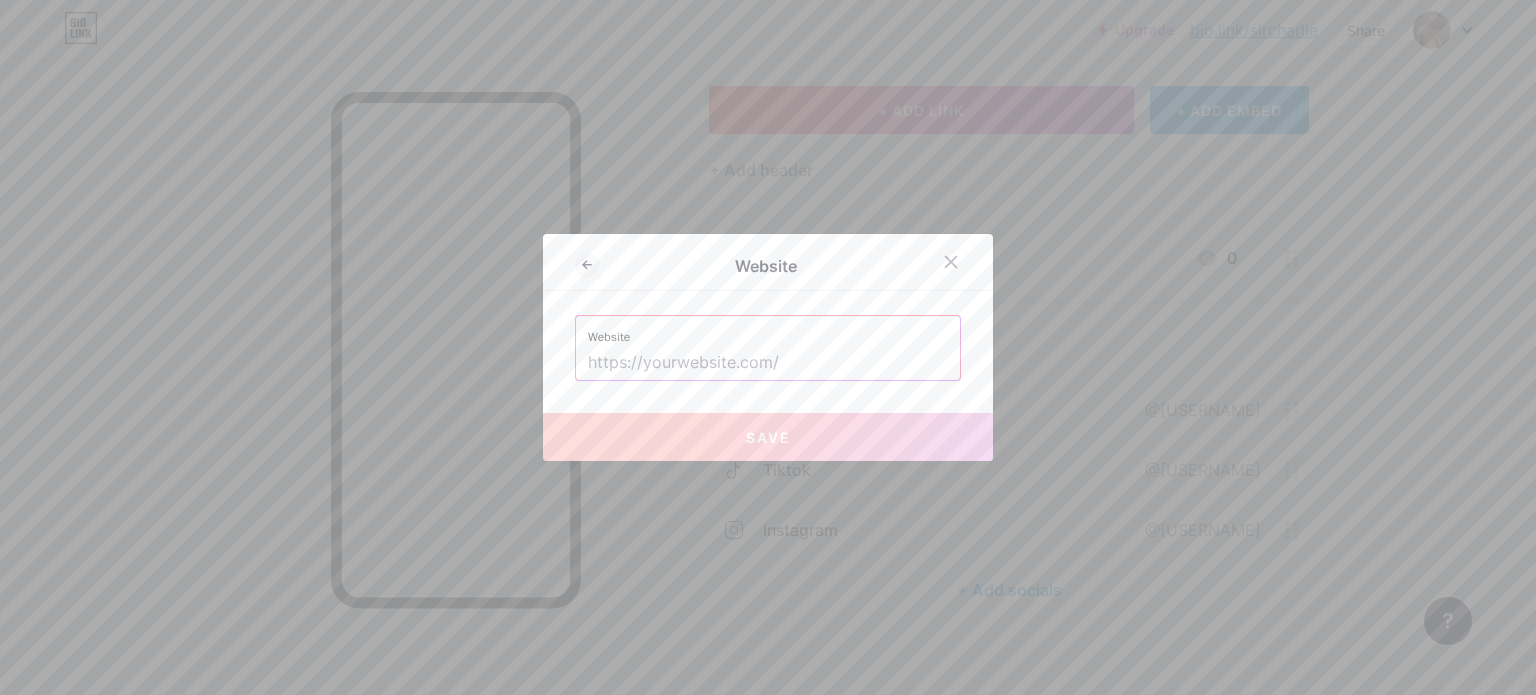 click at bounding box center [768, 363] 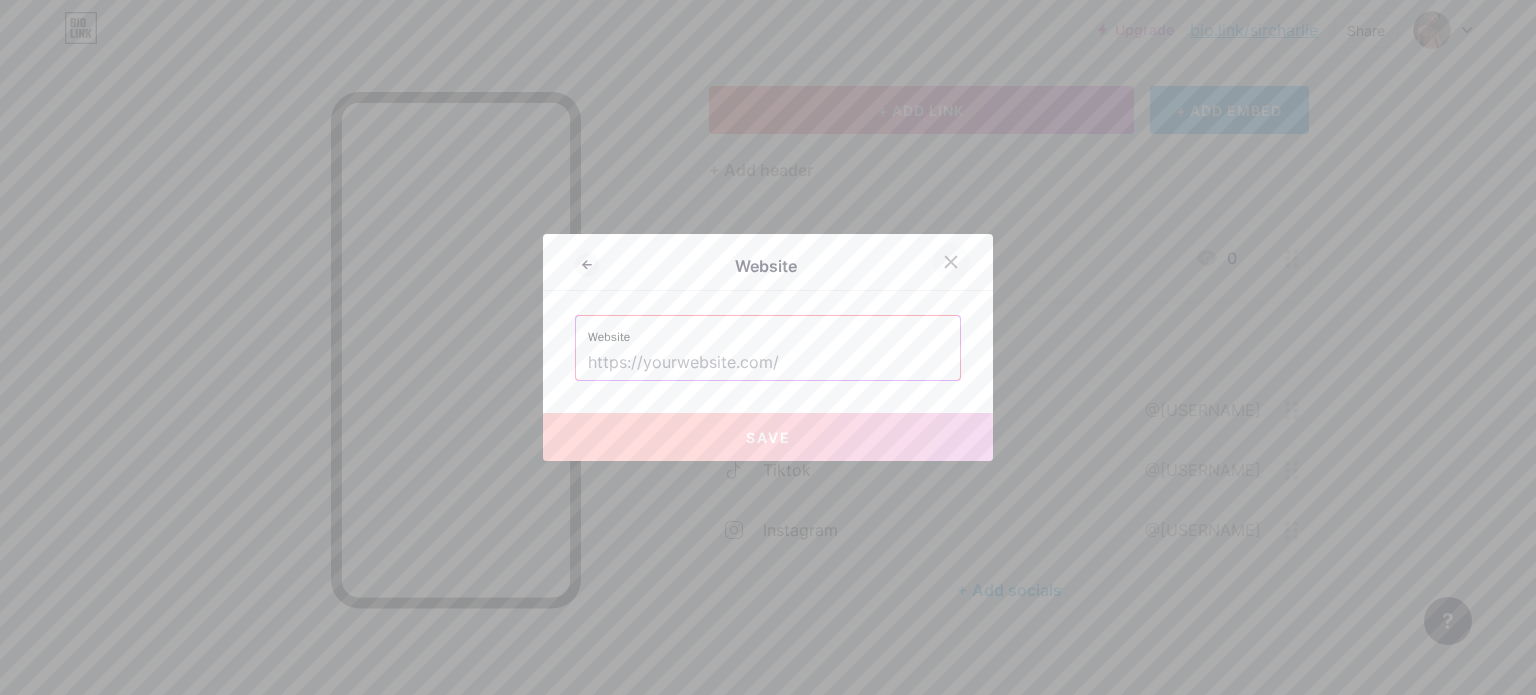 click 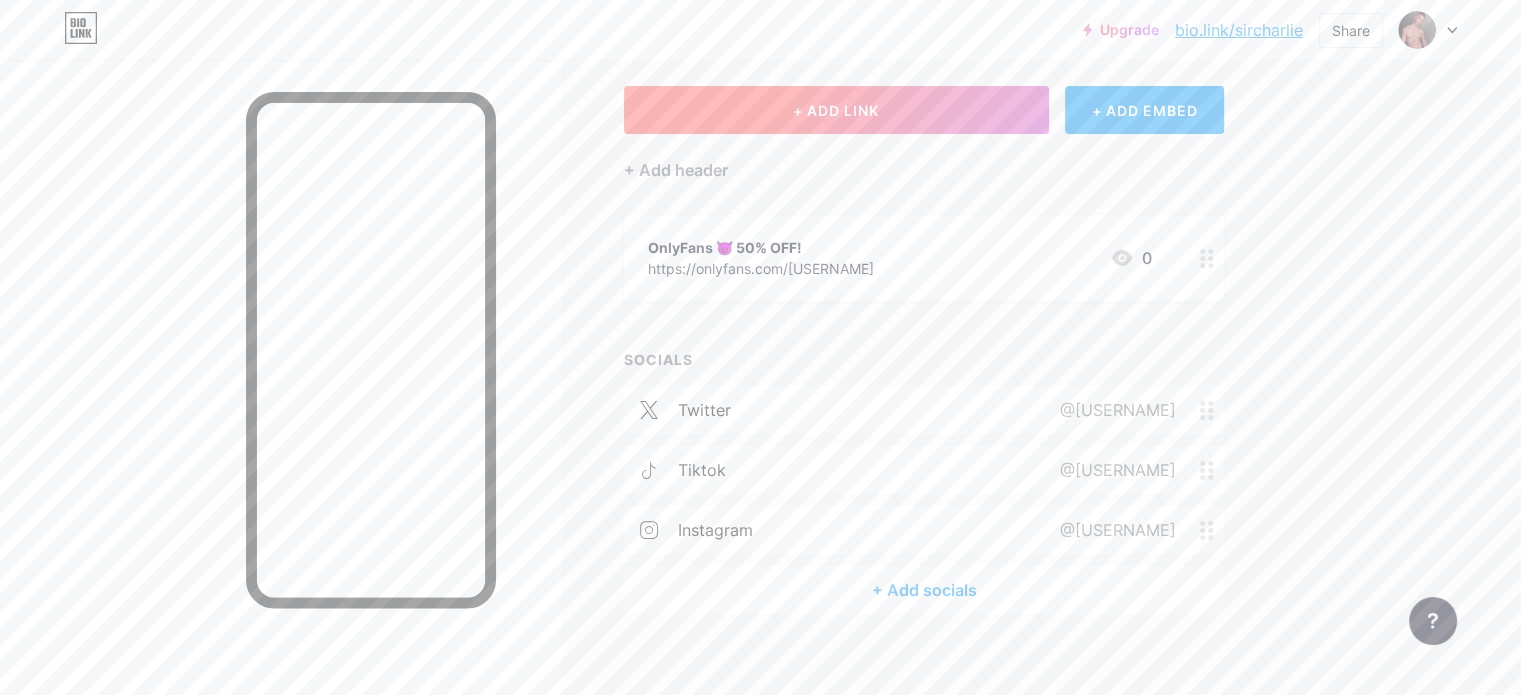 click on "+ ADD LINK" at bounding box center [836, 110] 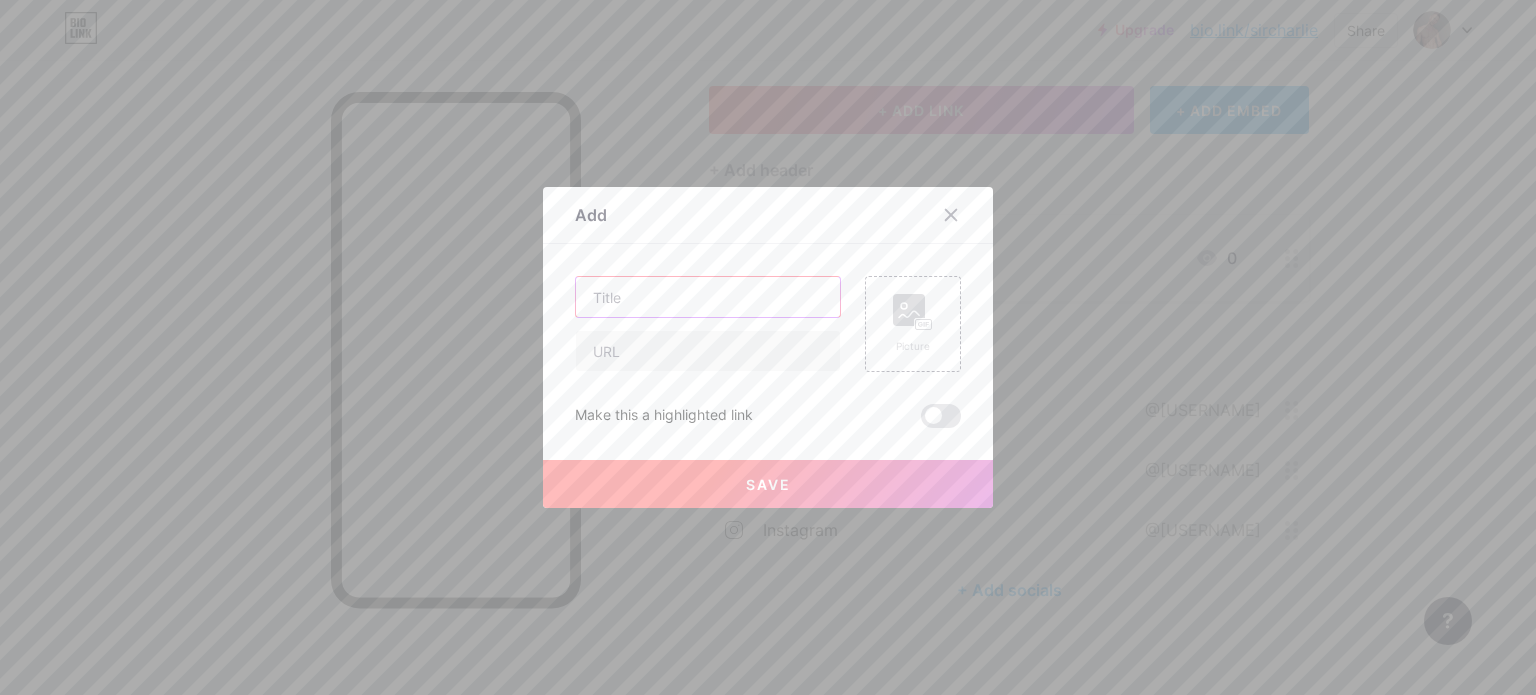 click at bounding box center (708, 297) 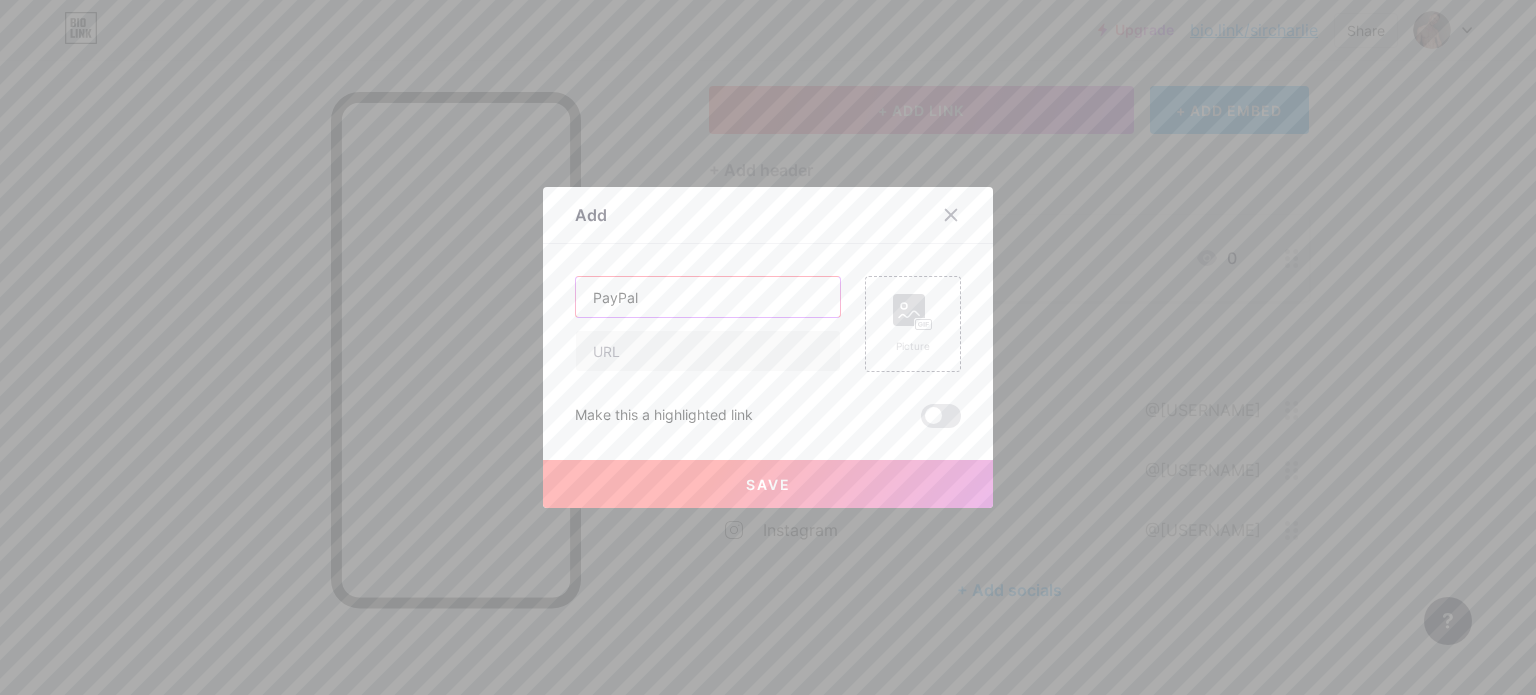 type on "PayPal" 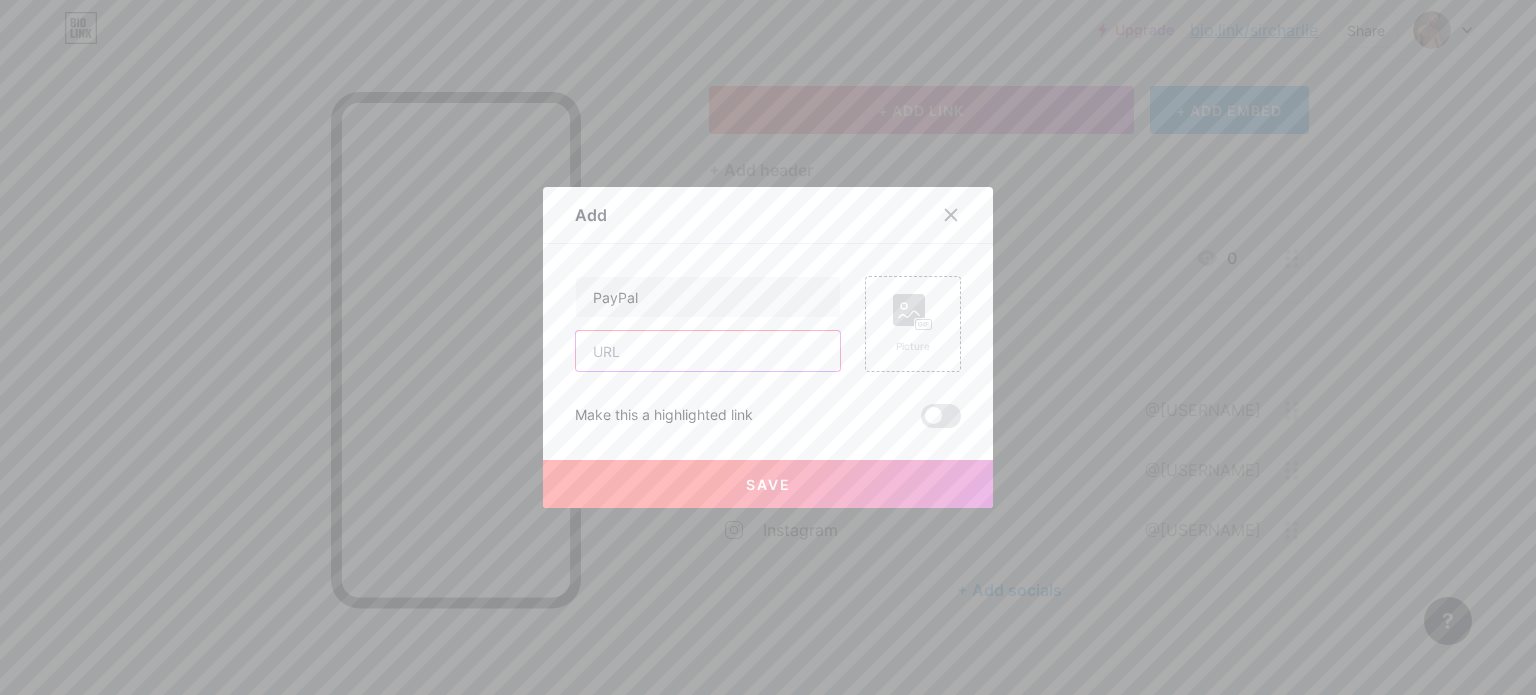 click at bounding box center (708, 351) 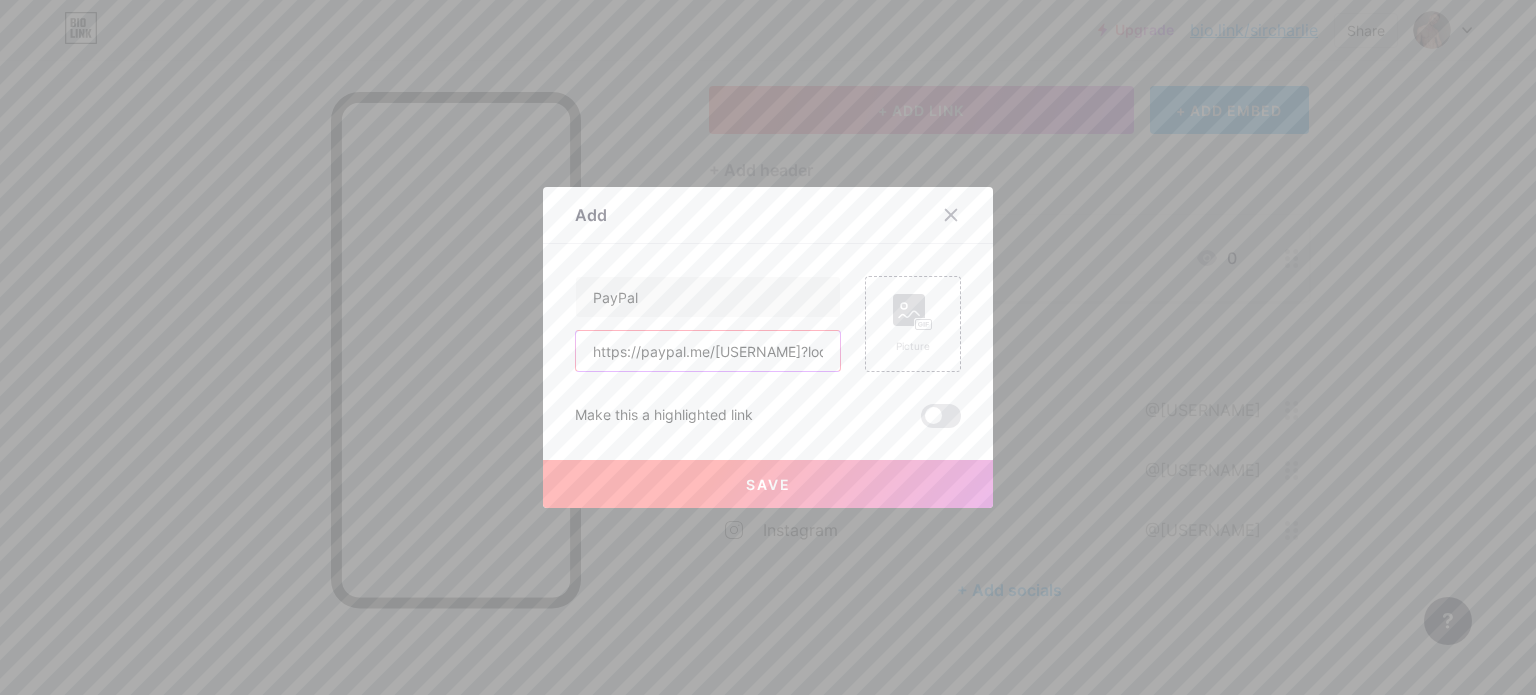 scroll, scrollTop: 0, scrollLeft: 94, axis: horizontal 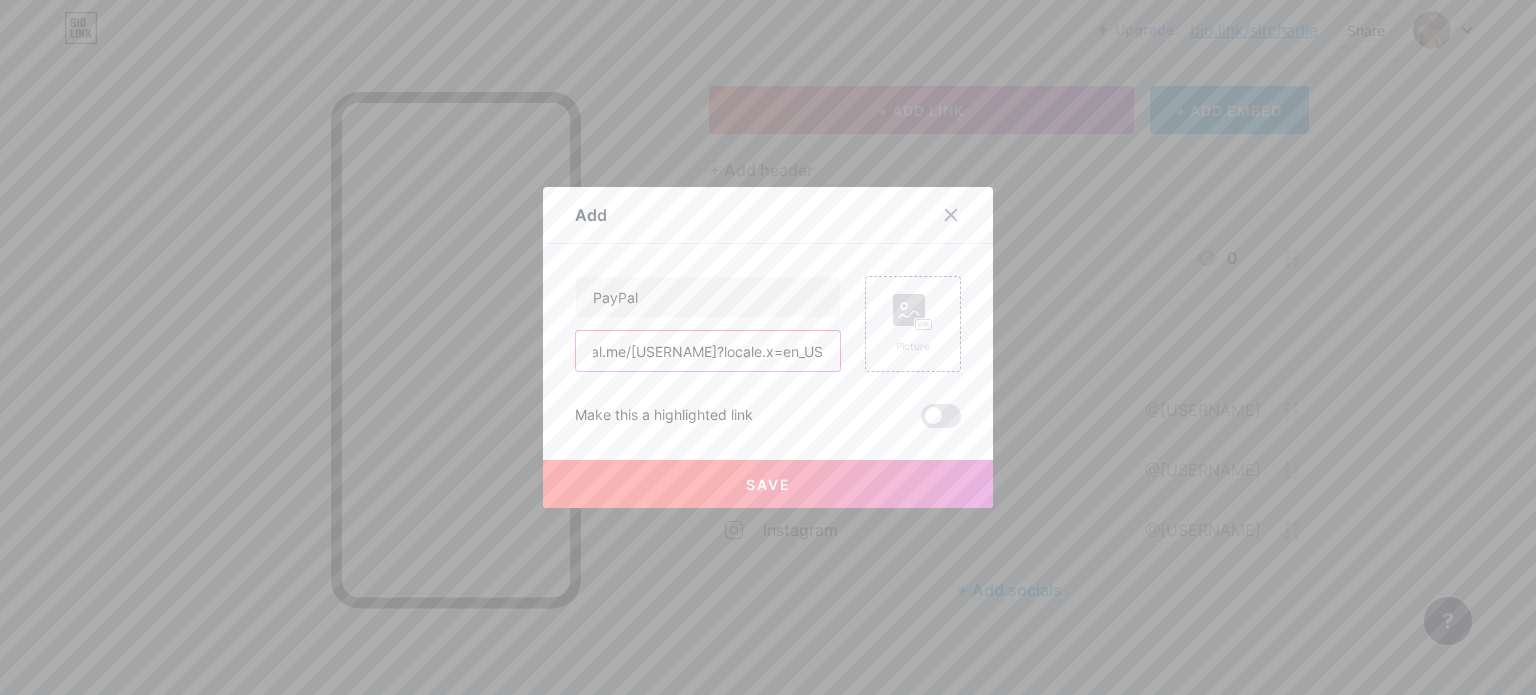 type on "https://paypal.me/[USERNAME]?locale.x=en_US" 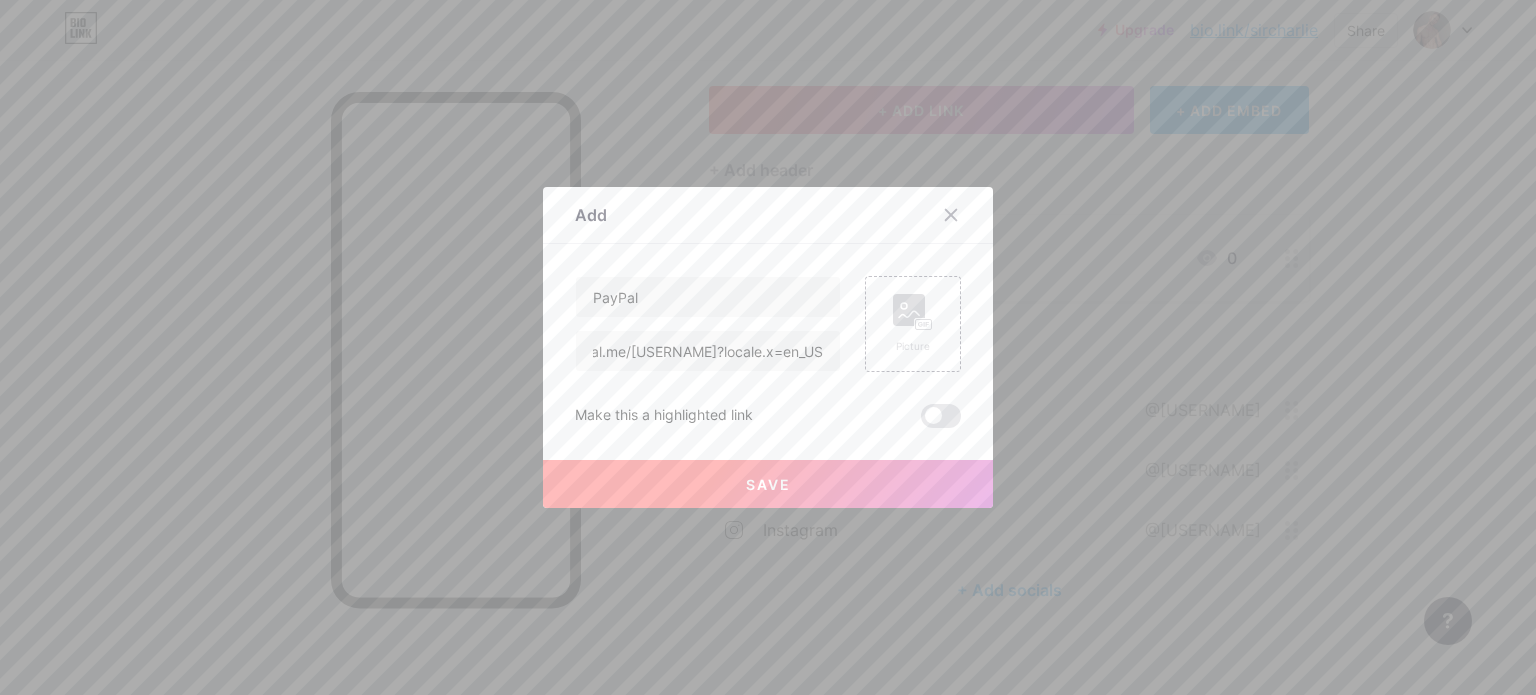 click on "Save" at bounding box center [768, 484] 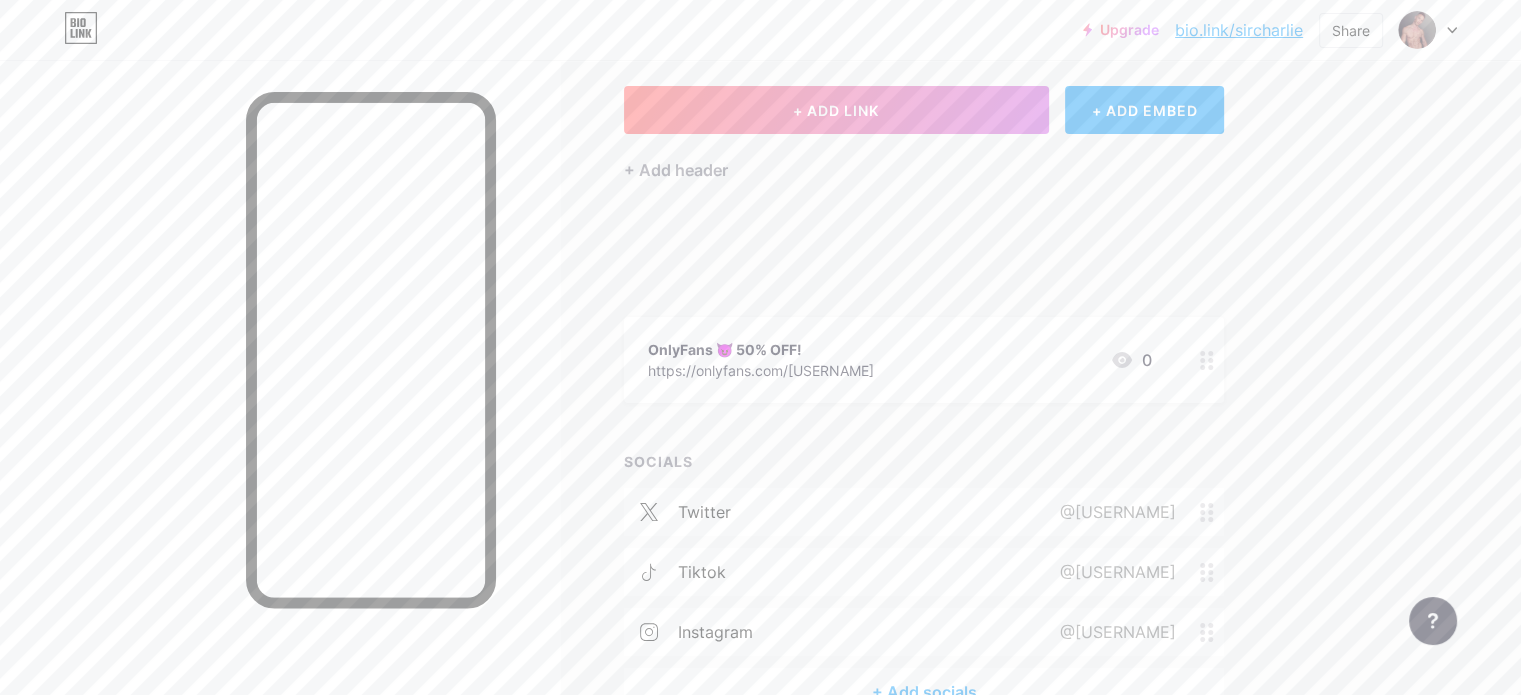 type 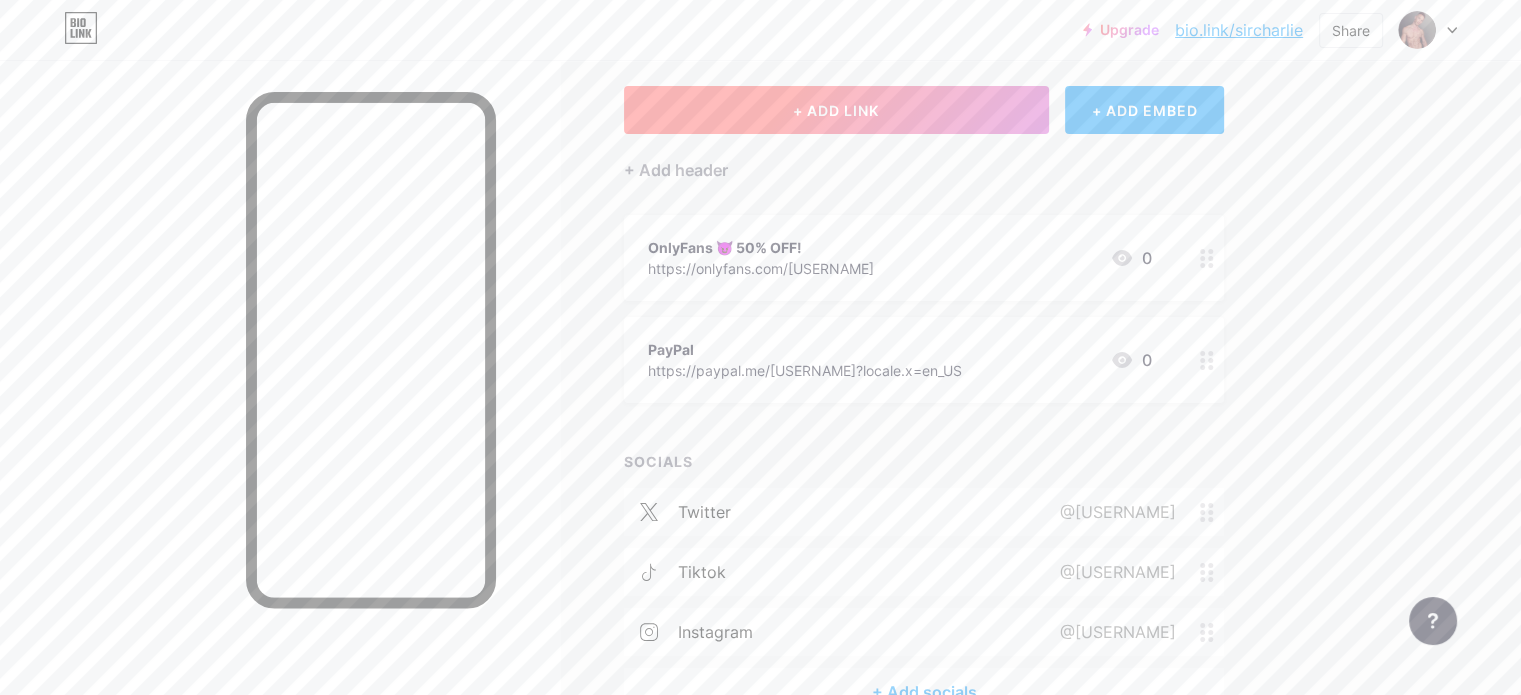 click on "+ ADD LINK" at bounding box center (836, 110) 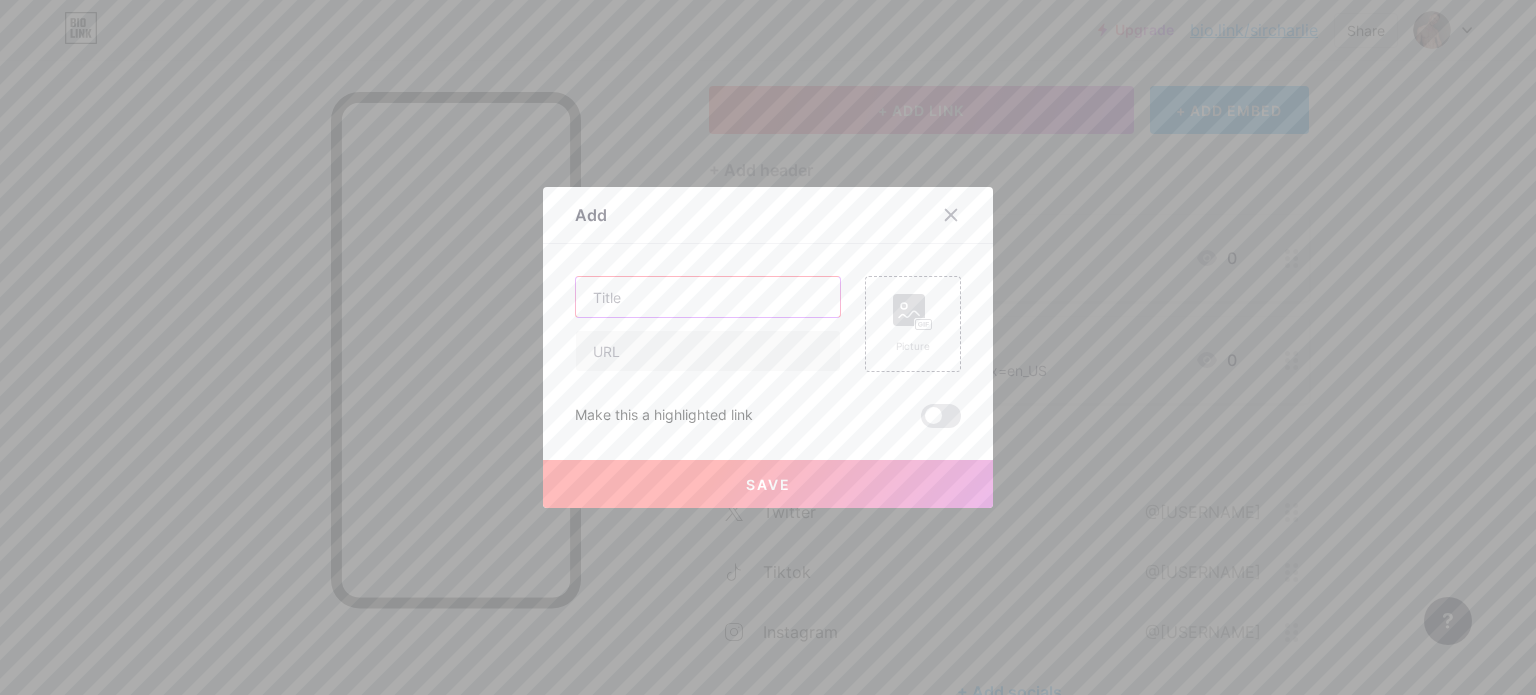 click at bounding box center [708, 297] 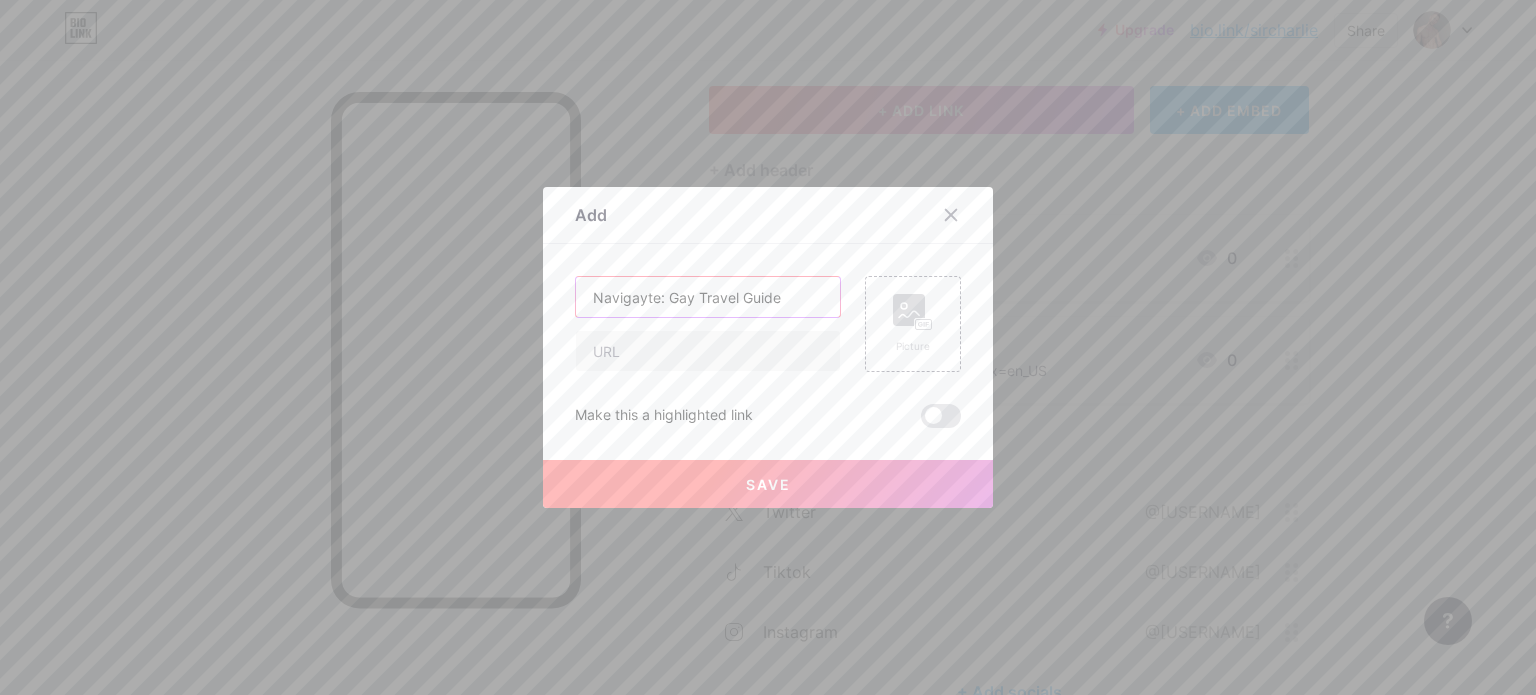 type on "Navigayte: Gay Travel Guide" 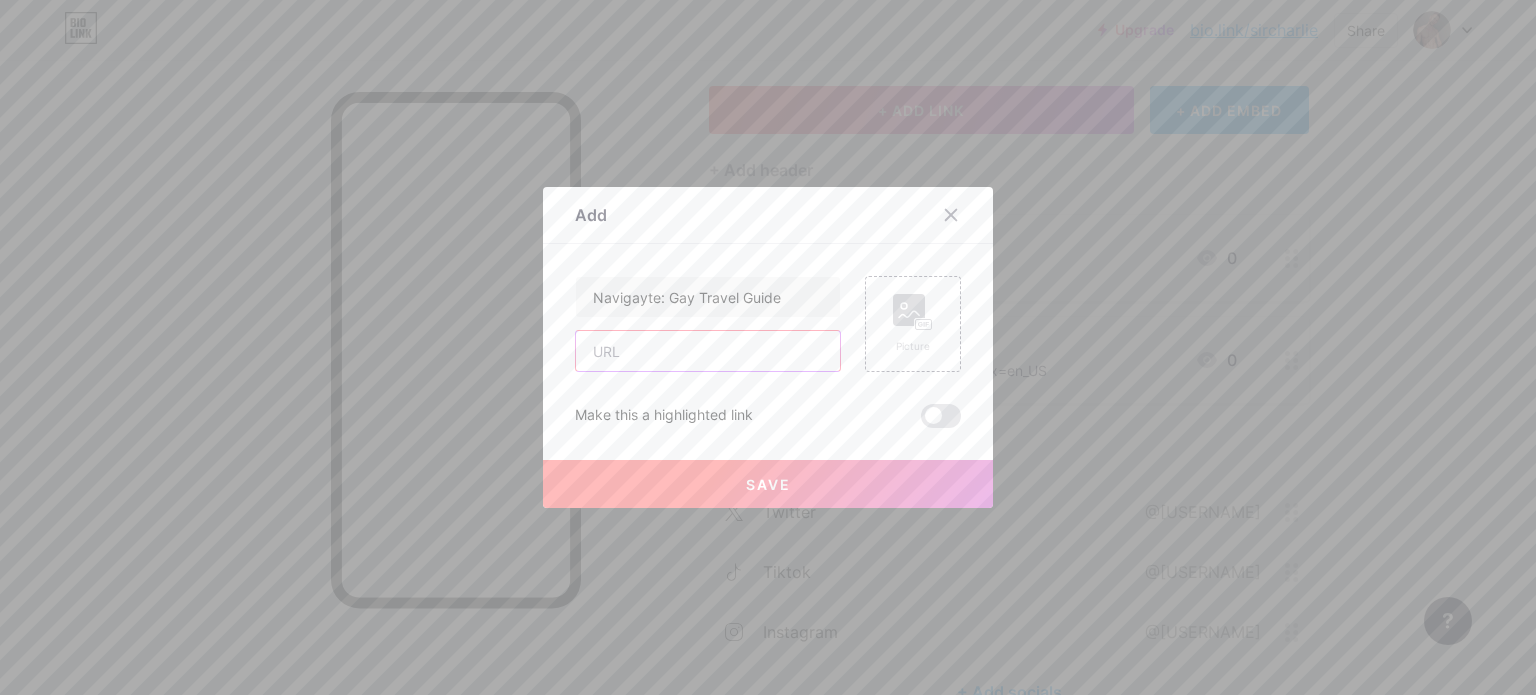 click at bounding box center (708, 351) 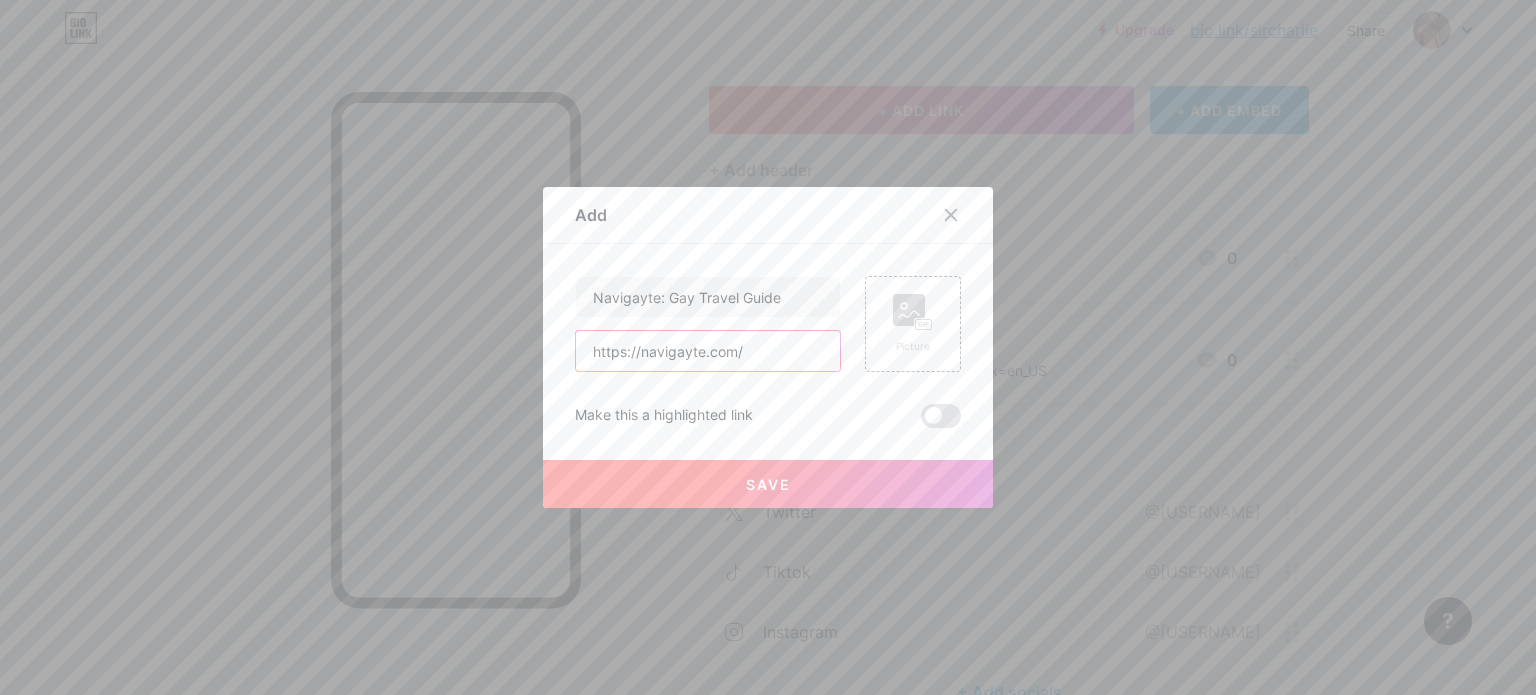 type on "https://navigayte.com/" 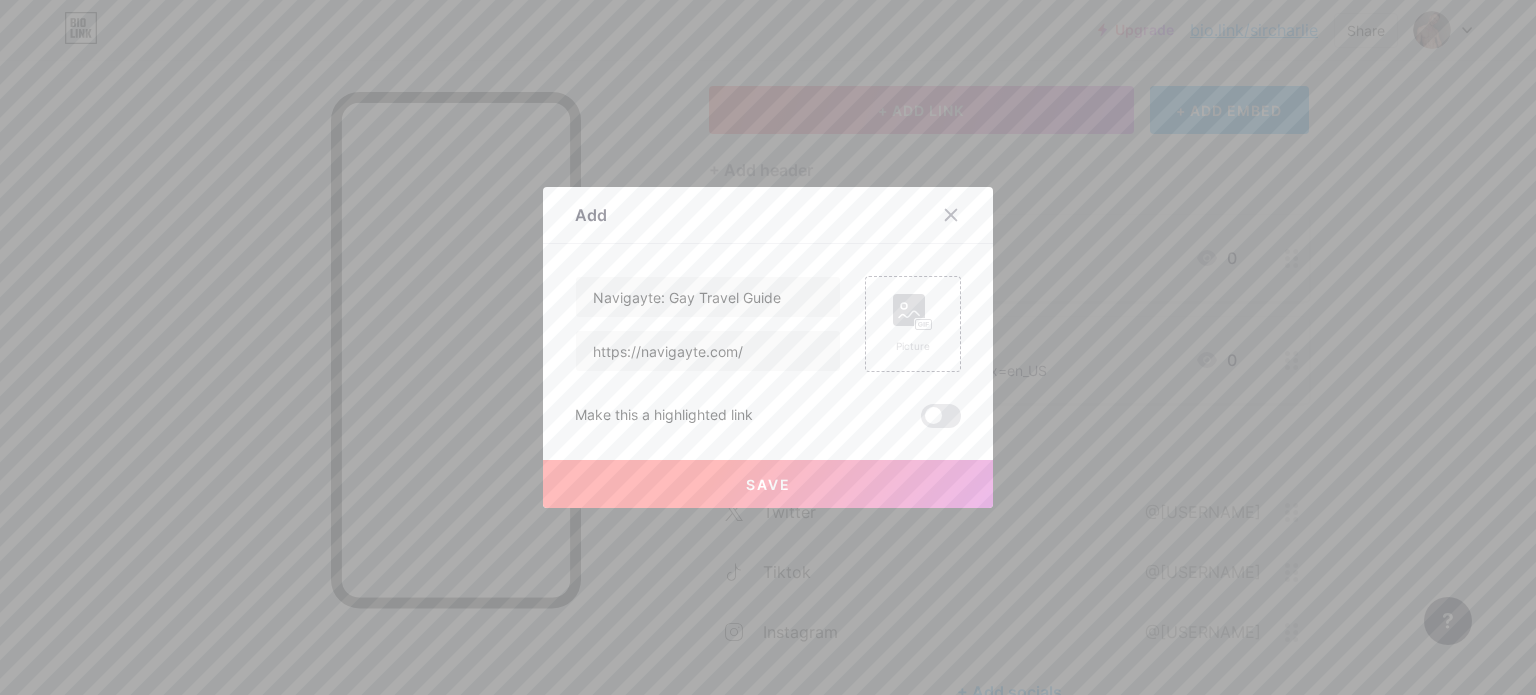 click on "Save" at bounding box center [768, 484] 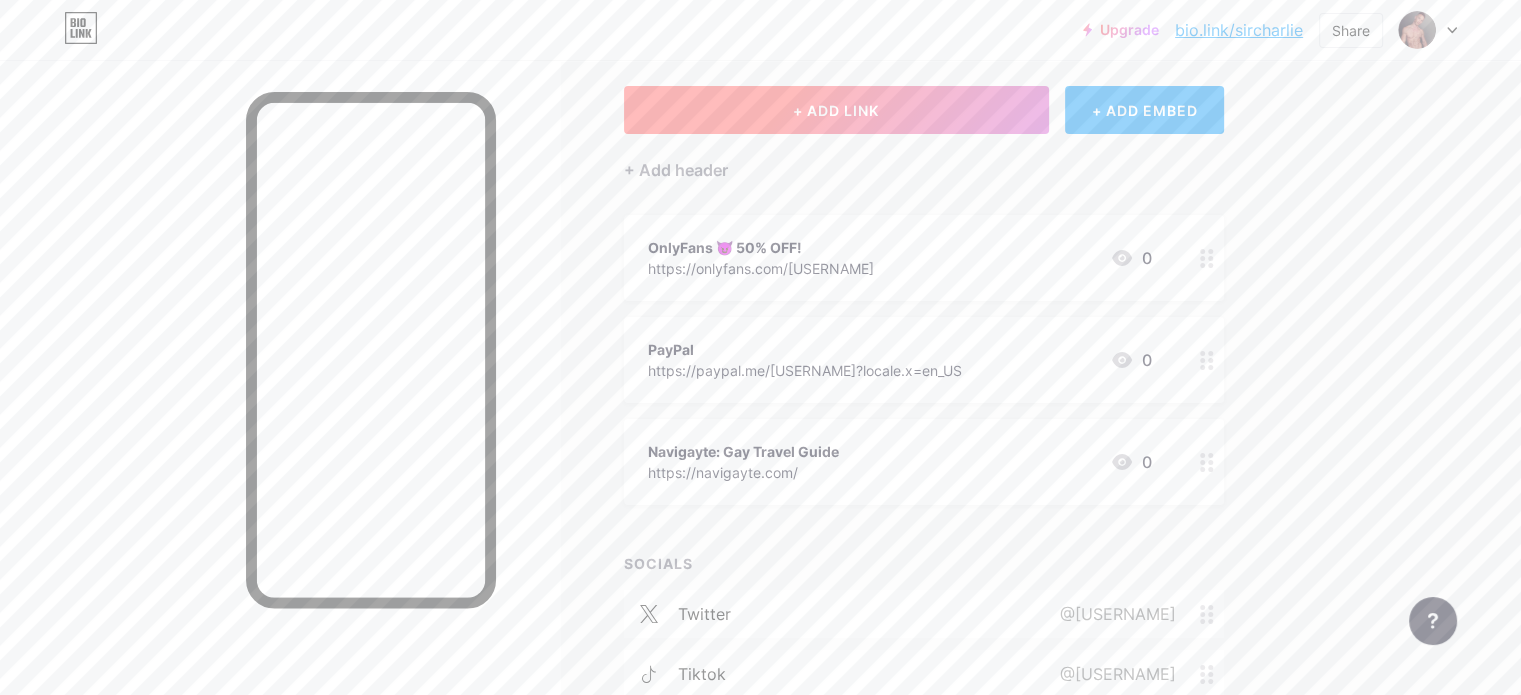 click on "+ ADD LINK" at bounding box center [836, 110] 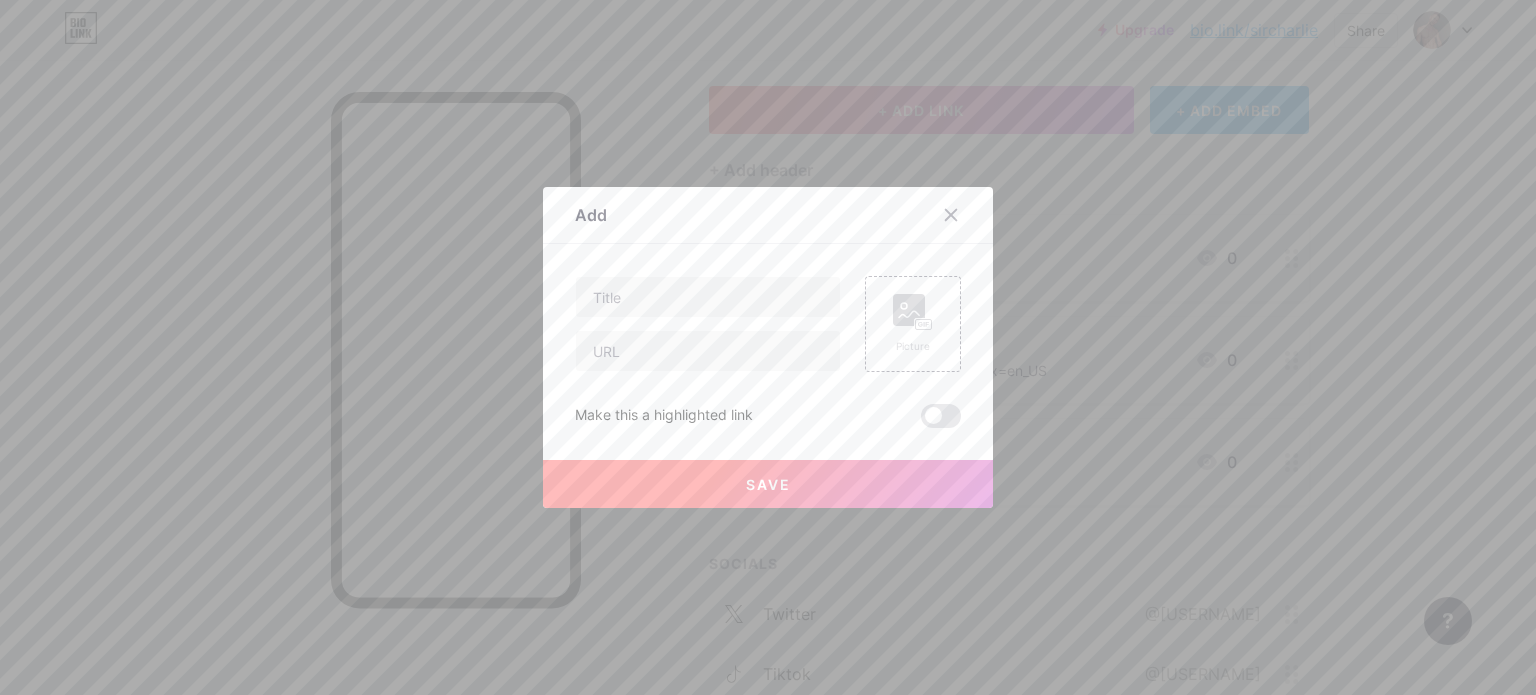 type 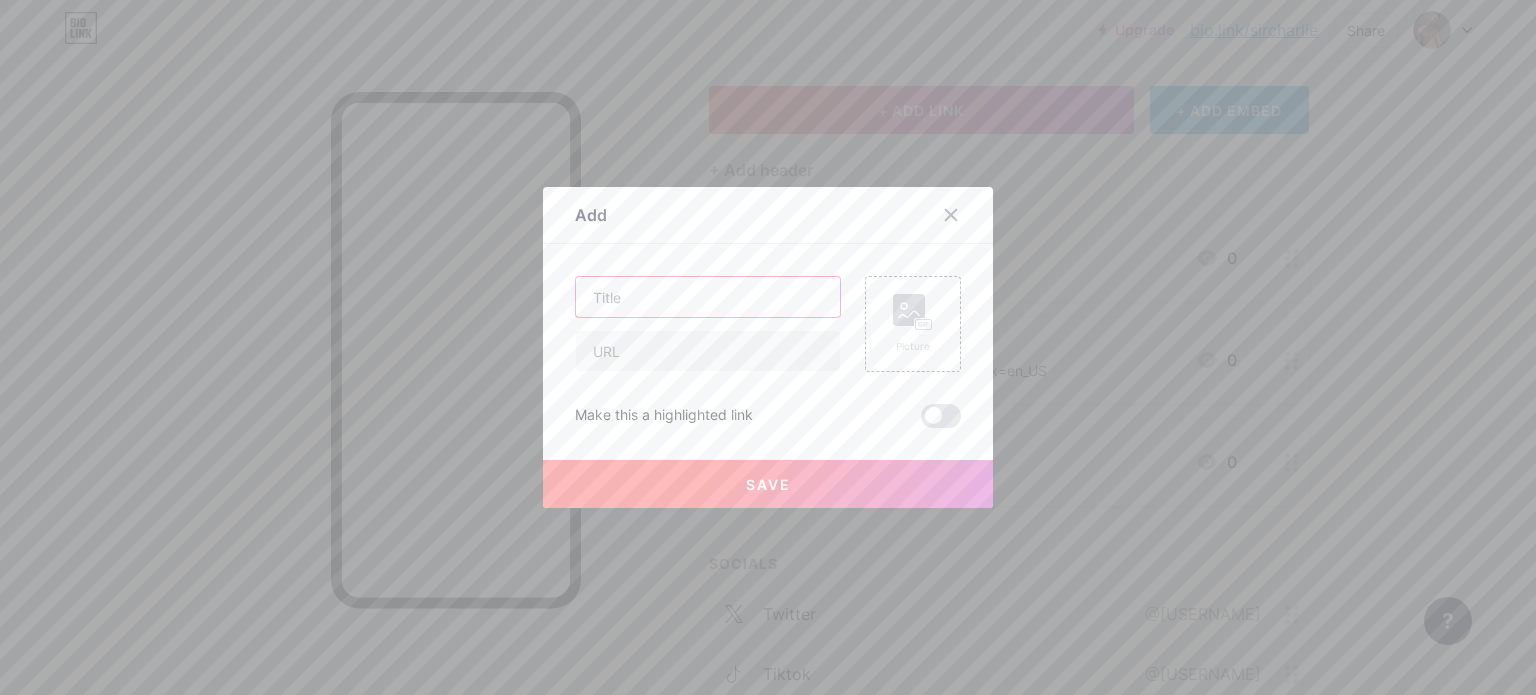 click at bounding box center [708, 297] 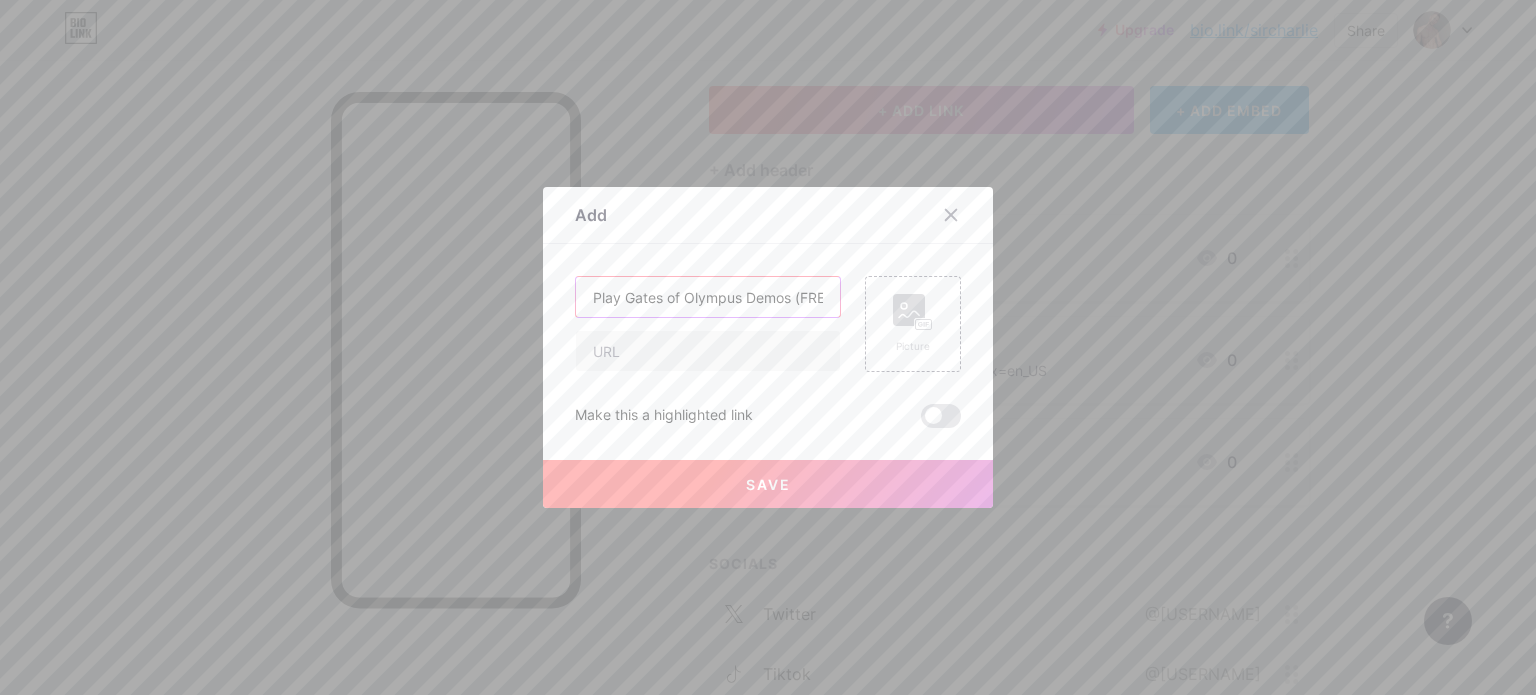 scroll, scrollTop: 0, scrollLeft: 16, axis: horizontal 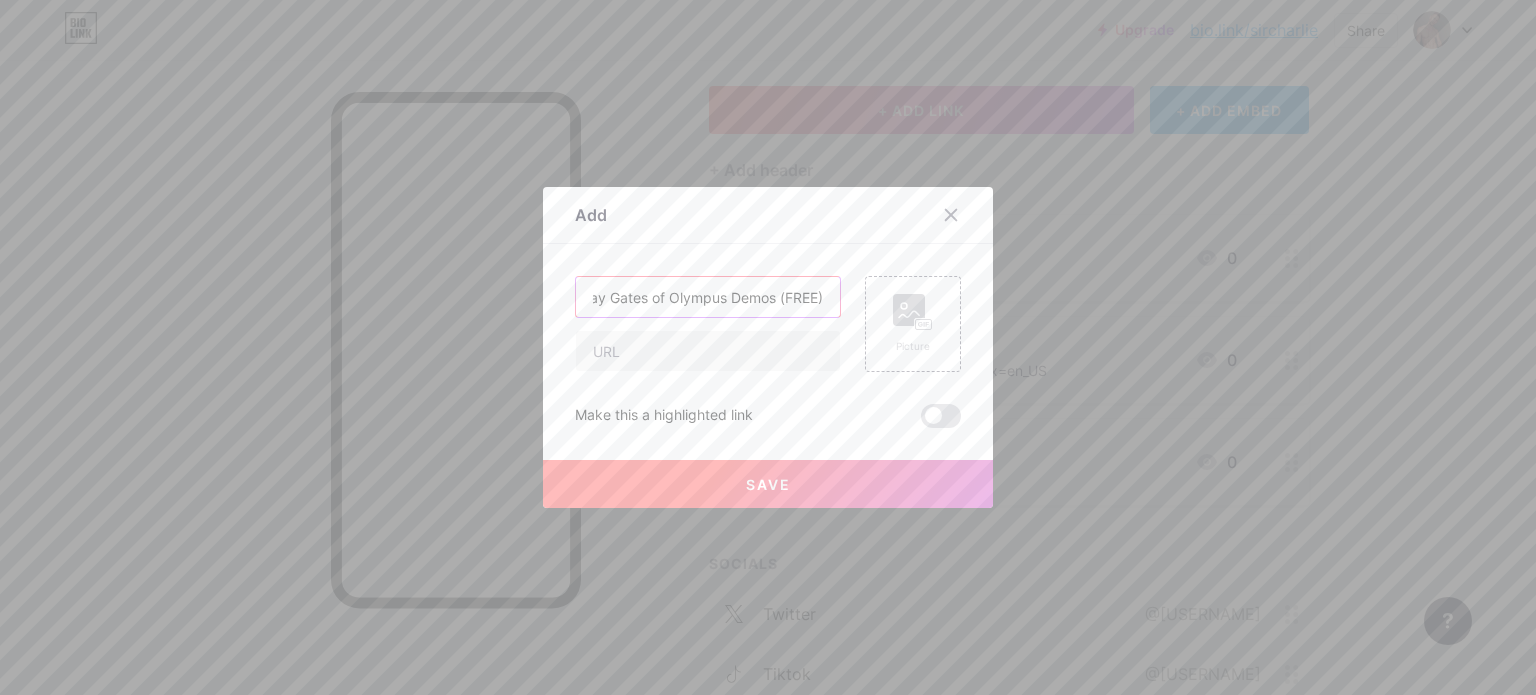 type on "Play Gates of Olympus Demos (FREE)" 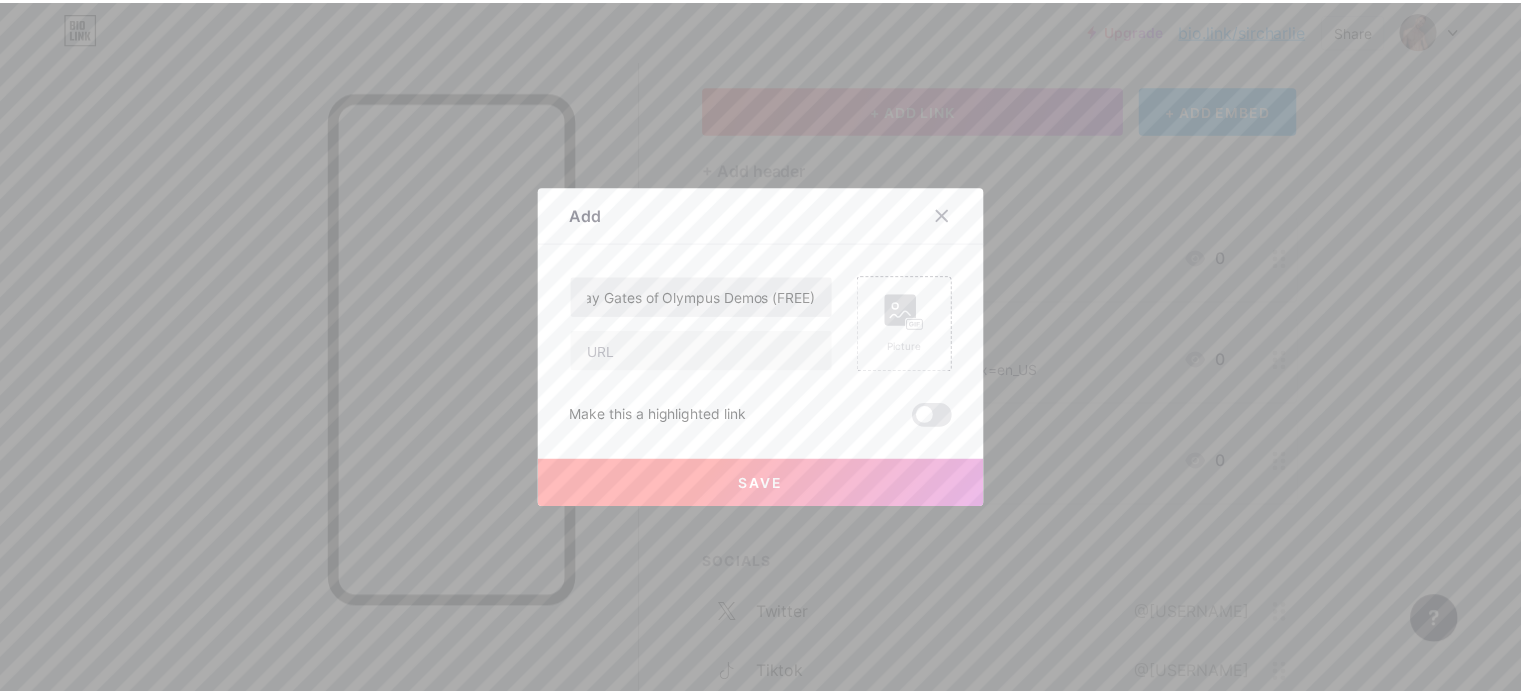 scroll, scrollTop: 0, scrollLeft: 0, axis: both 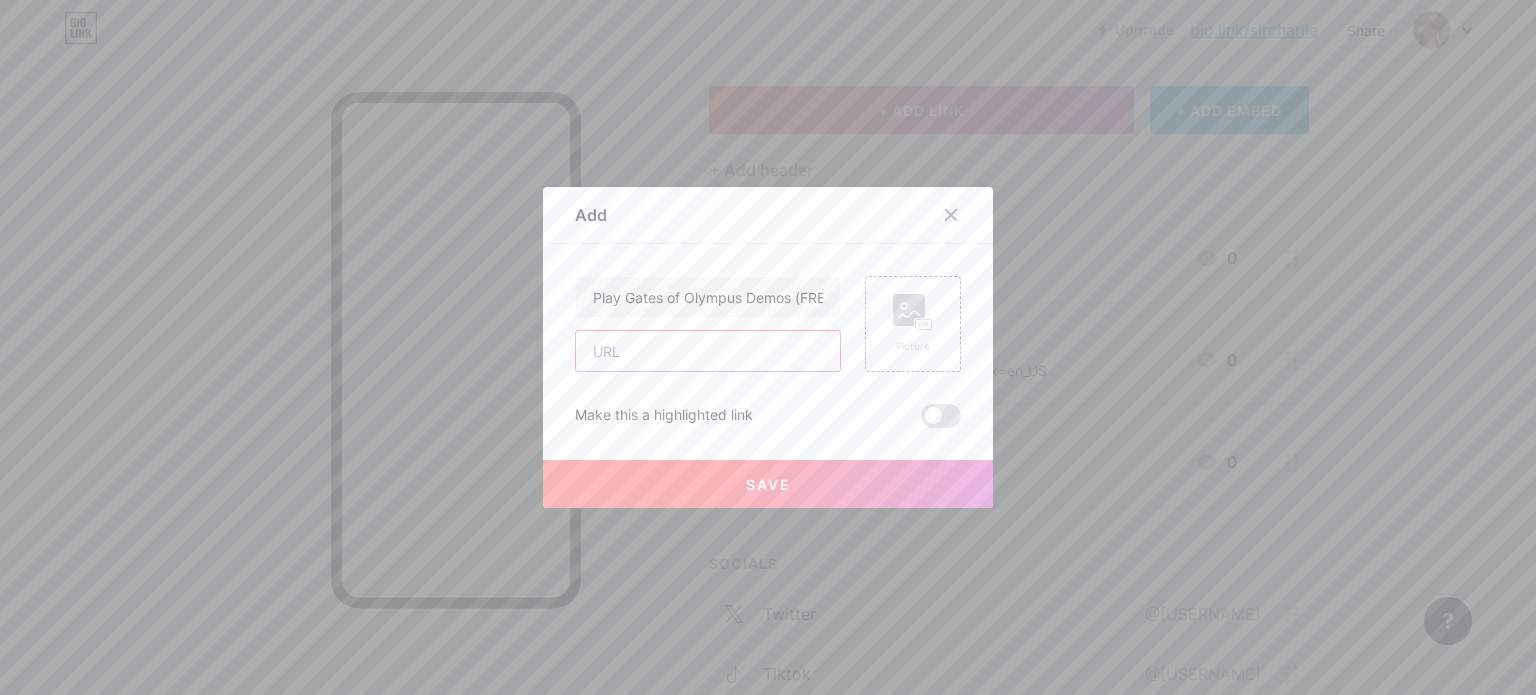 click at bounding box center [708, 351] 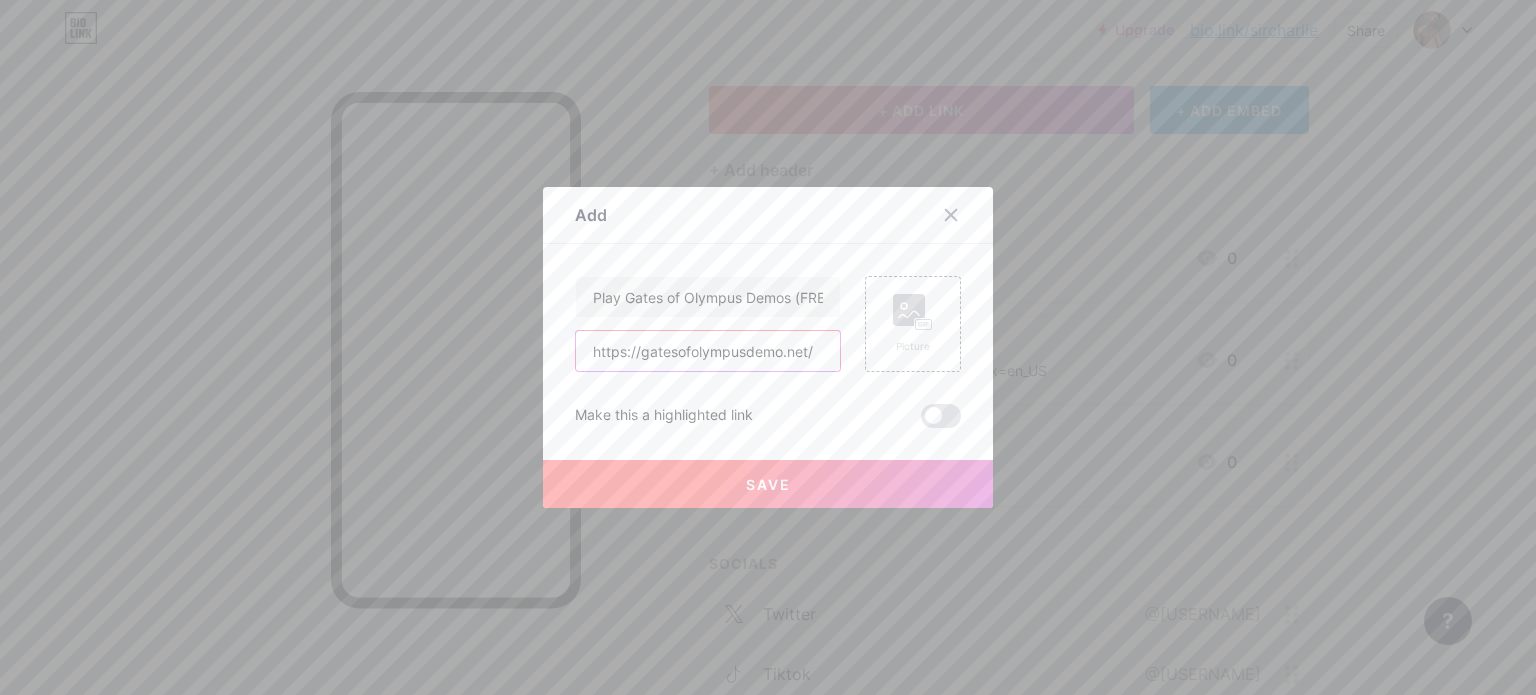 type on "https://gatesofolympusdemo.net/" 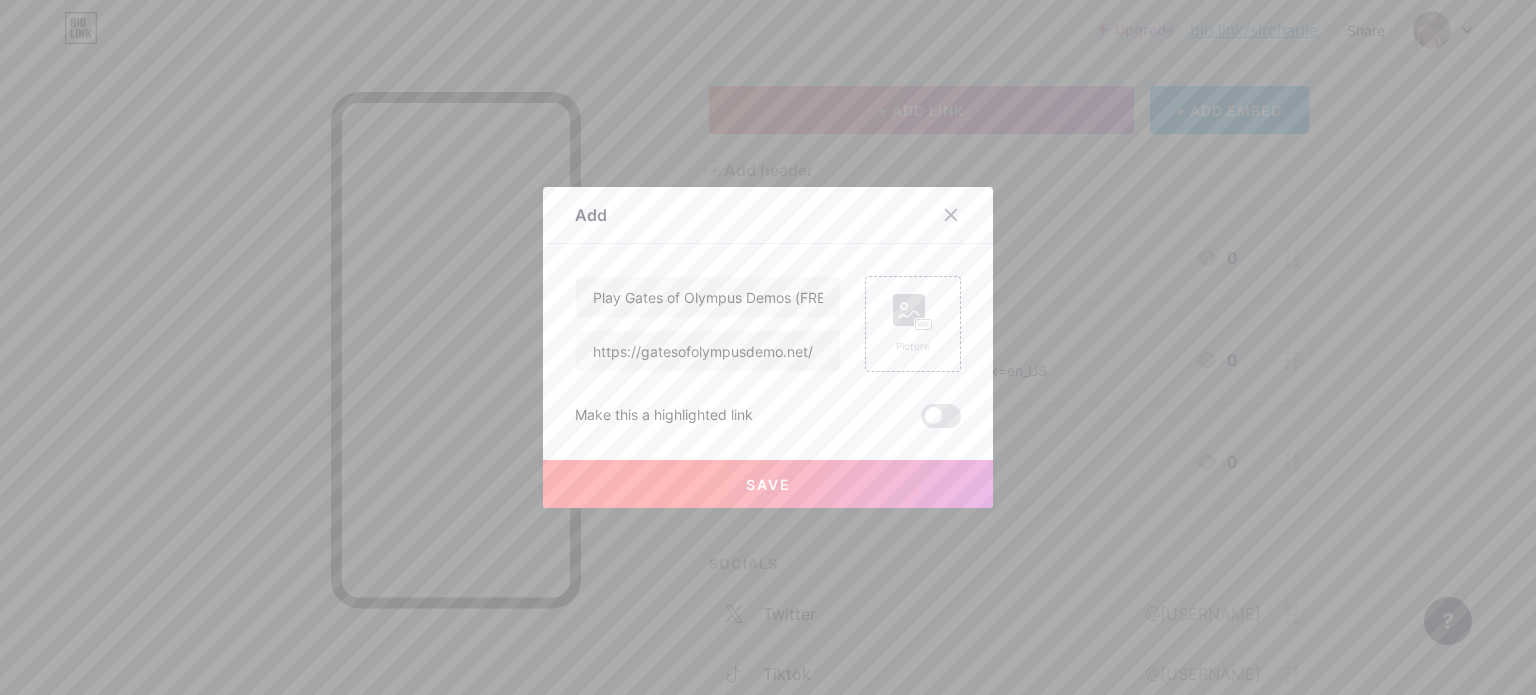 click on "Save" at bounding box center (768, 484) 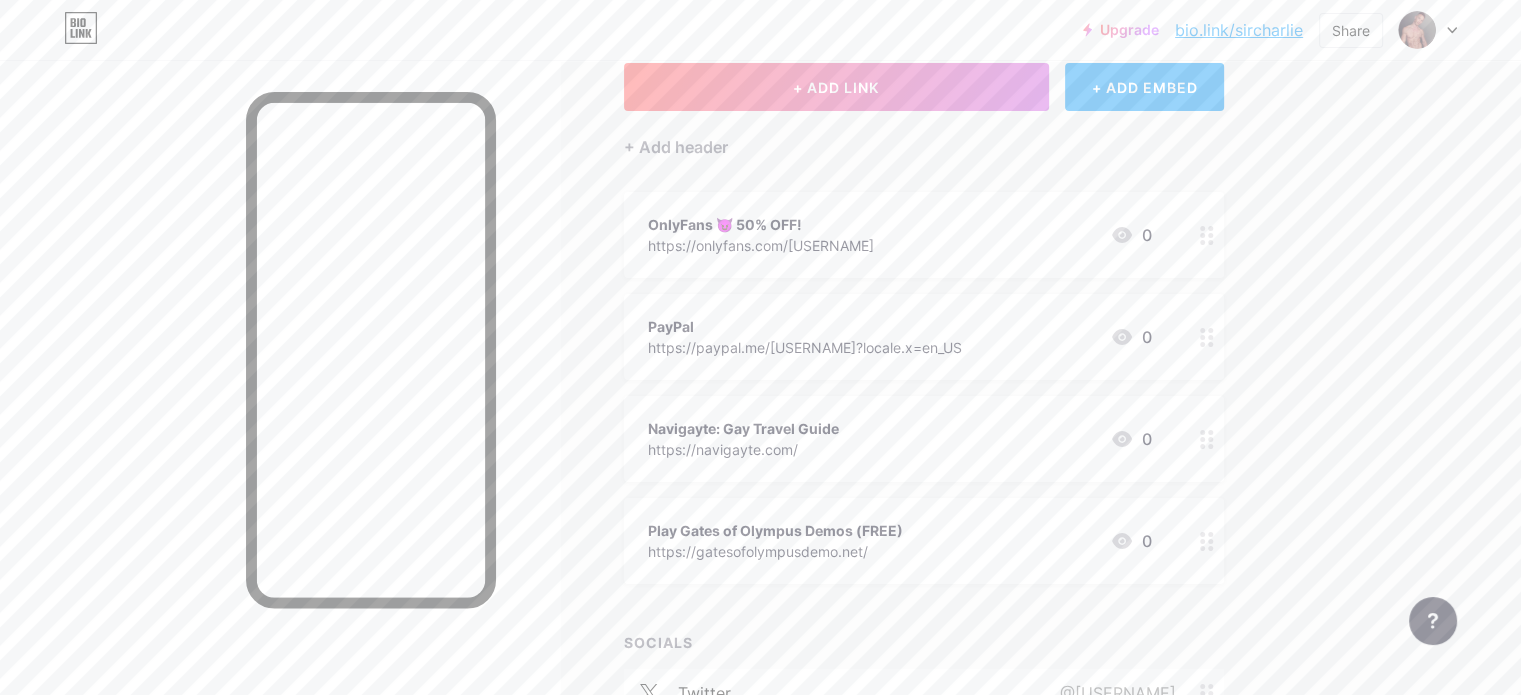 scroll, scrollTop: 100, scrollLeft: 0, axis: vertical 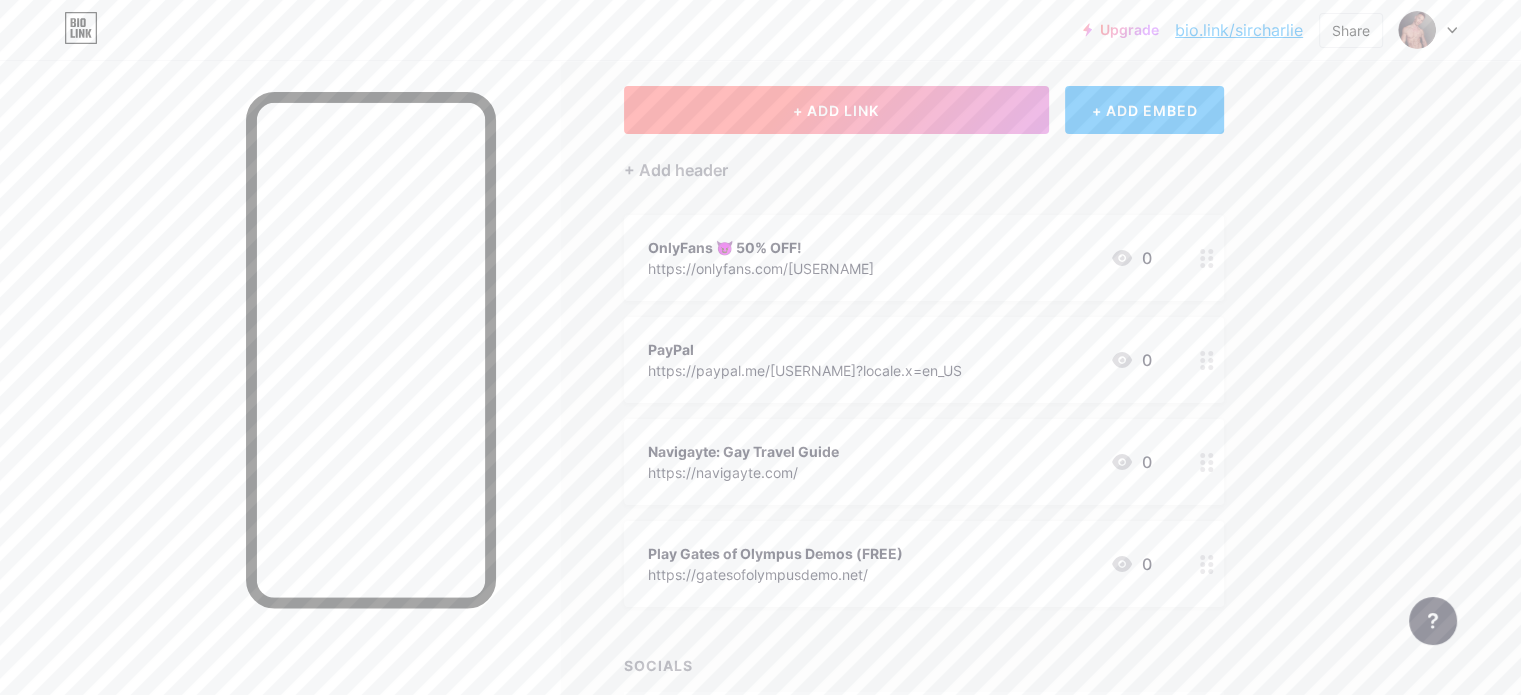 click on "+ ADD LINK" at bounding box center [836, 110] 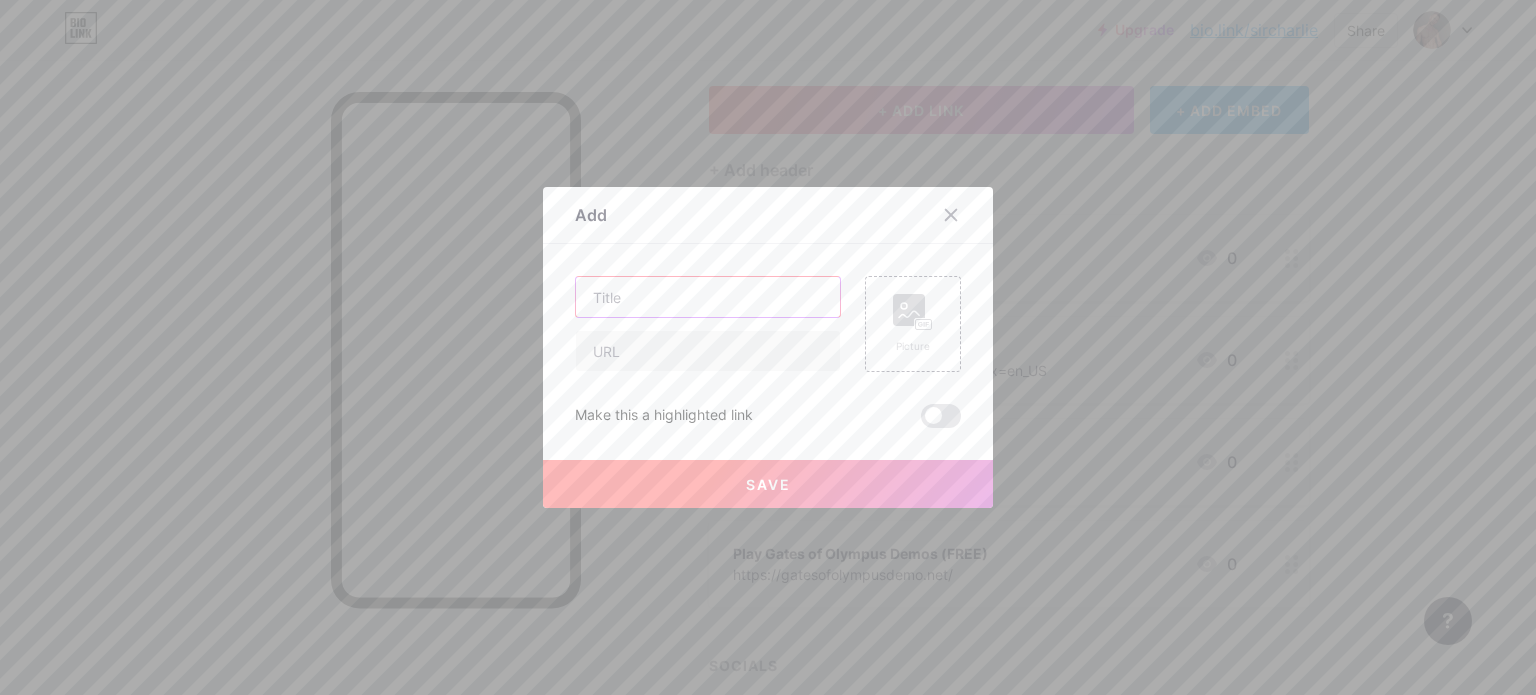 click at bounding box center (708, 297) 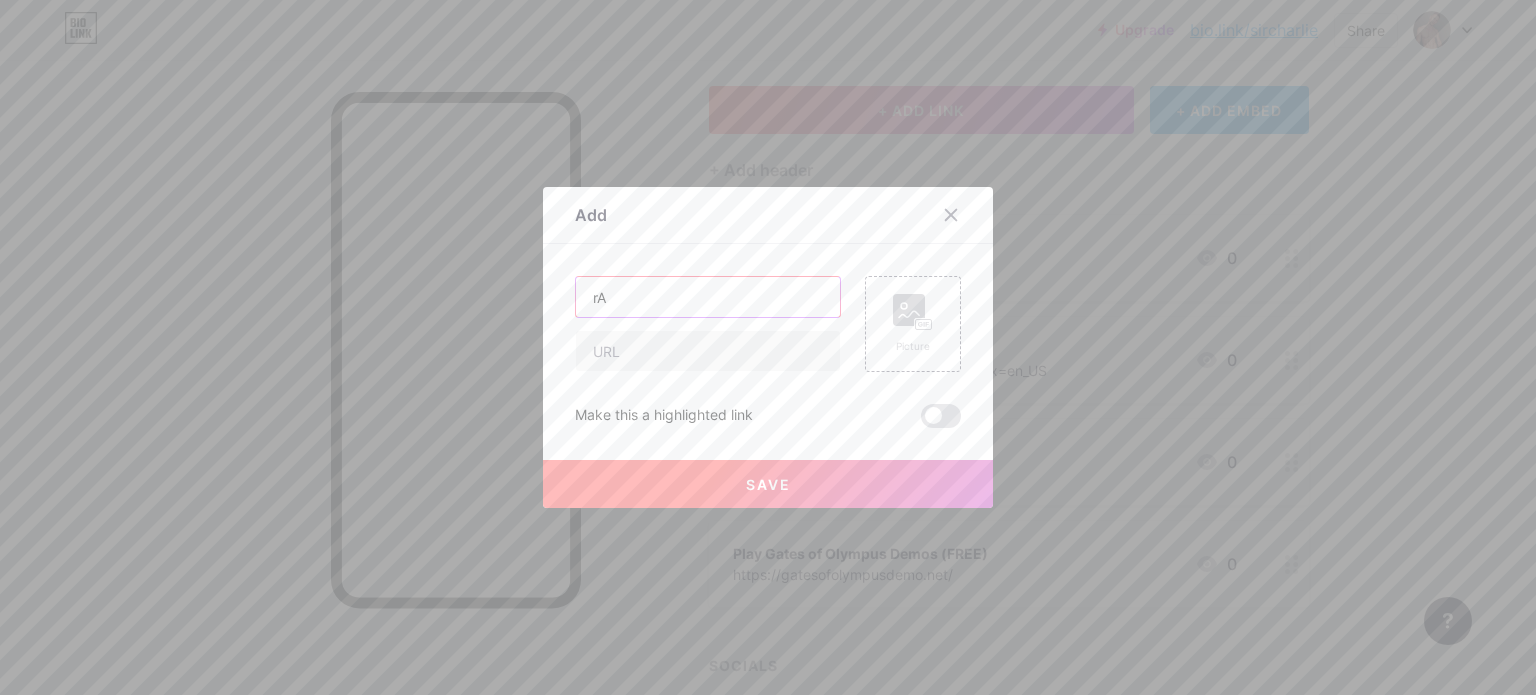 type on "r" 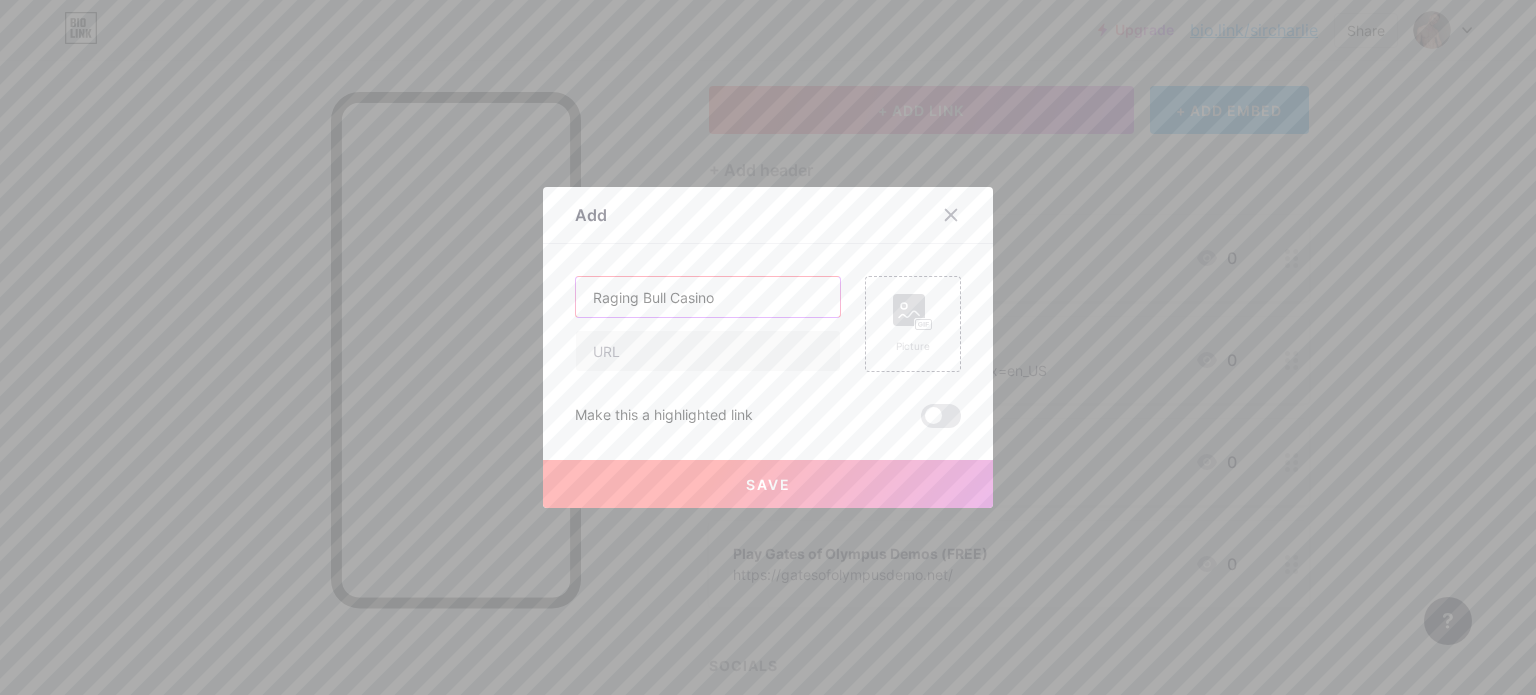 type on "Raging Bull Casino" 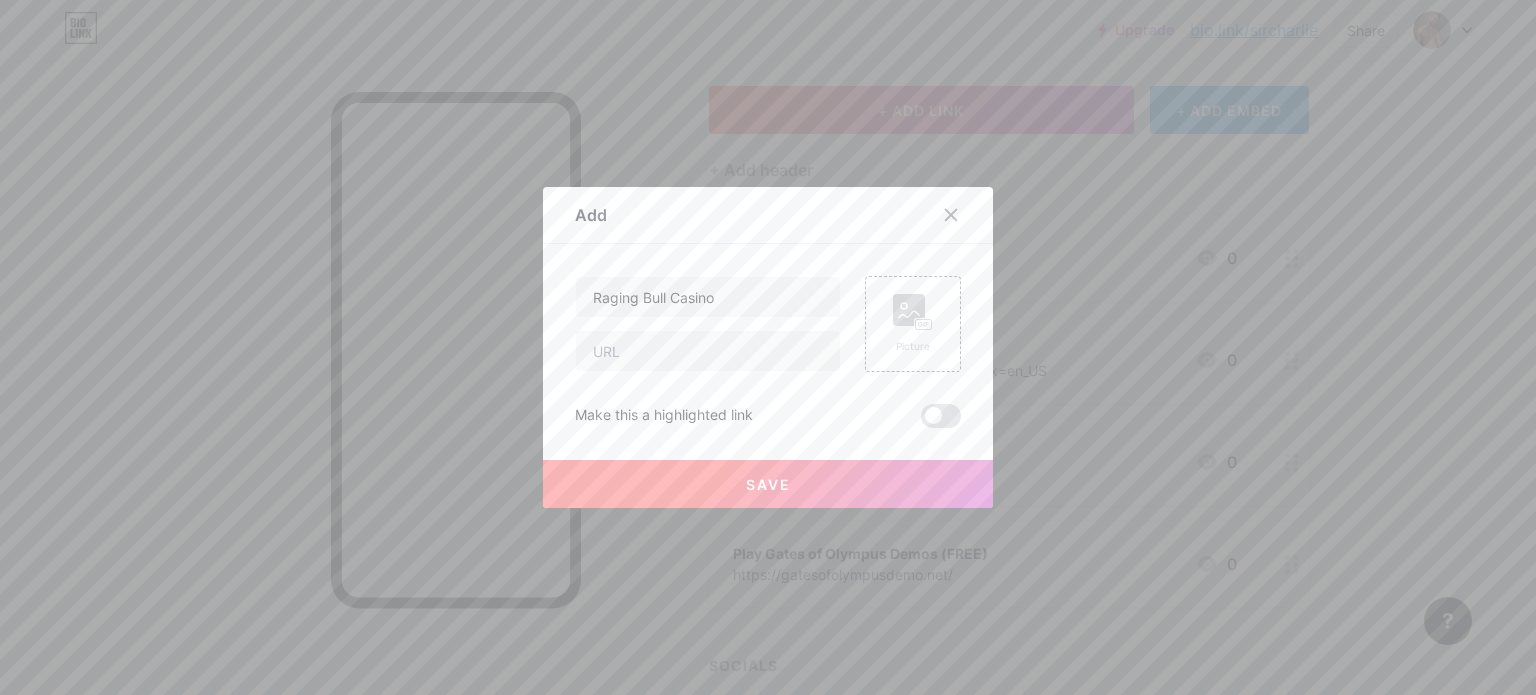 click at bounding box center [963, 215] 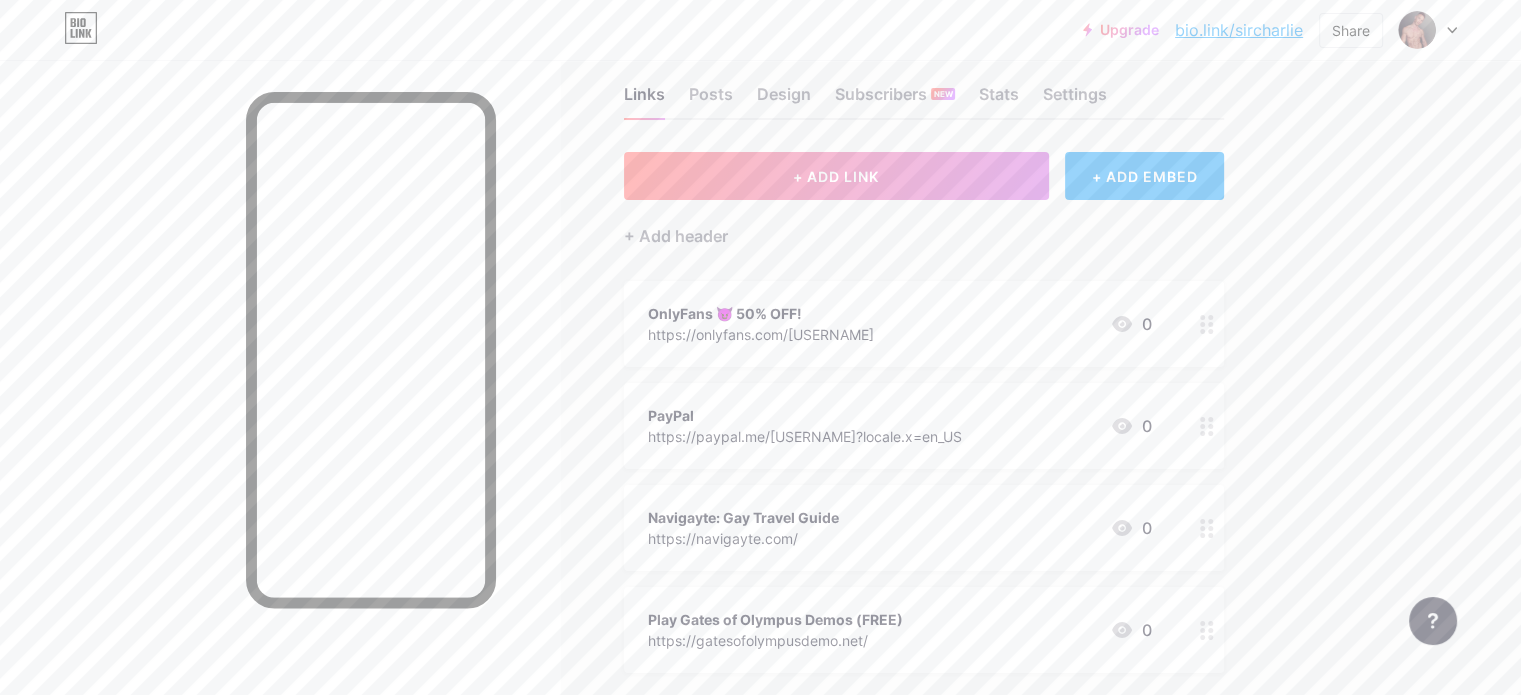scroll, scrollTop: 0, scrollLeft: 0, axis: both 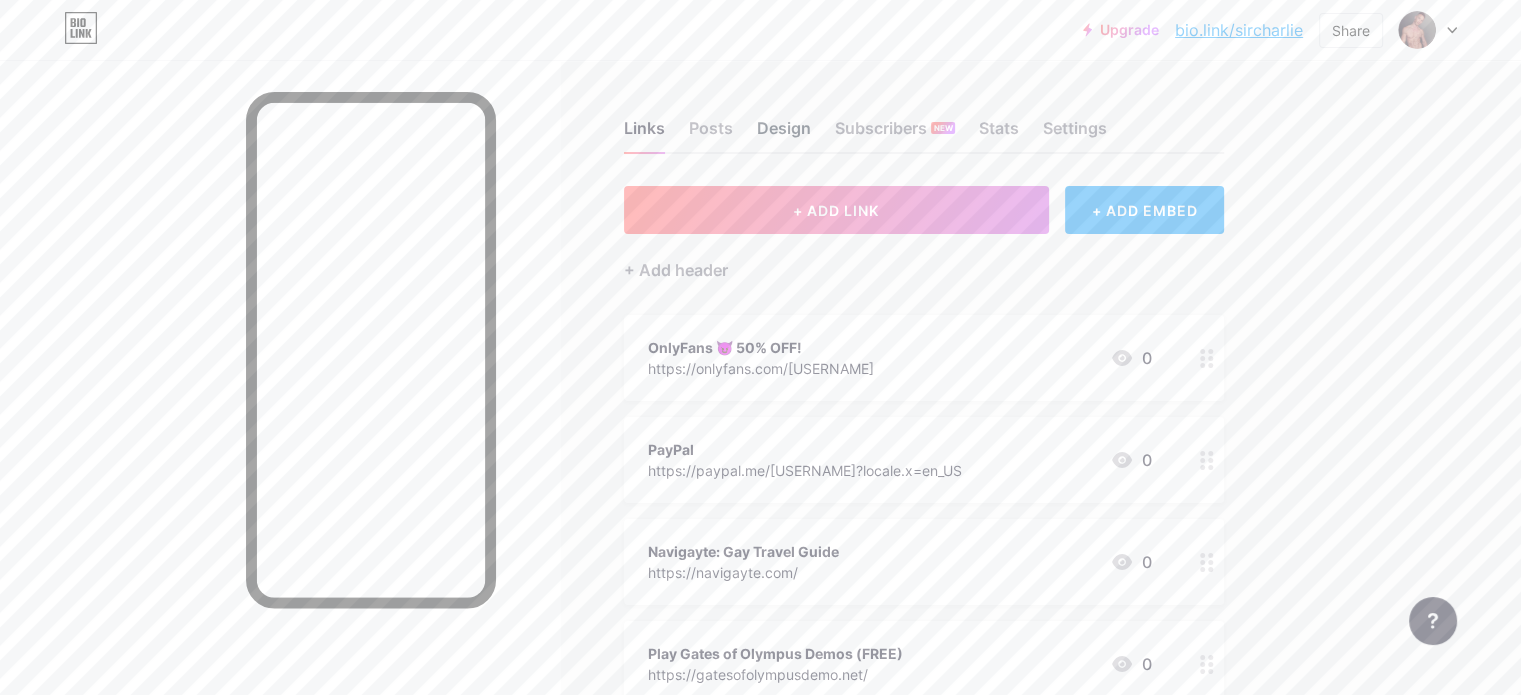 click on "Design" at bounding box center (784, 134) 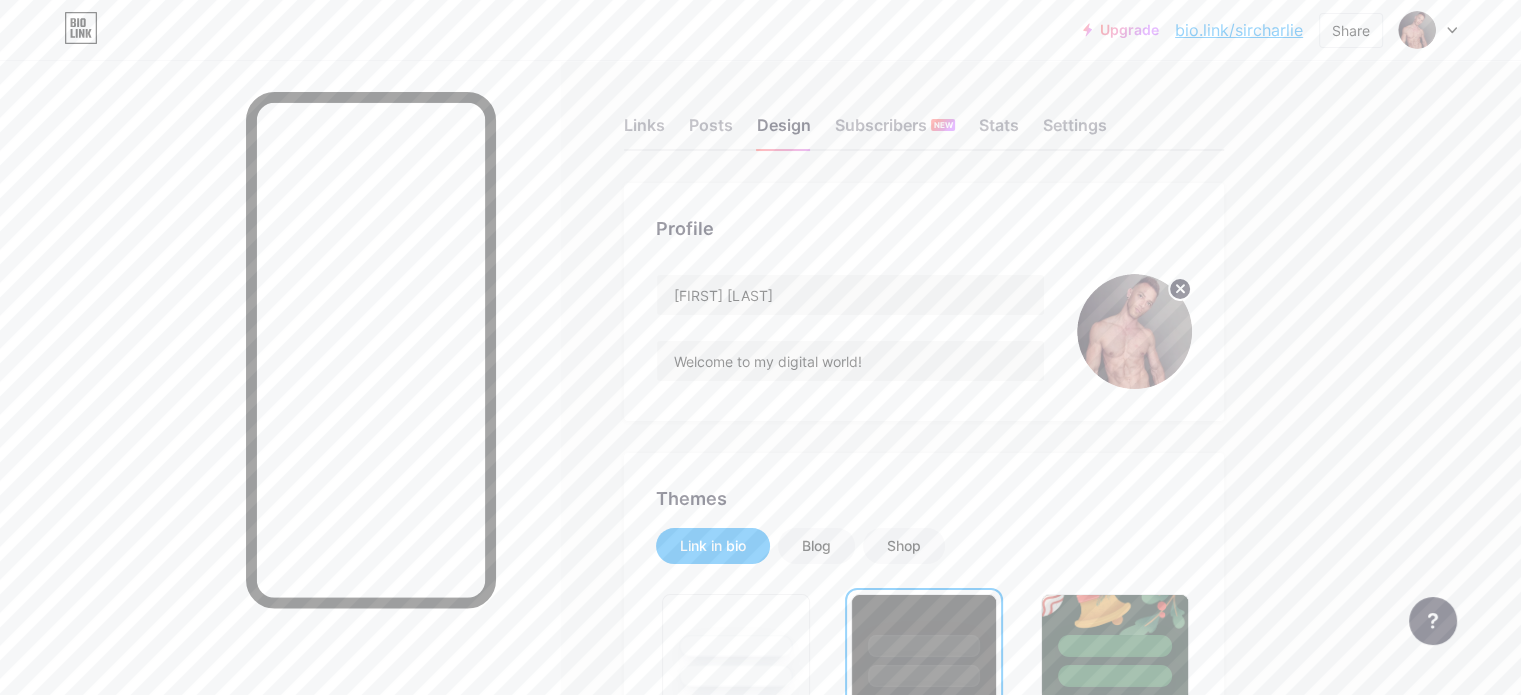 scroll, scrollTop: 0, scrollLeft: 0, axis: both 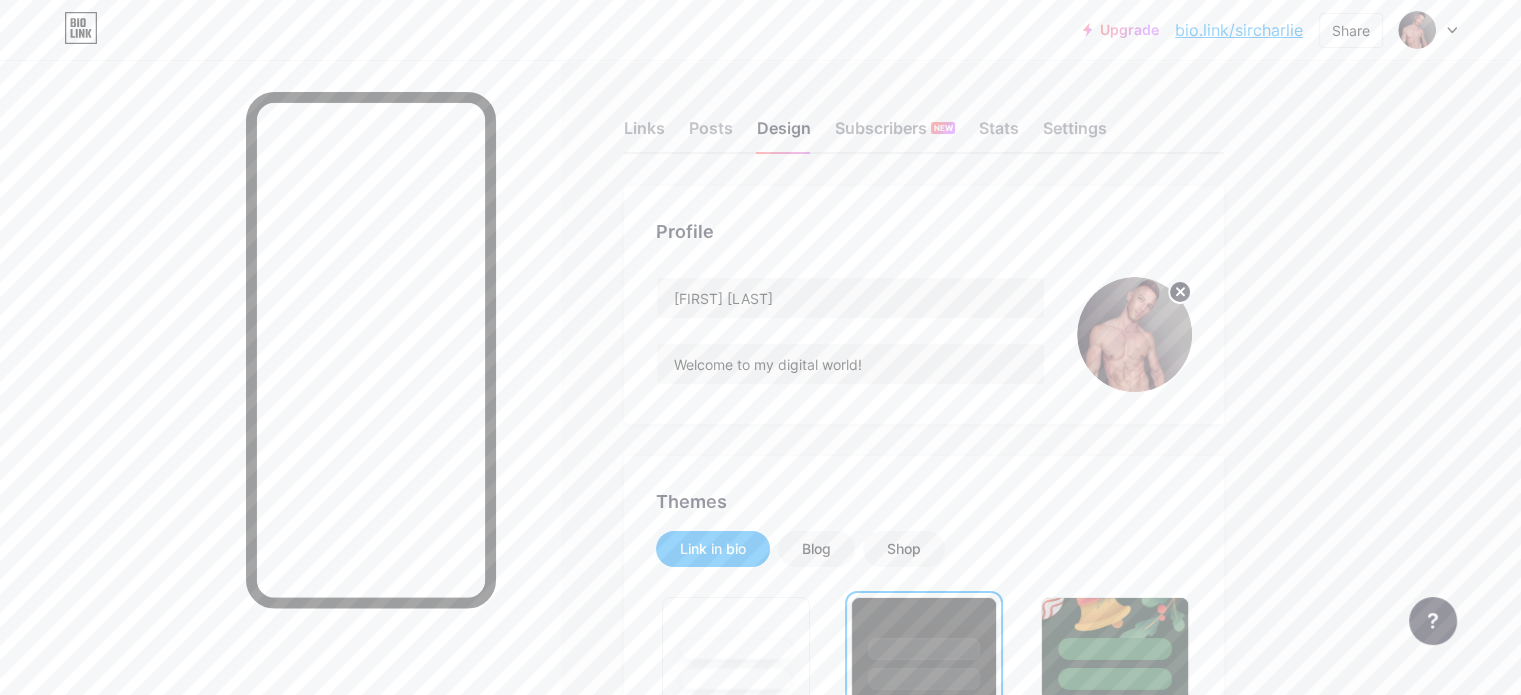 click on "Links
Posts
Design
Subscribers
NEW
Stats
Settings" at bounding box center (924, 119) 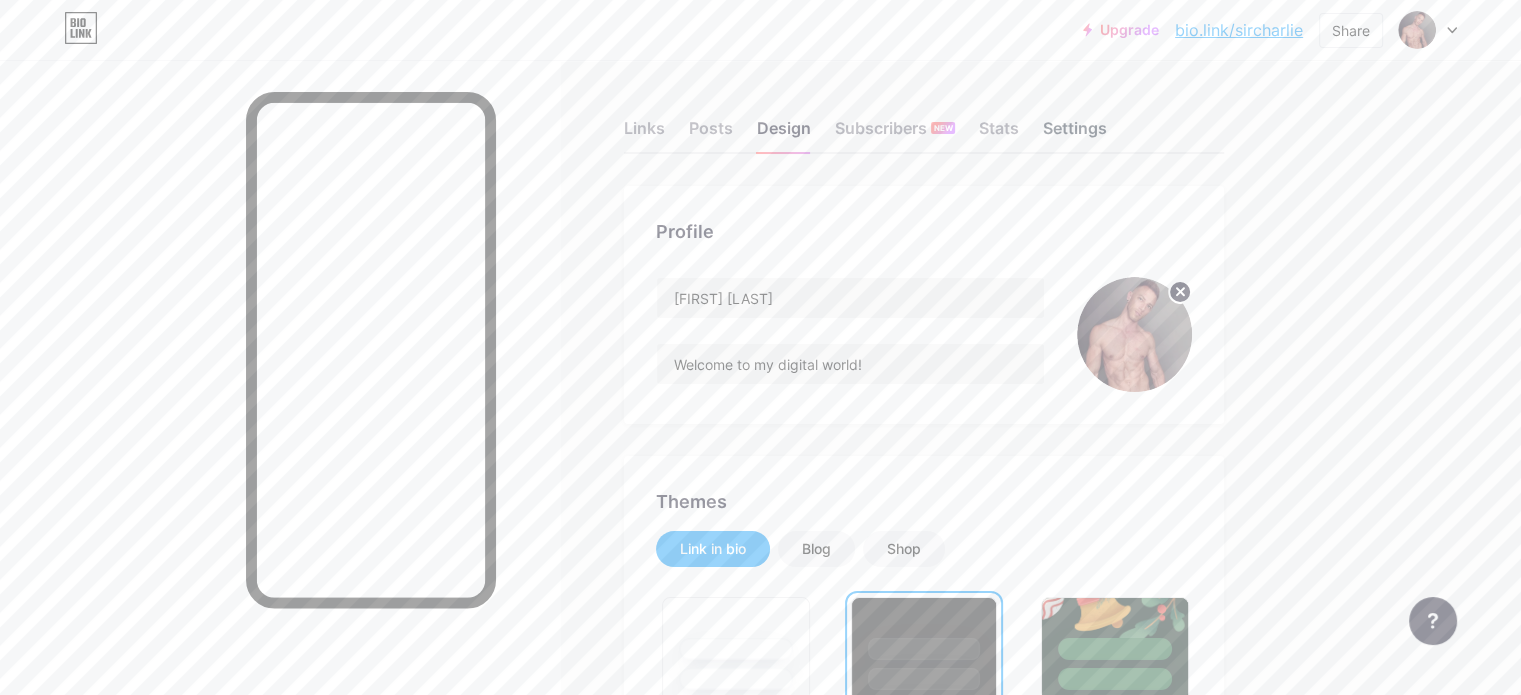click on "Settings" at bounding box center (1075, 134) 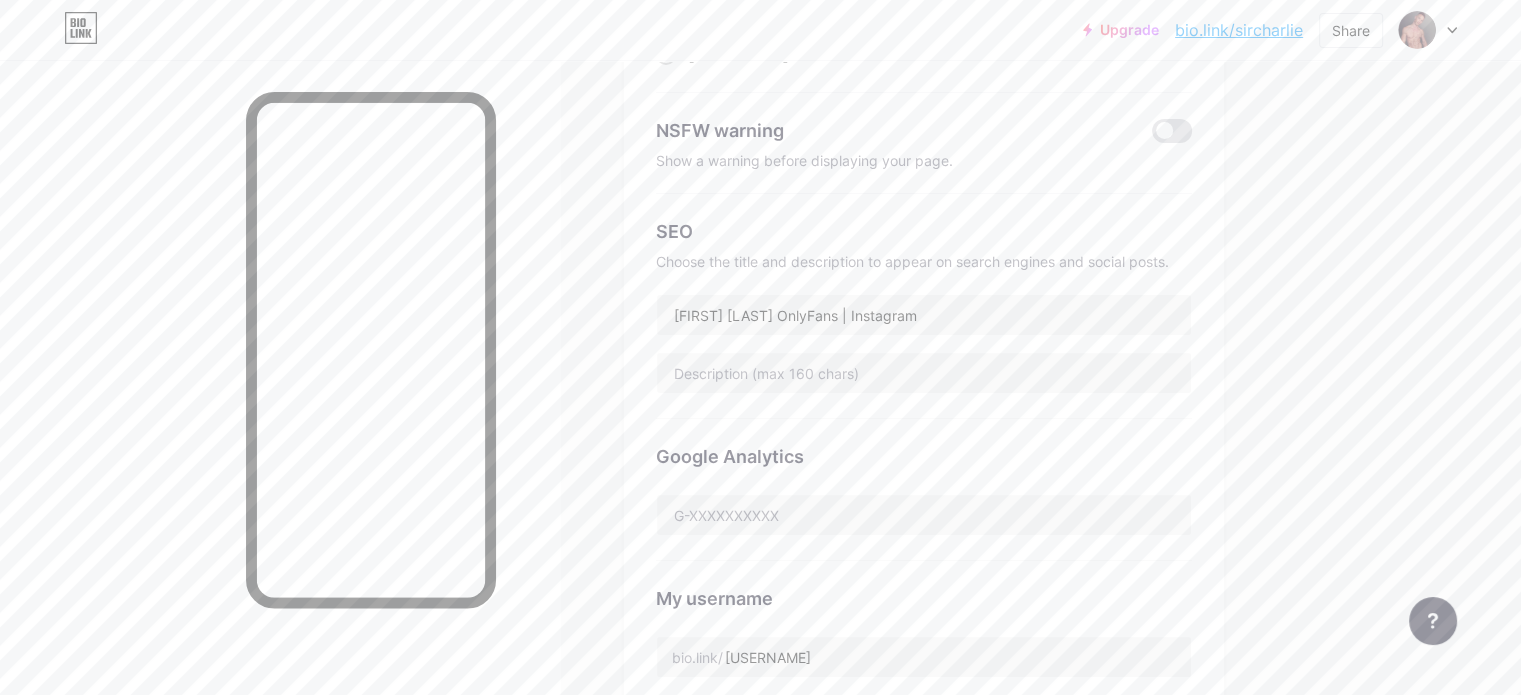 scroll, scrollTop: 400, scrollLeft: 0, axis: vertical 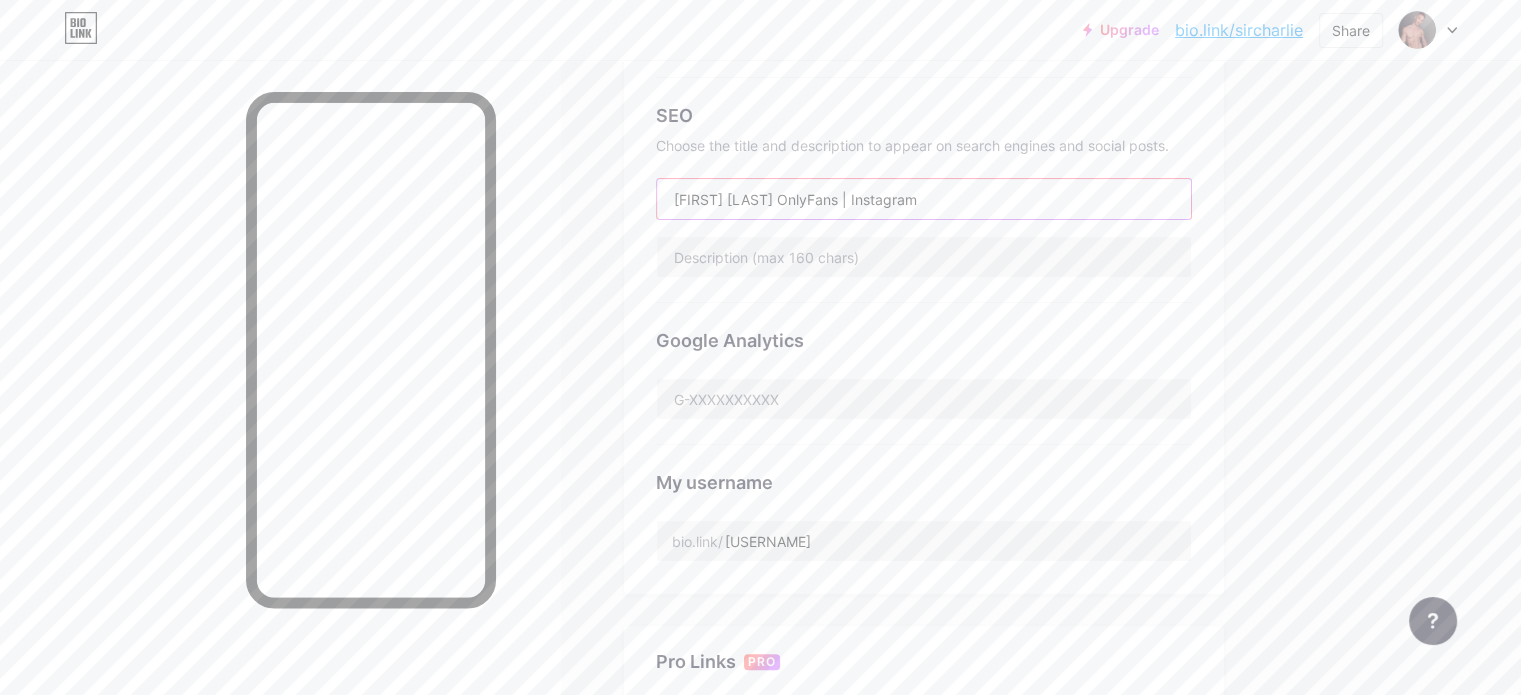 click on "[FIRST] [LAST] OnlyFans | Instagram" at bounding box center [924, 199] 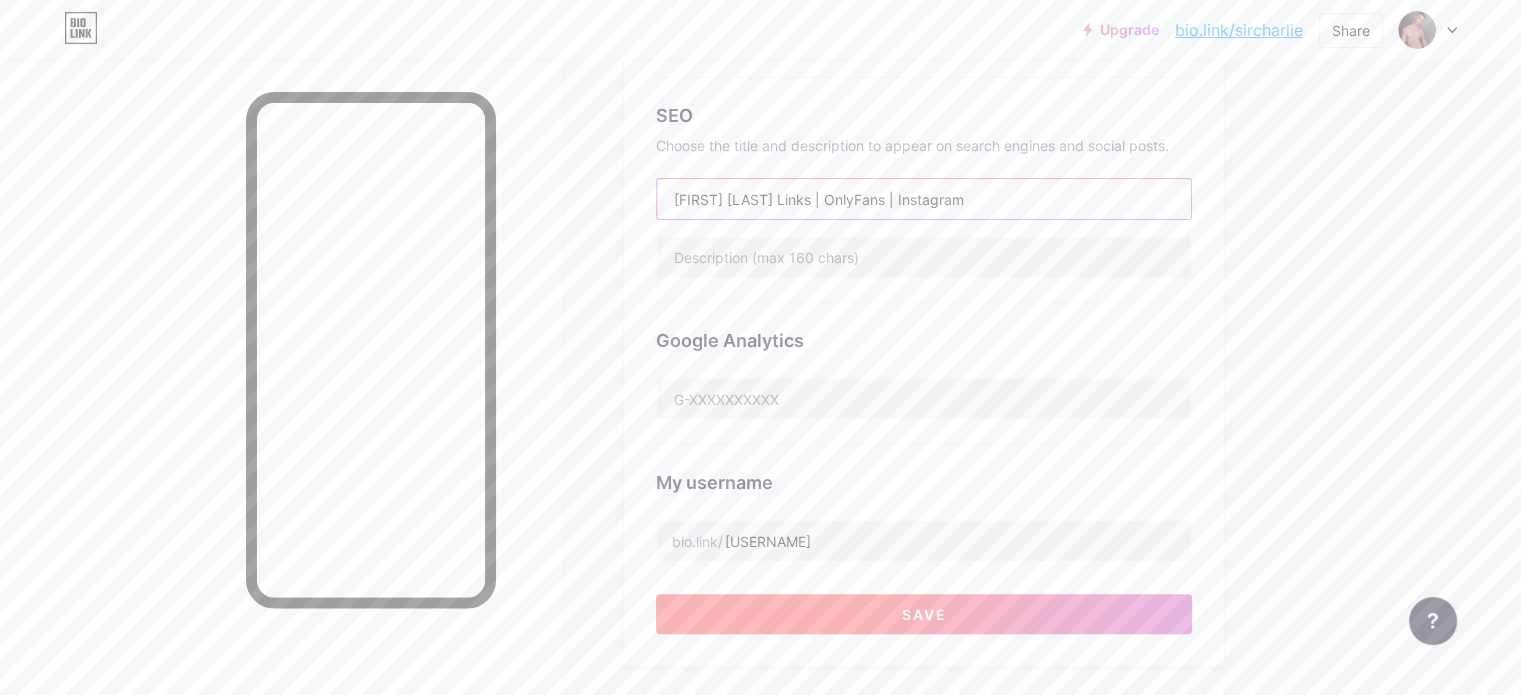 type on "[FIRST] [LAST] Links | OnlyFans | Instagram" 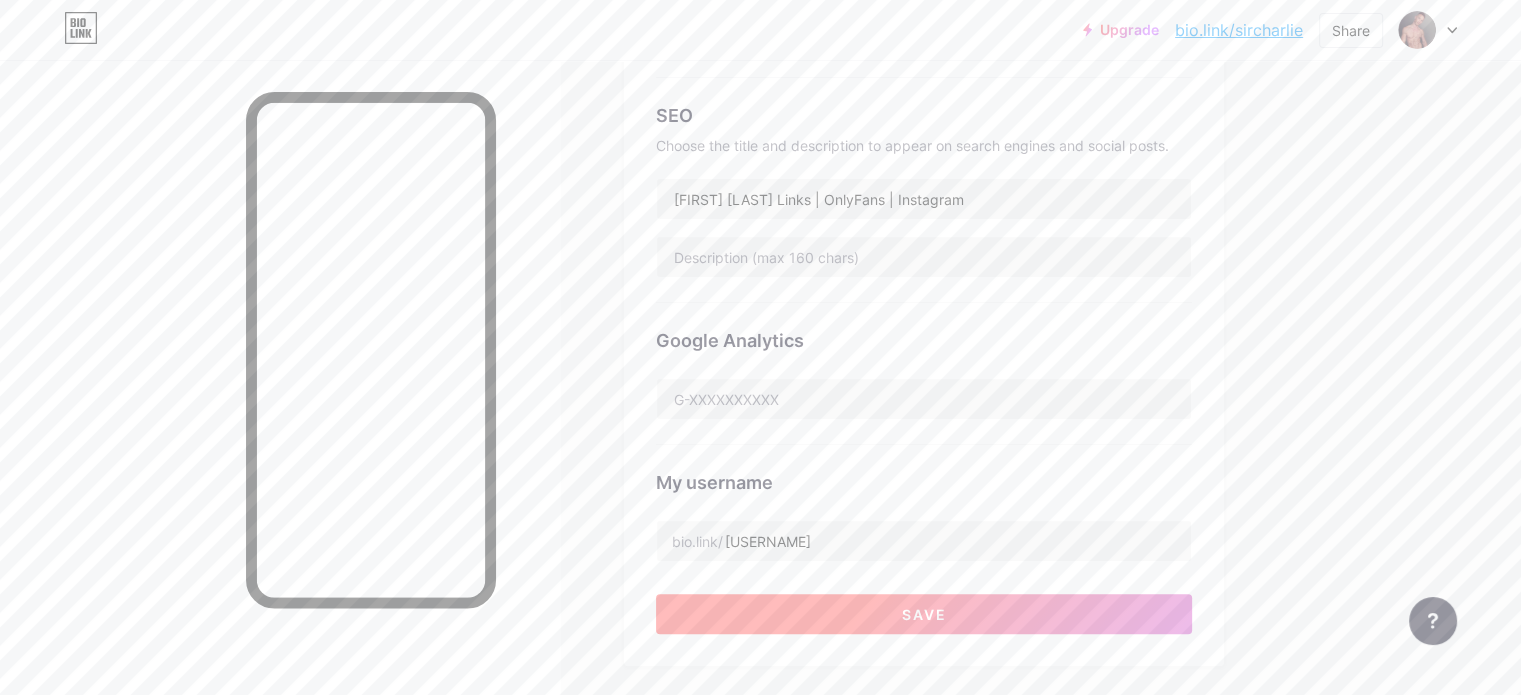 click on "Save" at bounding box center (924, 614) 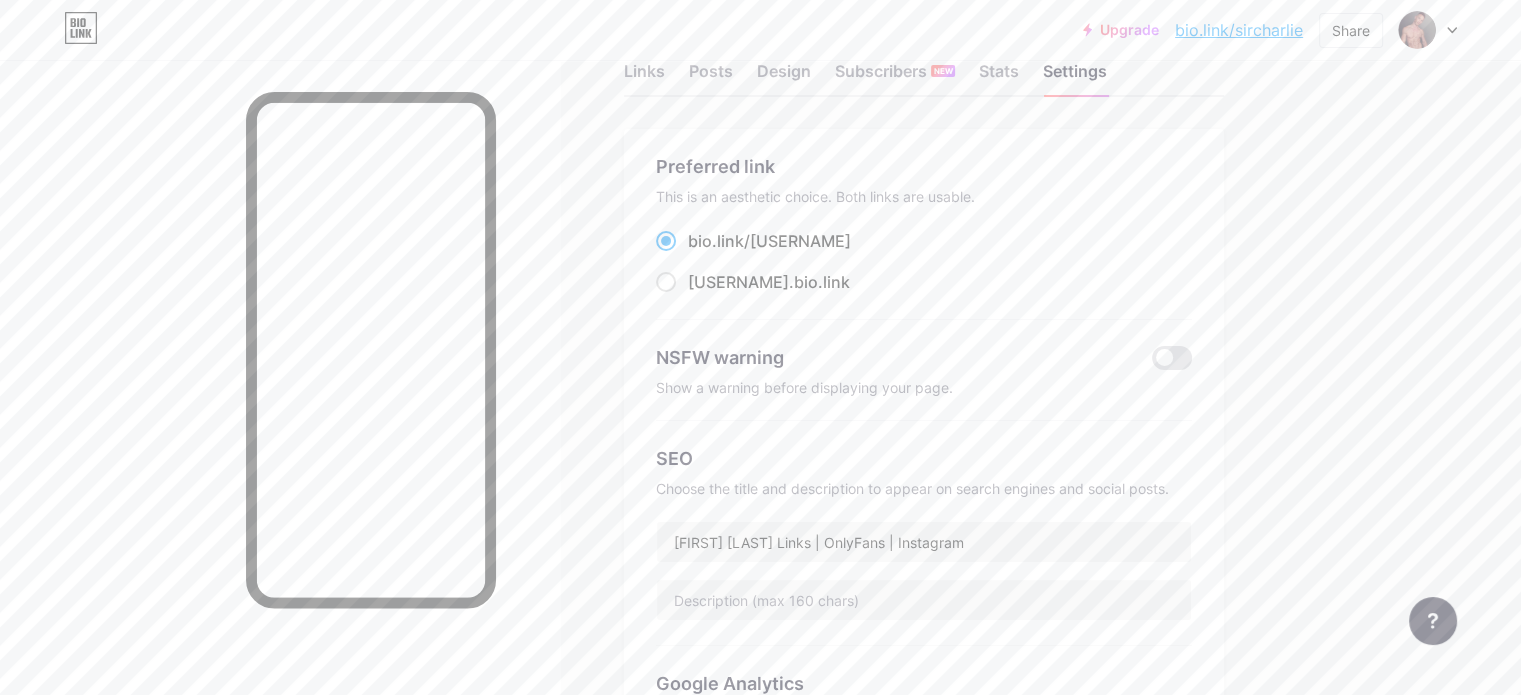 scroll, scrollTop: 0, scrollLeft: 0, axis: both 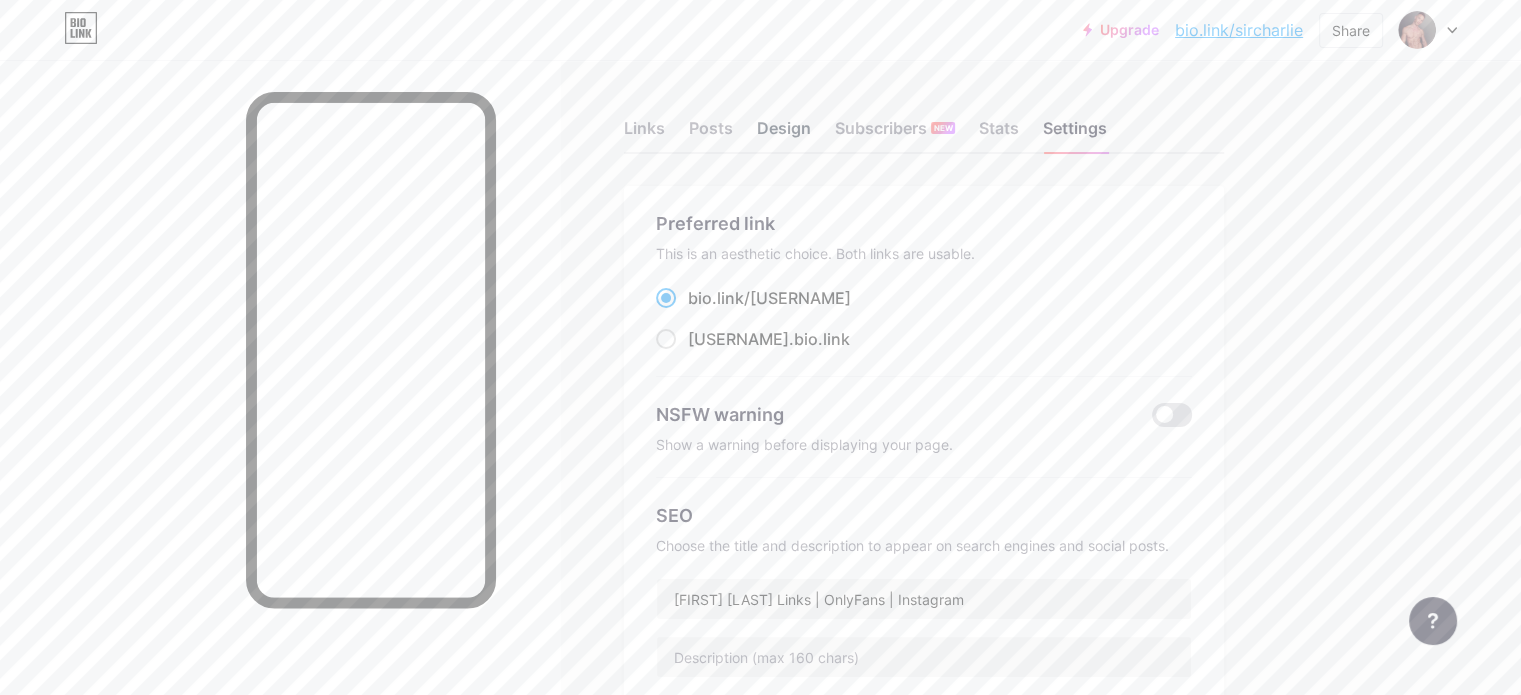 click on "Design" at bounding box center [784, 134] 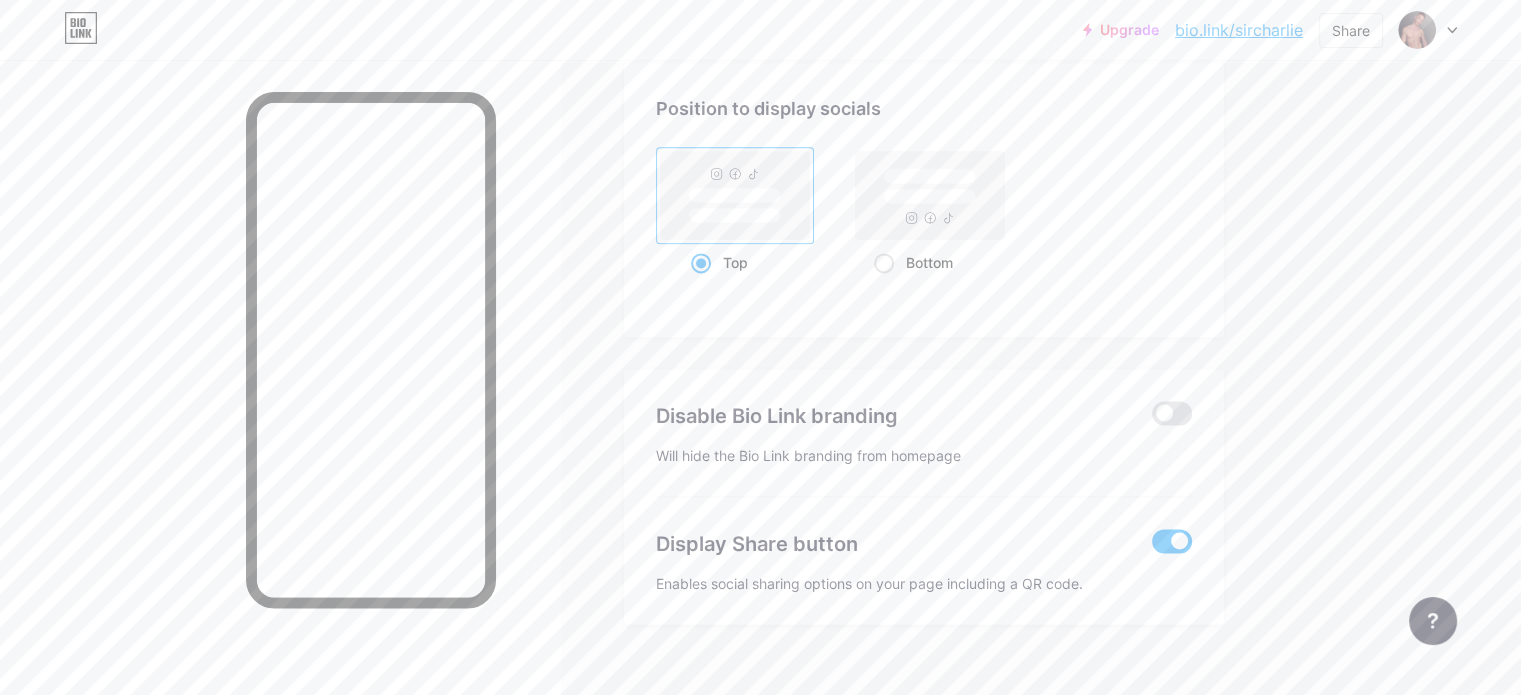 scroll, scrollTop: 2694, scrollLeft: 0, axis: vertical 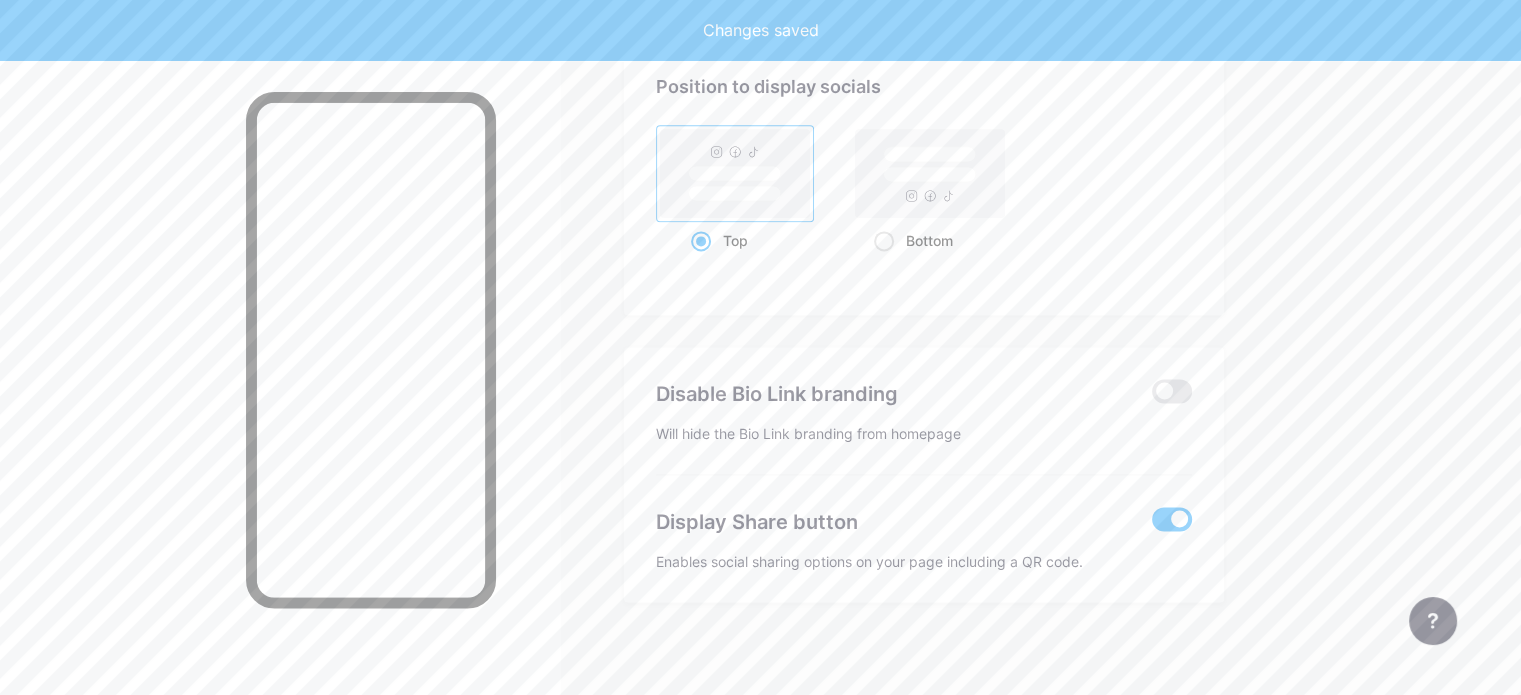 click at bounding box center [1172, 519] 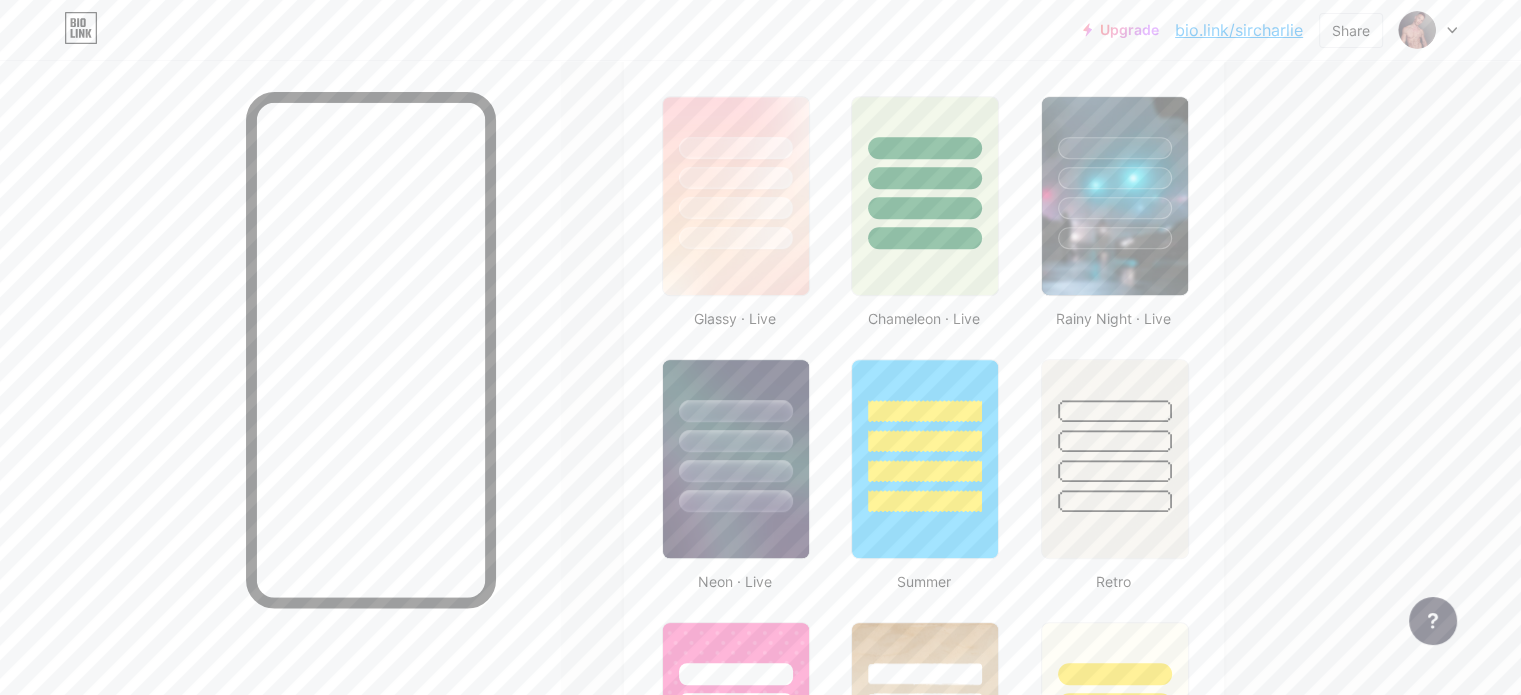 scroll, scrollTop: 994, scrollLeft: 0, axis: vertical 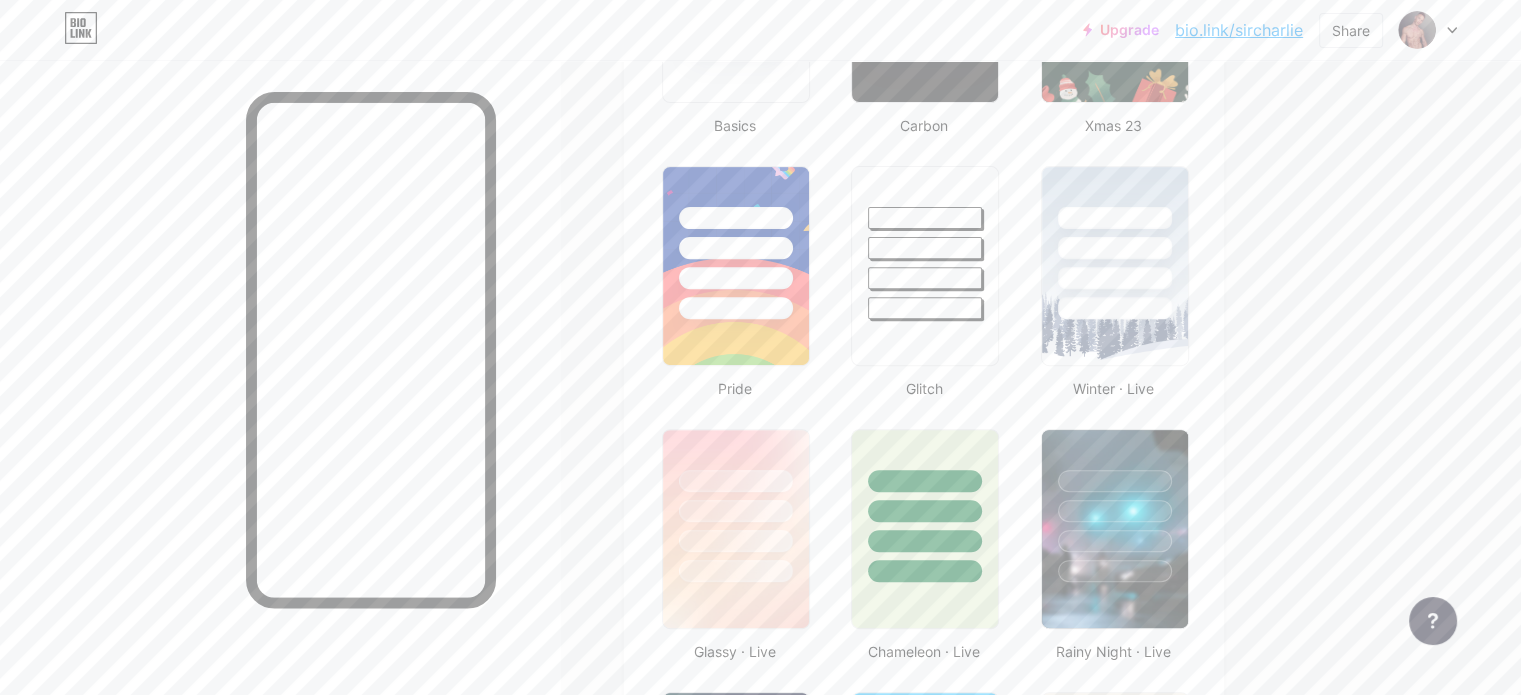 click on "Upgrade bio.link/[USERNAME] bio.link/[USERNAME] Share Switch accounts [FIRST] [LAST] bio.link/[USERNAME] + Add a new page Account settings Logout" at bounding box center (760, 30) 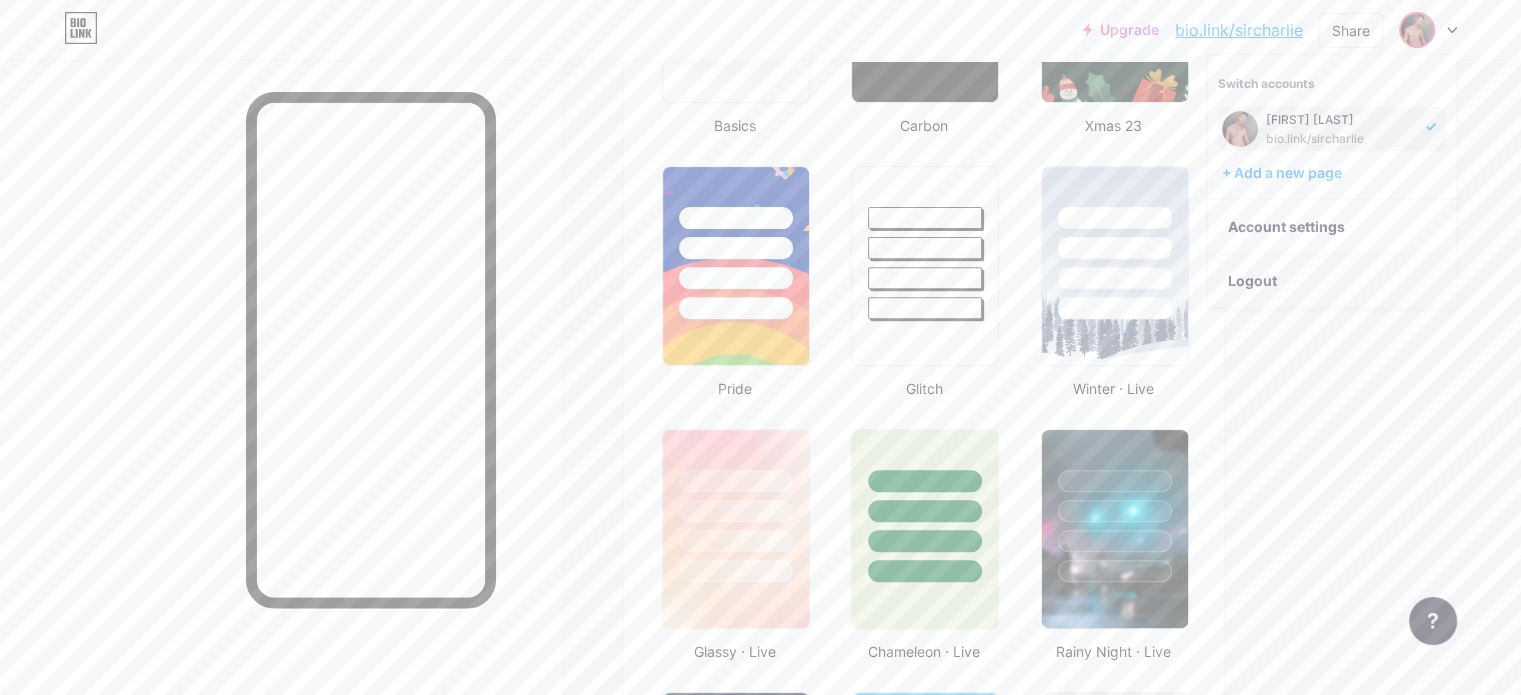 click on "Logout" at bounding box center [1332, 281] 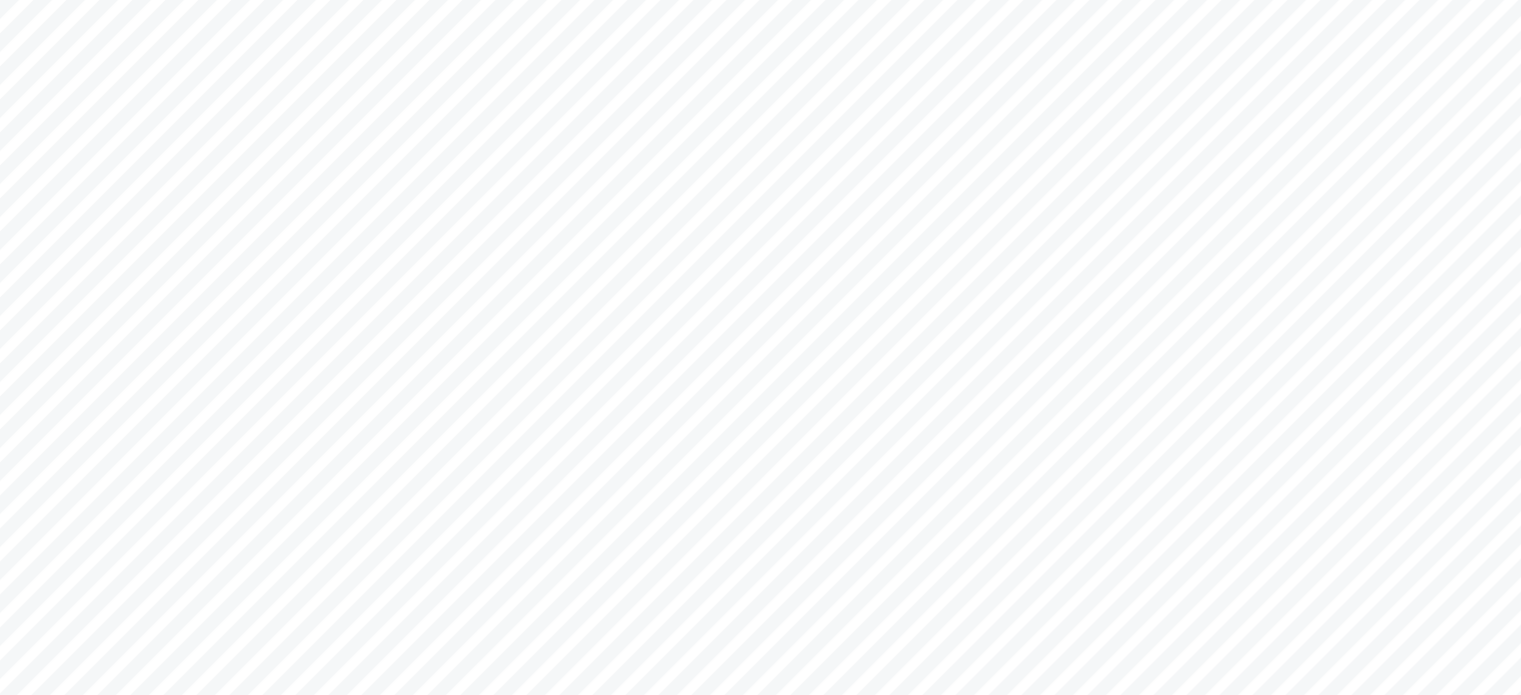scroll, scrollTop: 0, scrollLeft: 0, axis: both 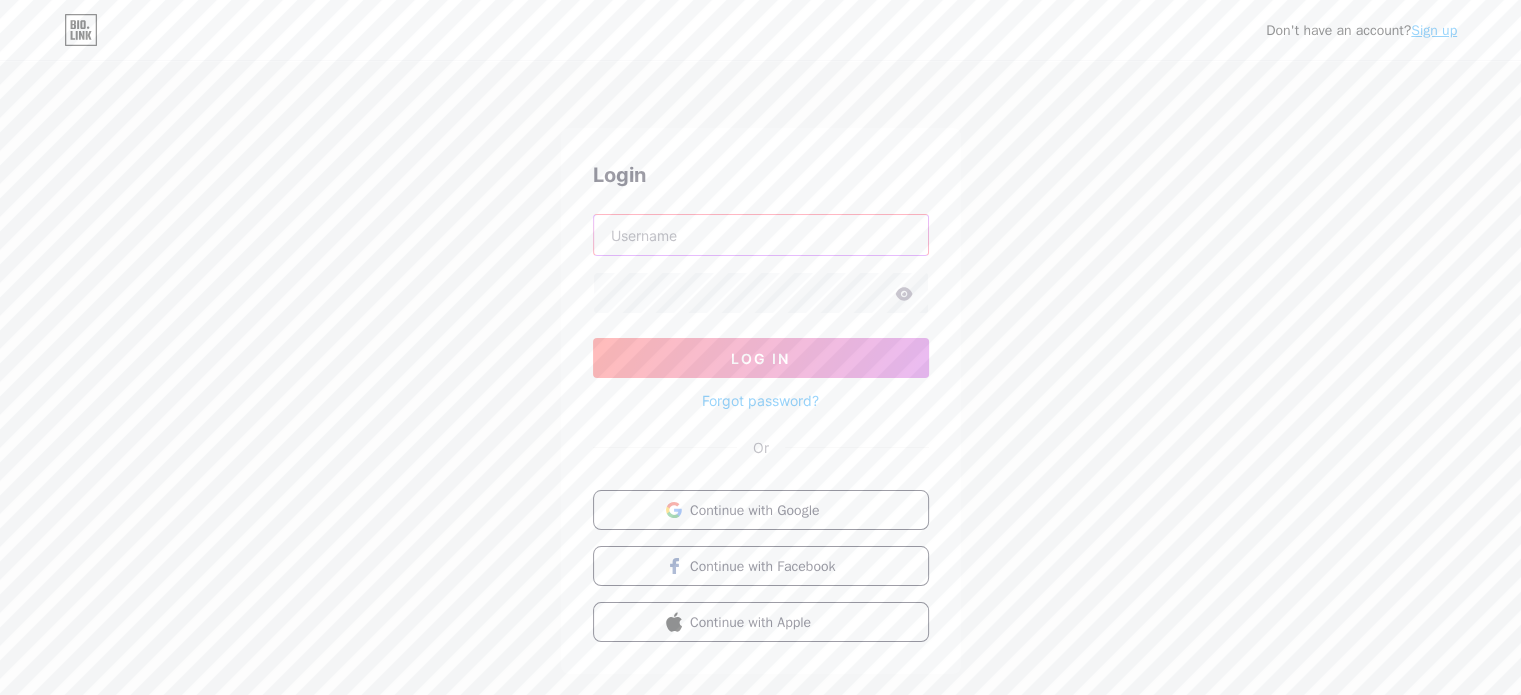 type on "[EMAIL]" 